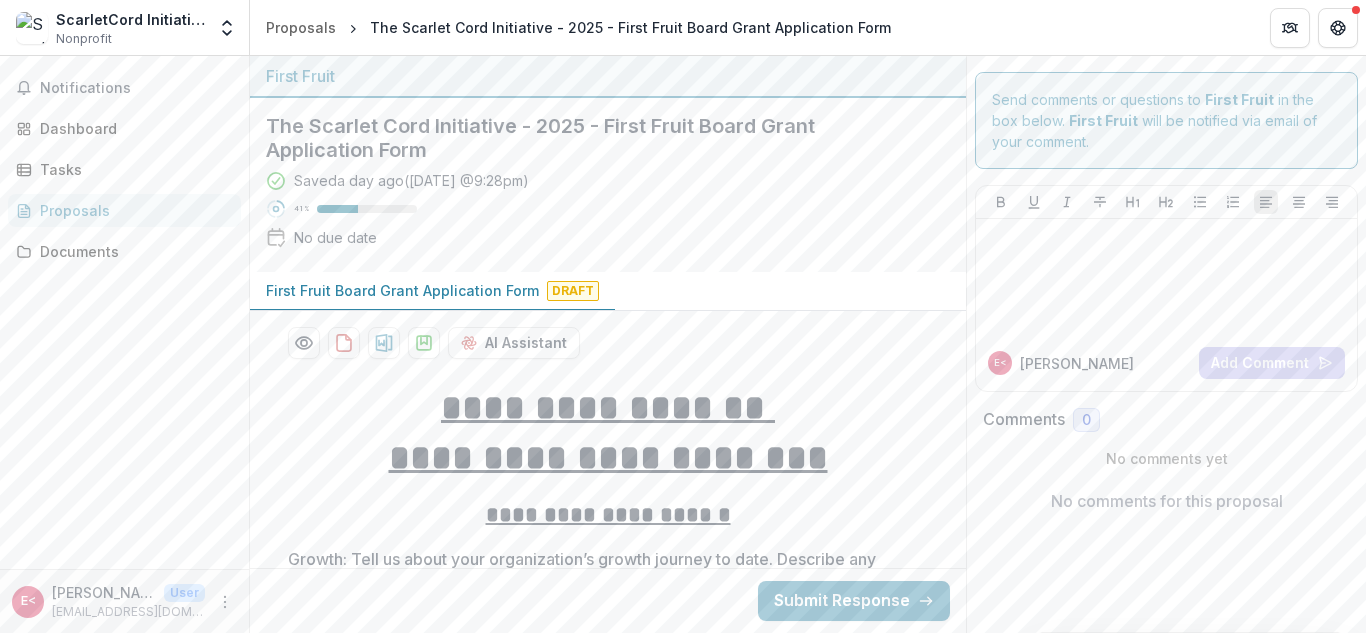 scroll, scrollTop: 0, scrollLeft: 0, axis: both 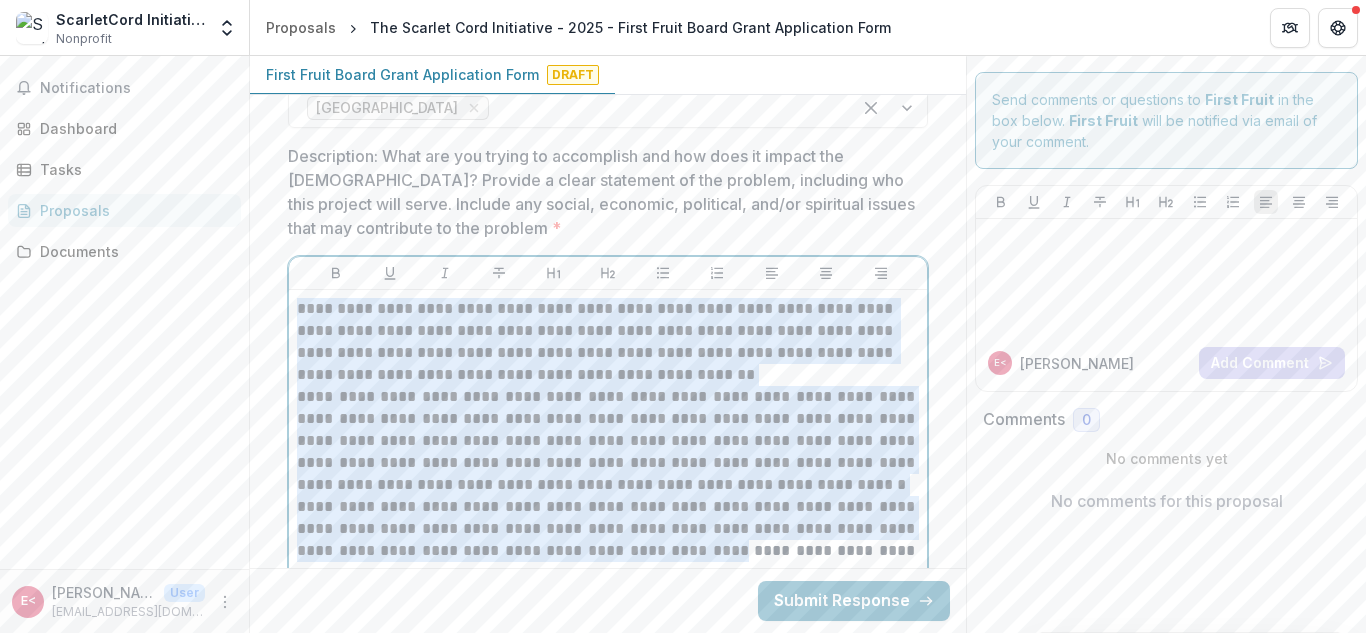 drag, startPoint x: 296, startPoint y: 310, endPoint x: 650, endPoint y: 554, distance: 429.94418 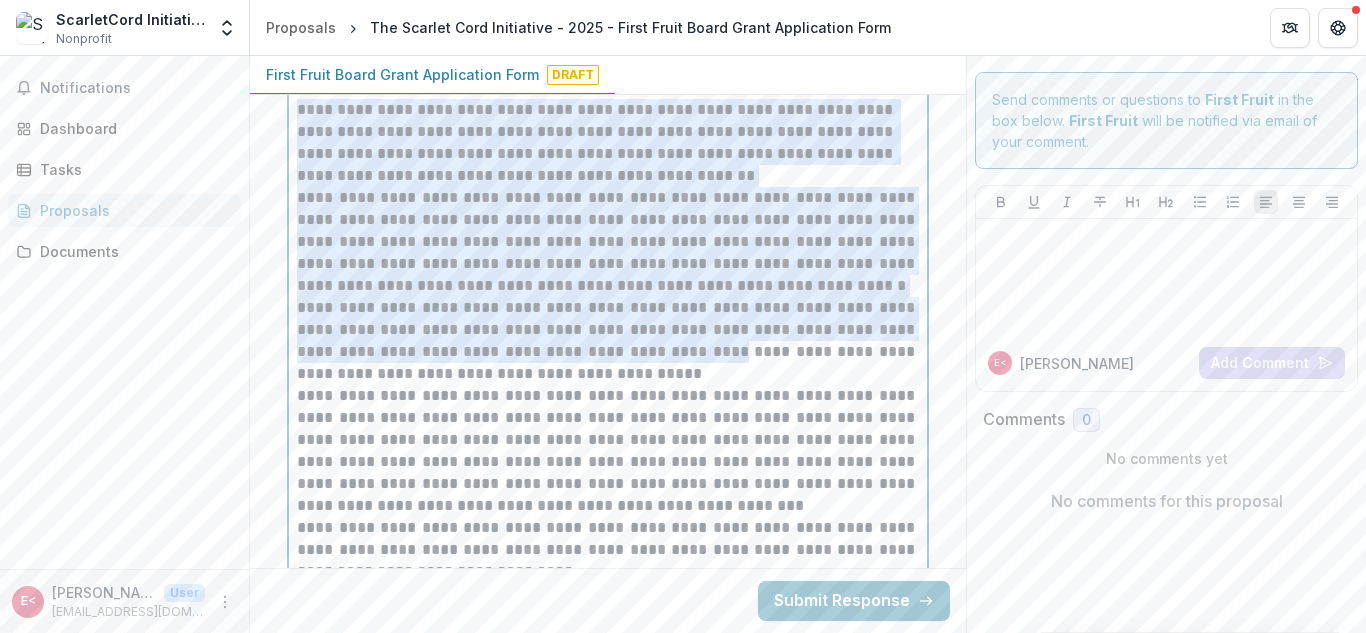 scroll, scrollTop: 2095, scrollLeft: 0, axis: vertical 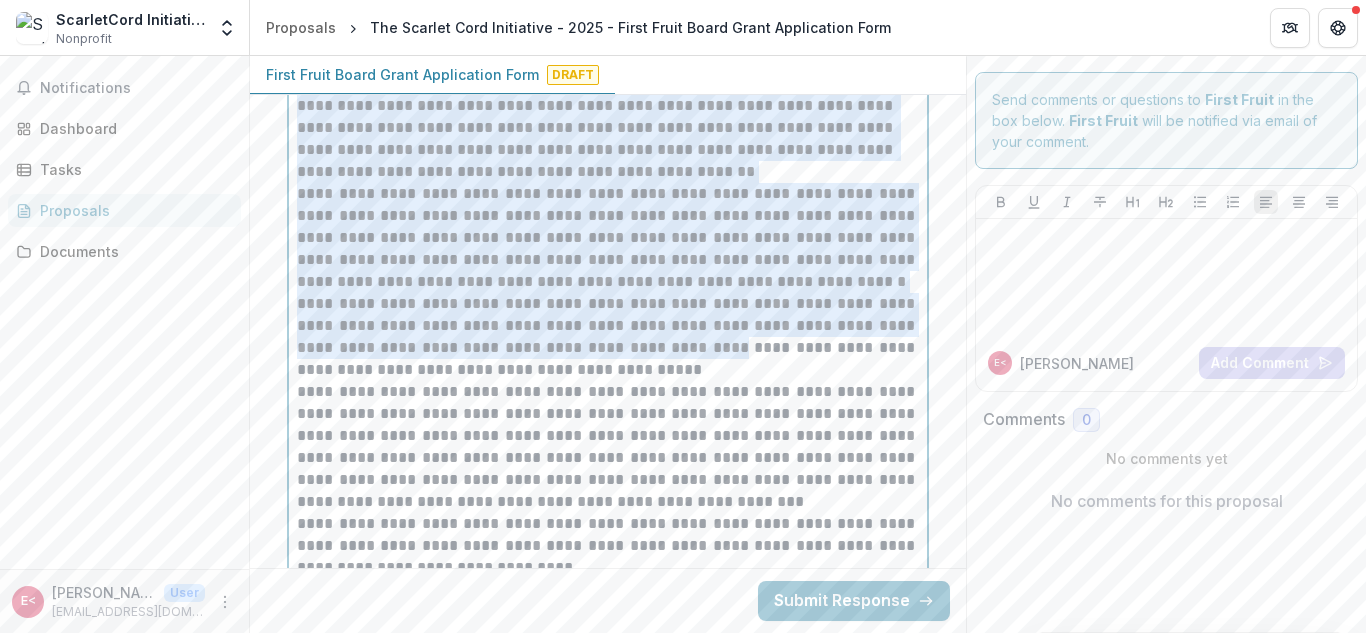 click on "**********" at bounding box center [608, 337] 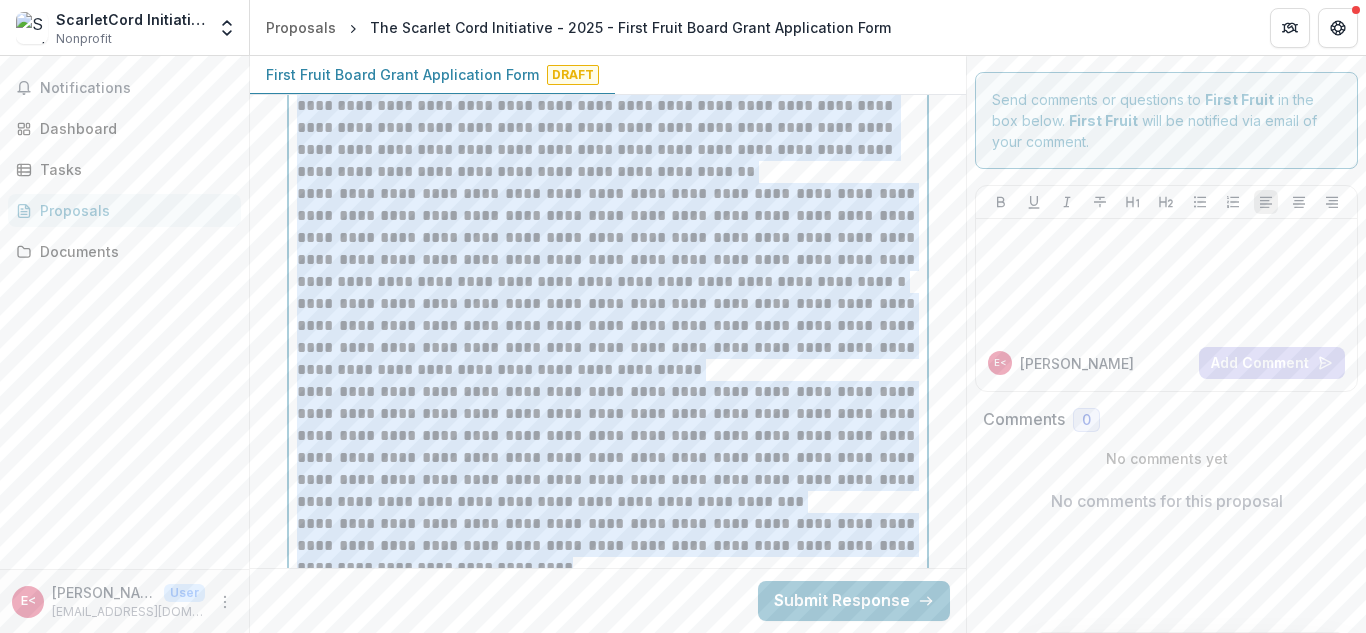 drag, startPoint x: 295, startPoint y: 103, endPoint x: 534, endPoint y: 564, distance: 519.2706 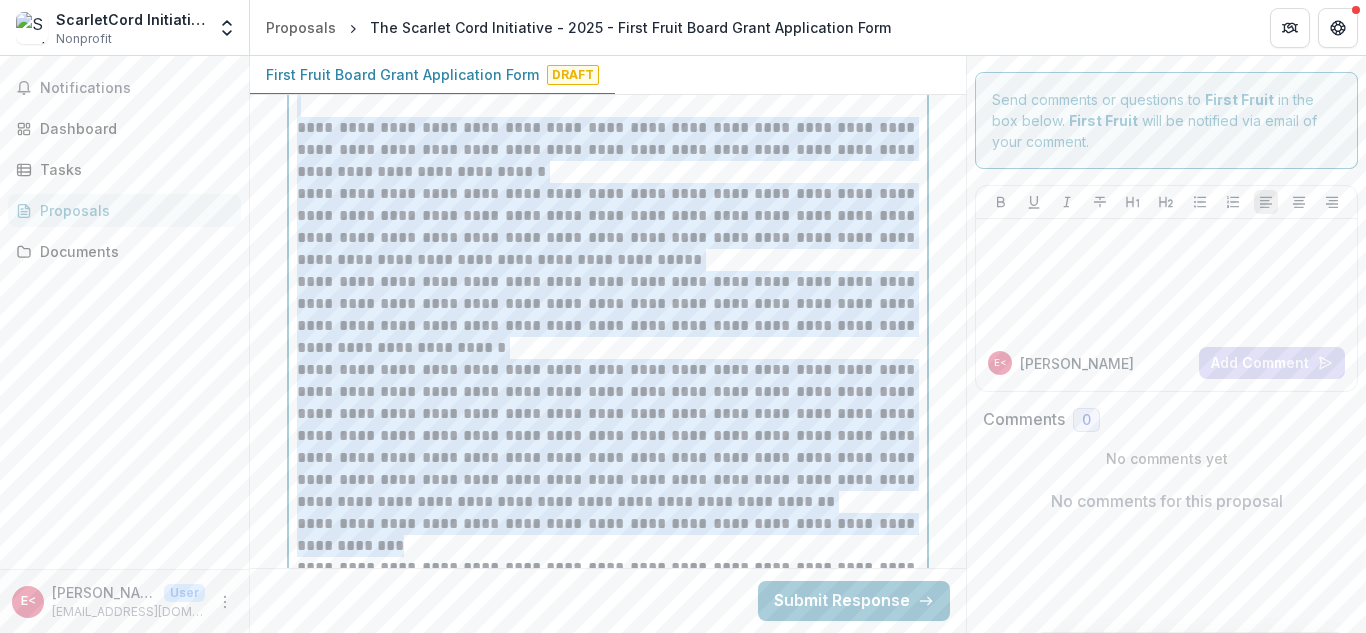 drag, startPoint x: 296, startPoint y: 109, endPoint x: 527, endPoint y: 547, distance: 495.1818 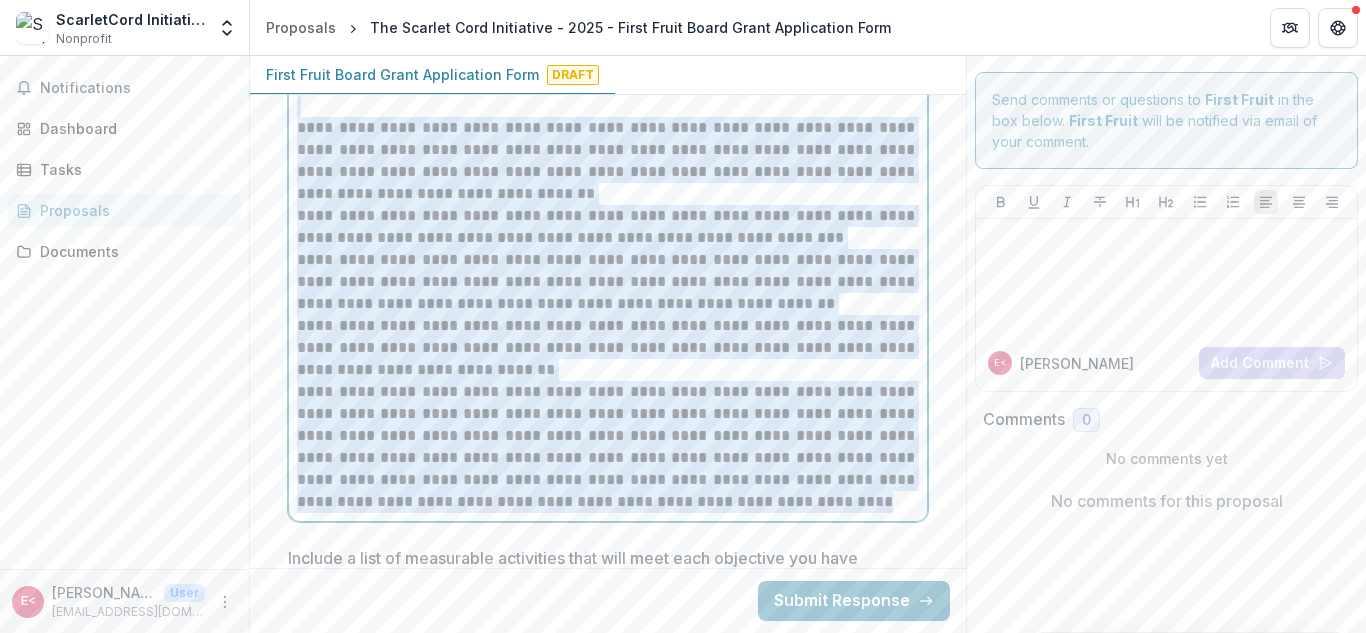 drag, startPoint x: 296, startPoint y: 110, endPoint x: 823, endPoint y: 504, distance: 658.00073 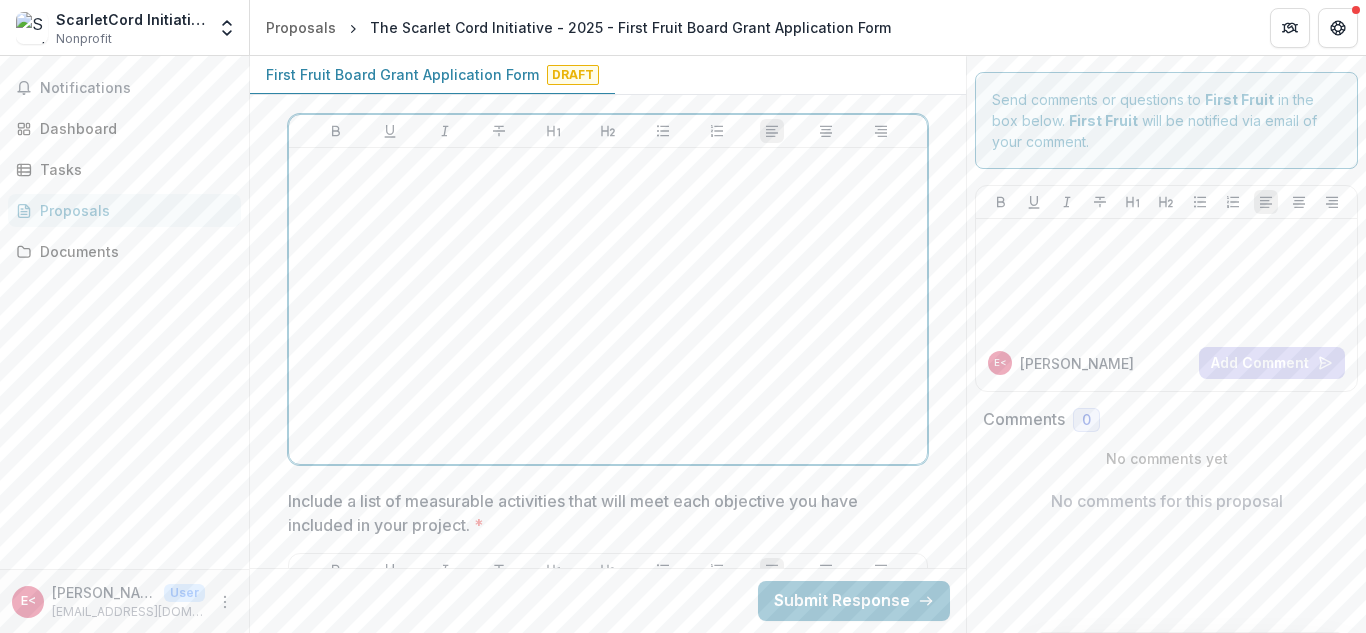 scroll, scrollTop: 2035, scrollLeft: 0, axis: vertical 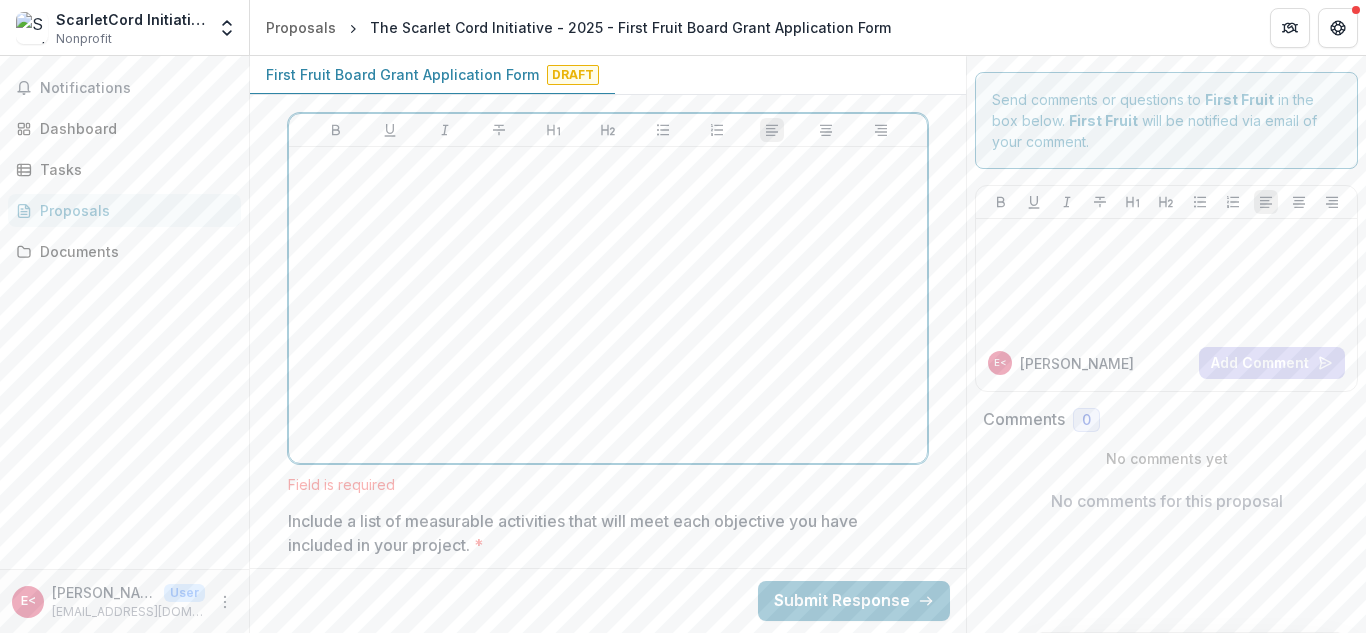 click at bounding box center (608, 305) 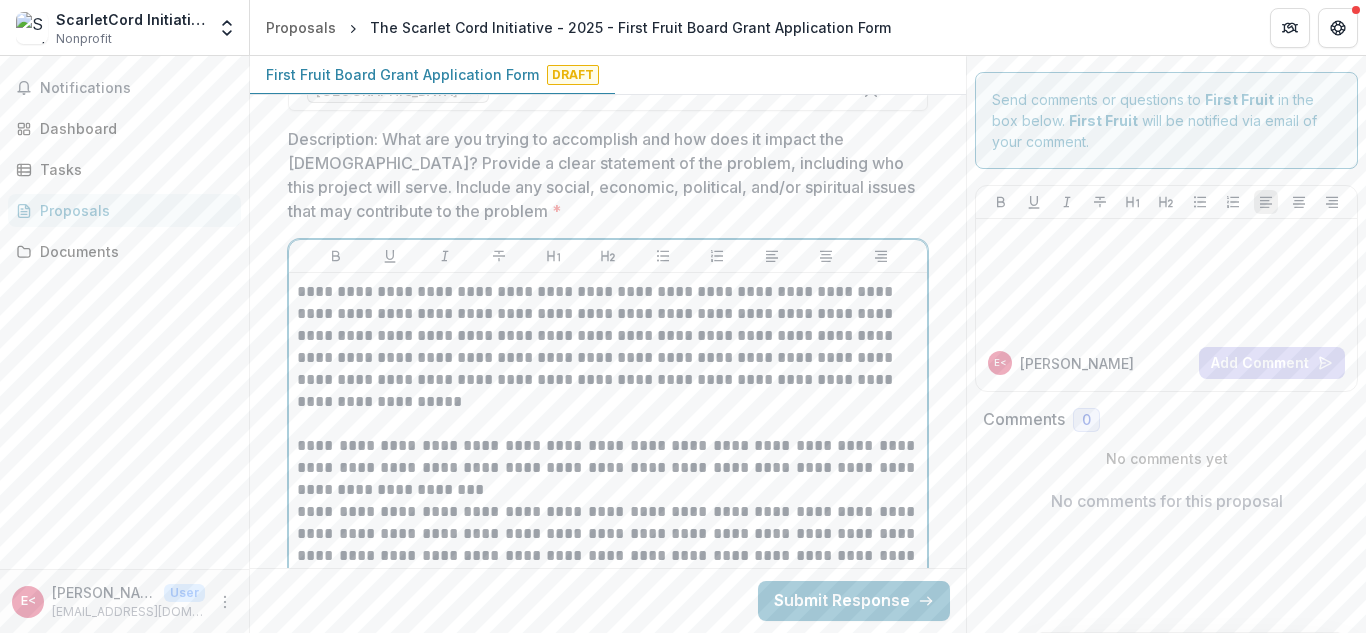 scroll, scrollTop: 1902, scrollLeft: 0, axis: vertical 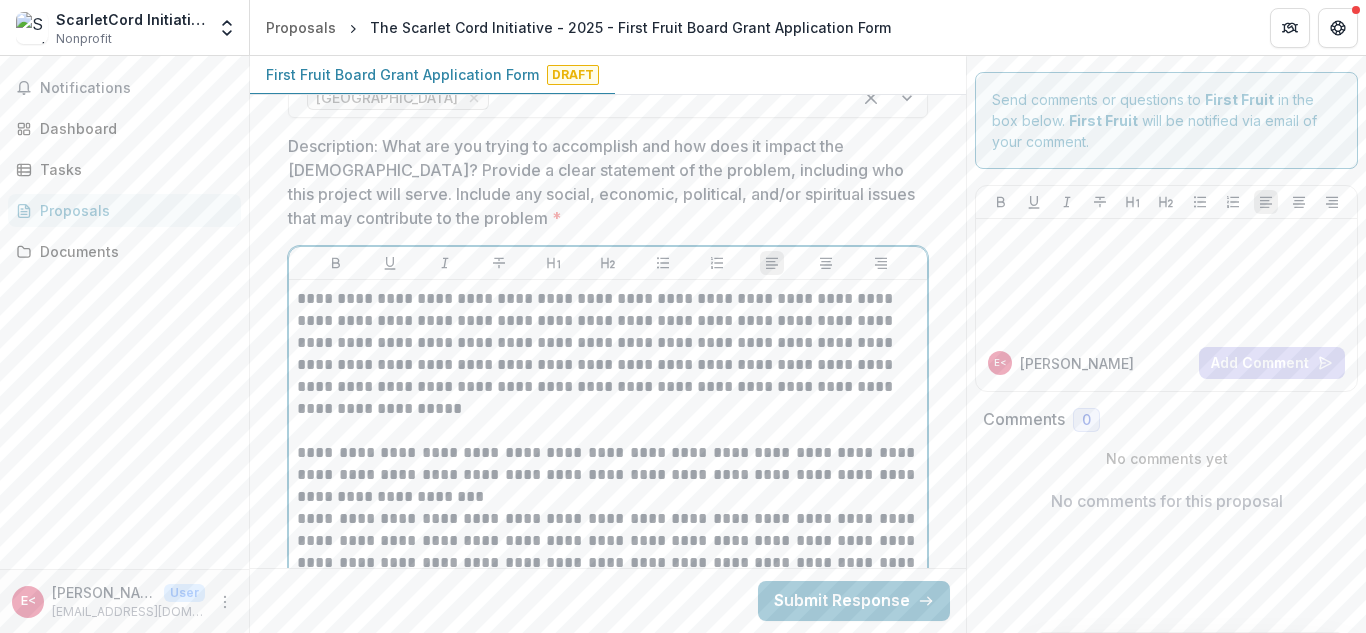 click on "**********" at bounding box center [608, 354] 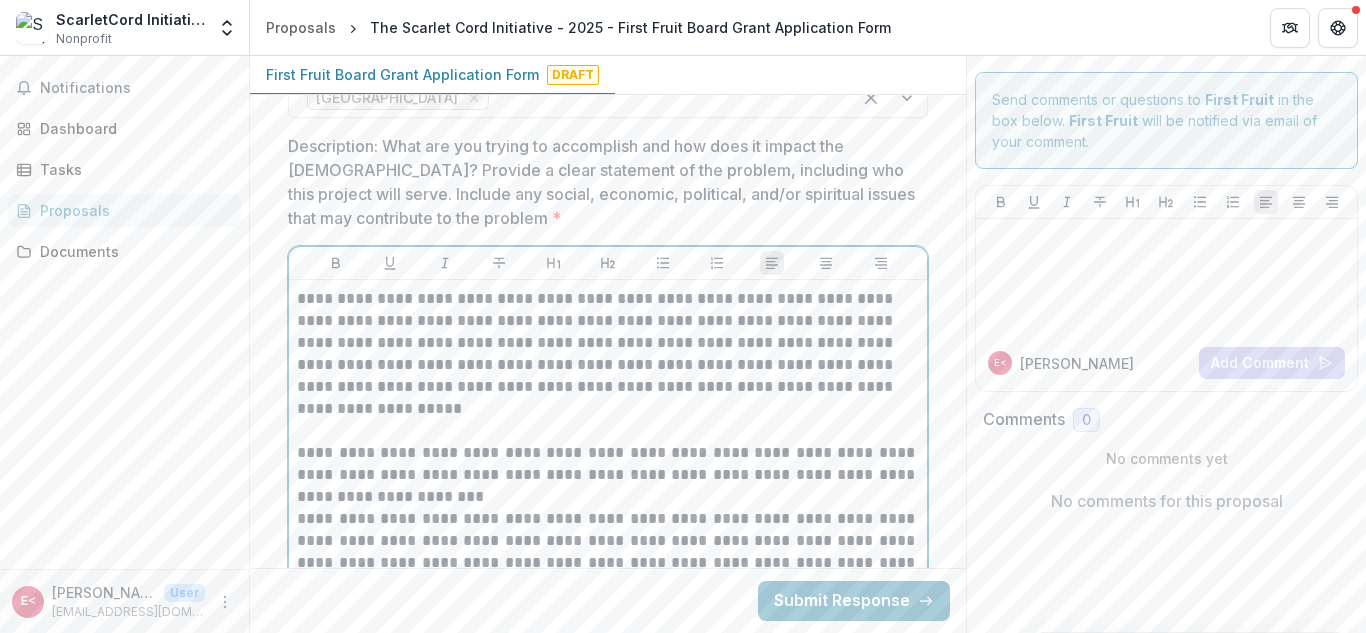 click on "**********" at bounding box center [608, 354] 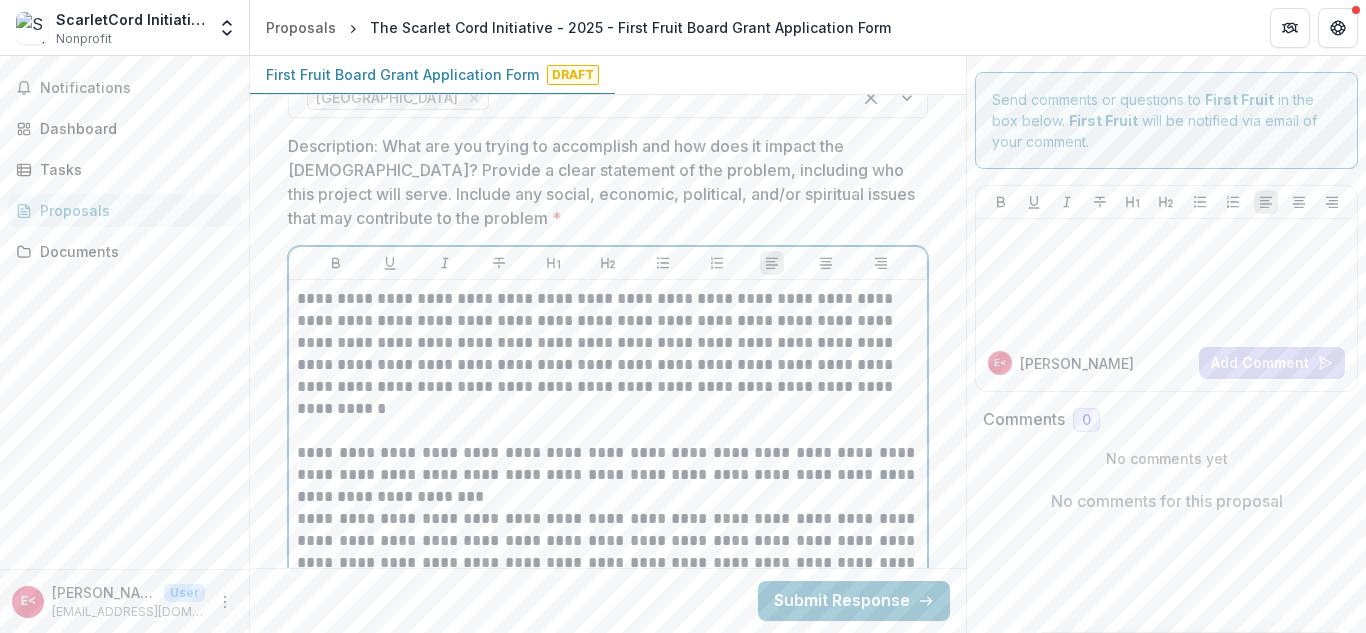 click on "**********" at bounding box center (608, 354) 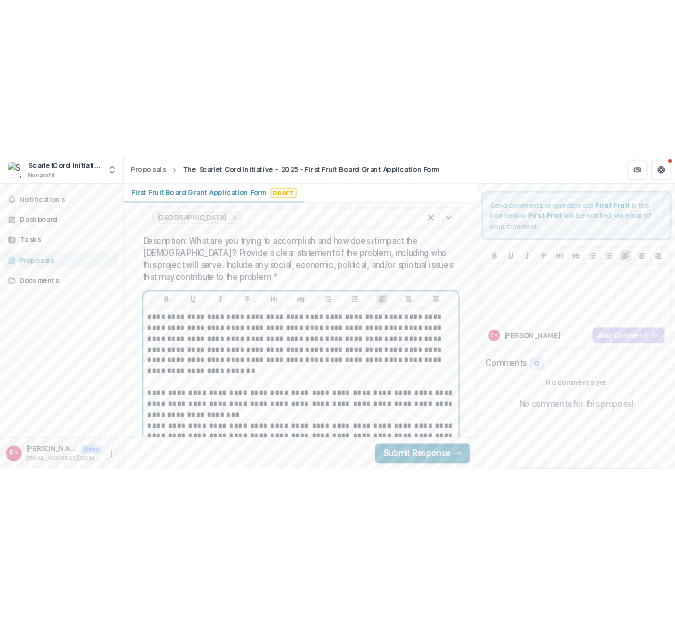 scroll, scrollTop: 1879, scrollLeft: 0, axis: vertical 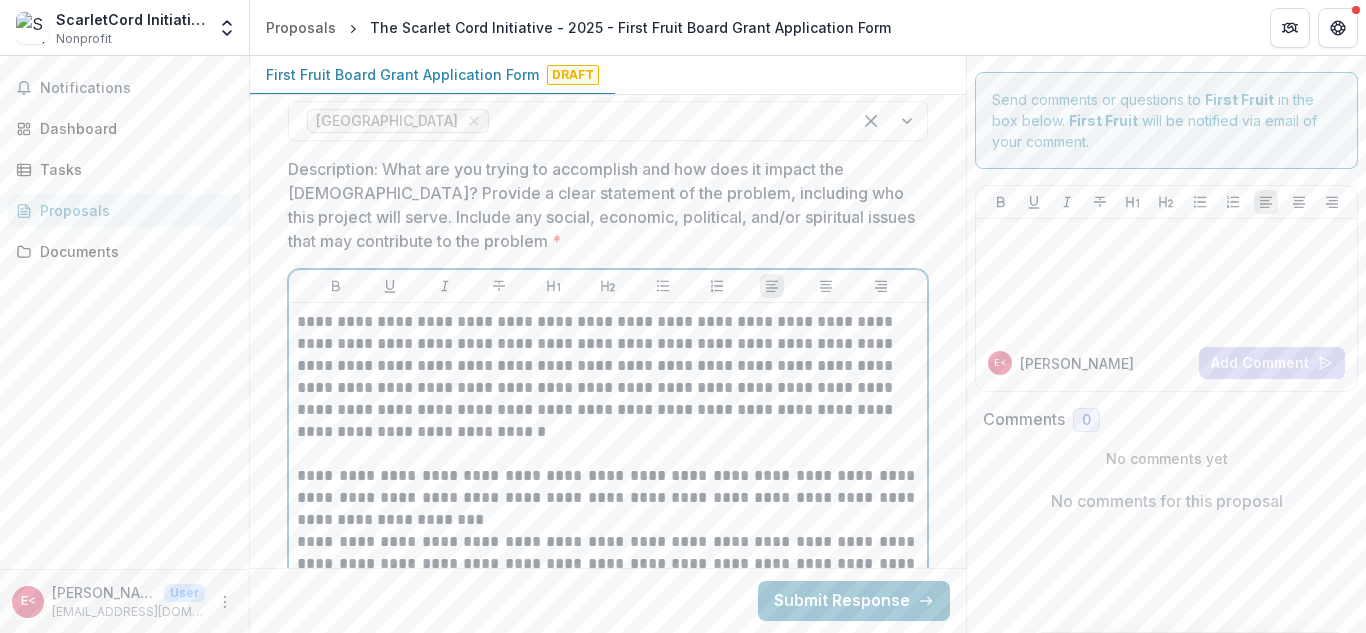 click on "**********" at bounding box center [608, 377] 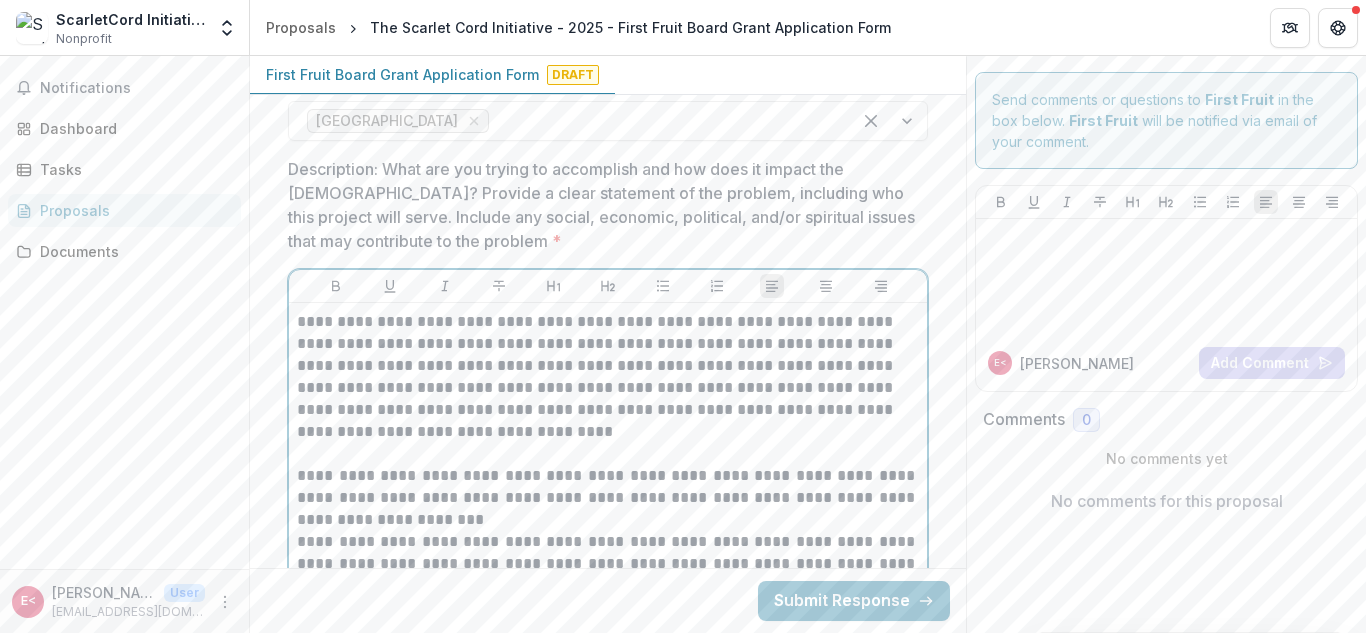 click on "**********" at bounding box center (608, 377) 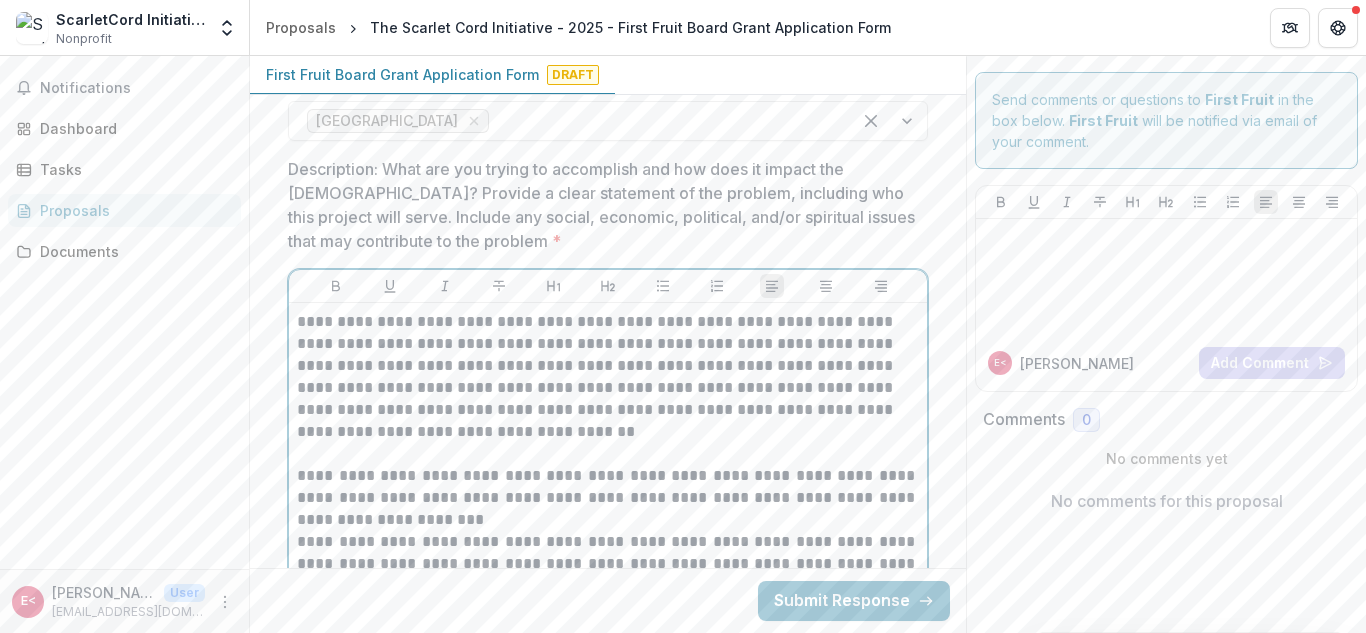click on "**********" at bounding box center [608, 377] 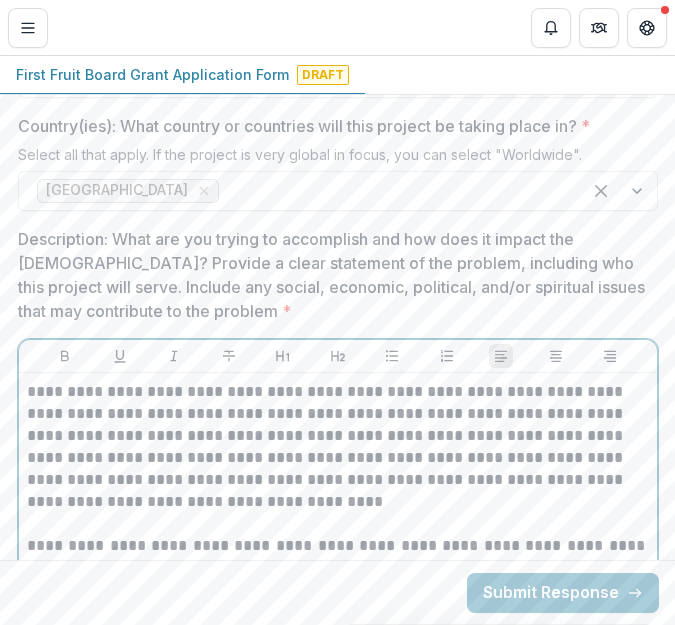 scroll, scrollTop: 1949, scrollLeft: 0, axis: vertical 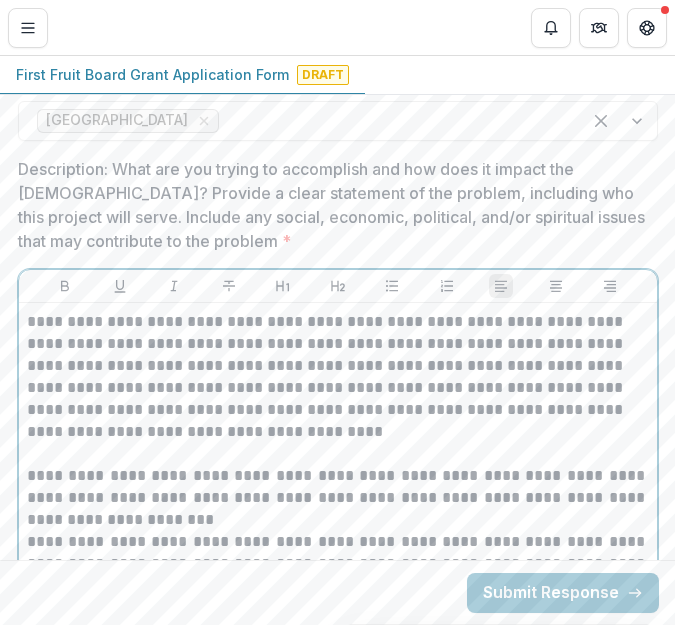 click on "**********" at bounding box center [338, 377] 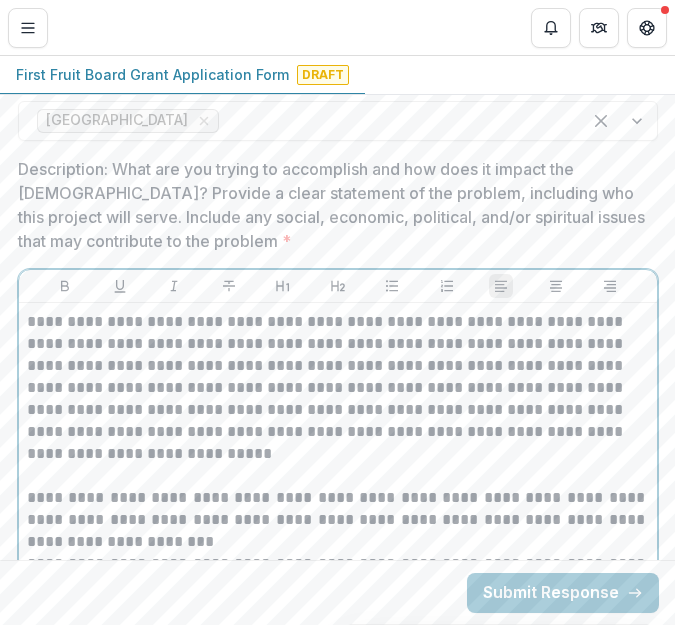 click on "**********" at bounding box center [338, 388] 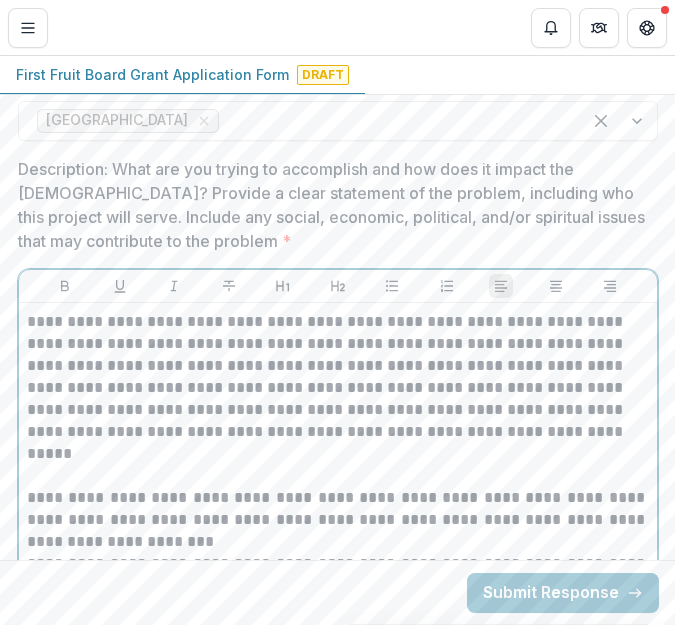click on "**********" at bounding box center [338, 388] 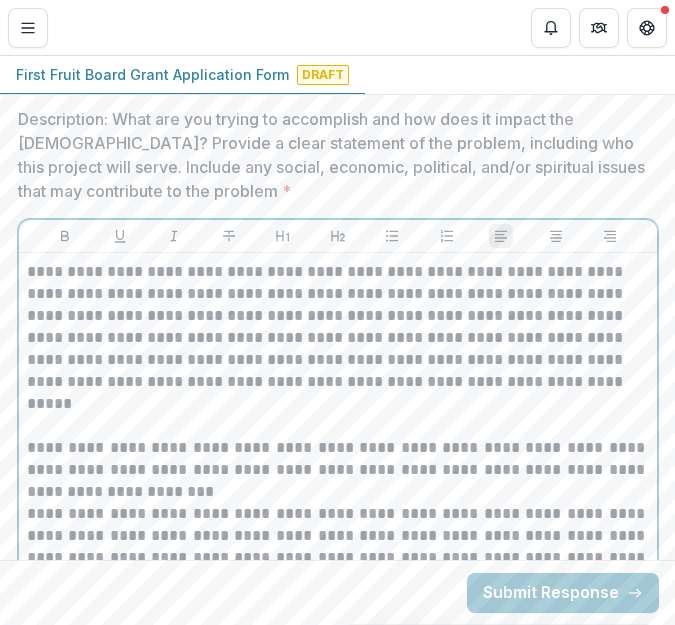 scroll, scrollTop: 2000, scrollLeft: 0, axis: vertical 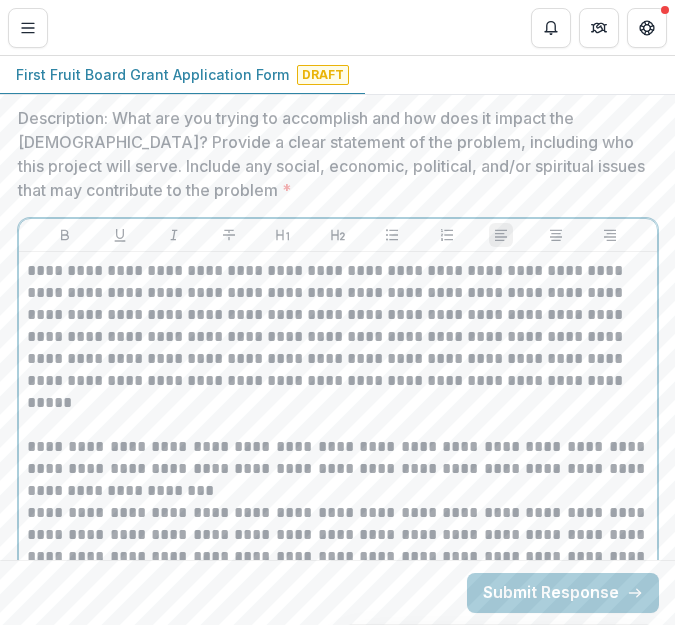 click on "**********" at bounding box center [338, 337] 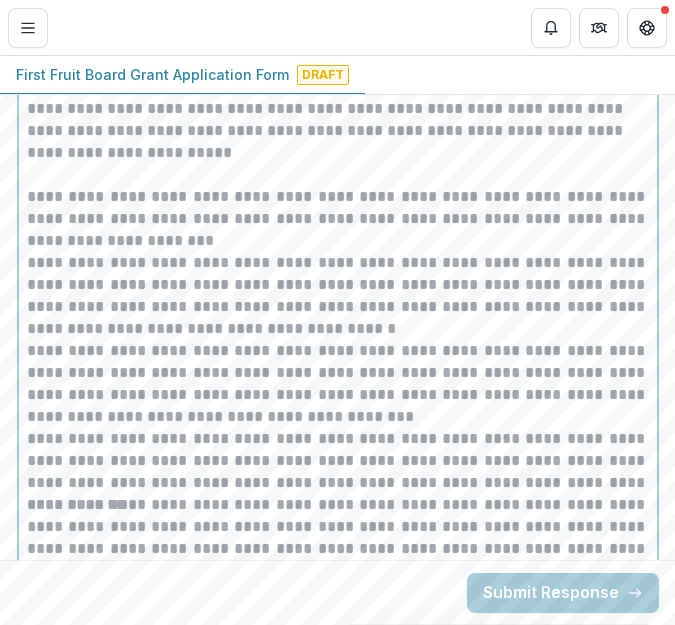 scroll, scrollTop: 2271, scrollLeft: 0, axis: vertical 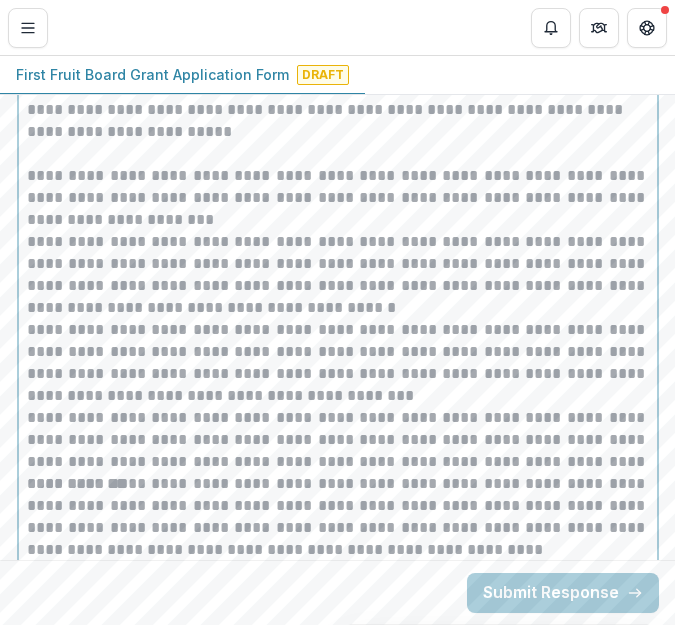 click on "**********" at bounding box center [338, 275] 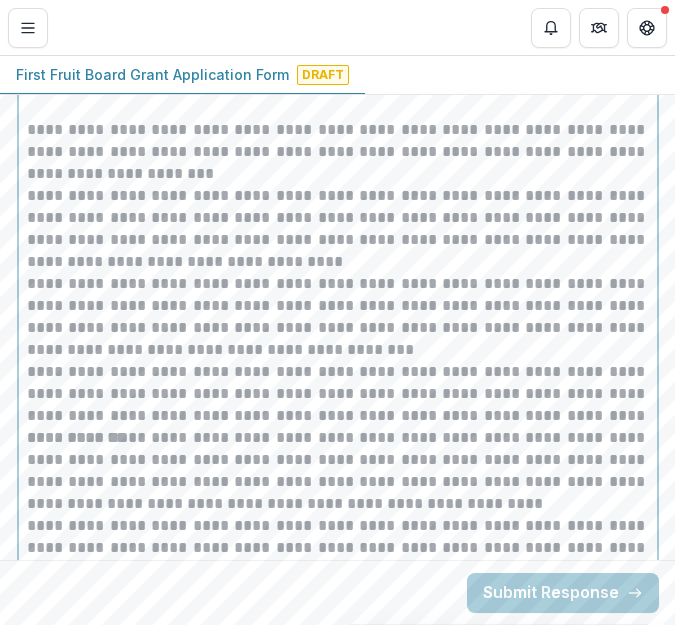 scroll, scrollTop: 2320, scrollLeft: 0, axis: vertical 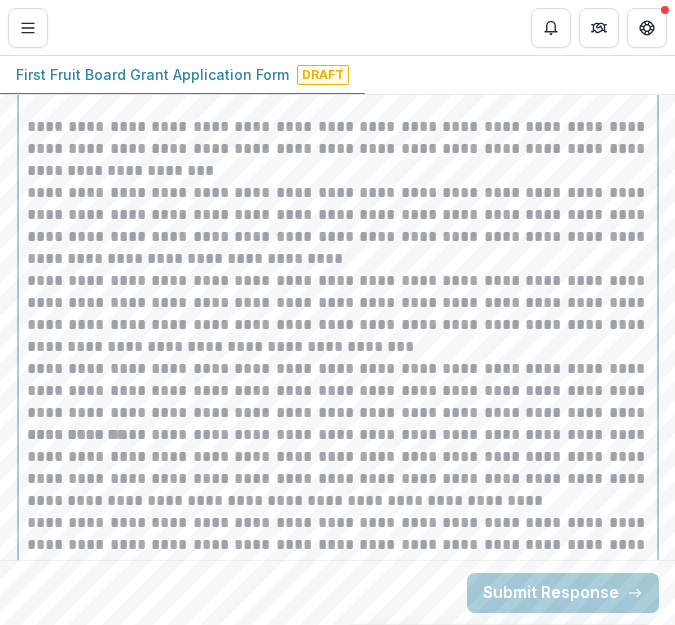 click on "**********" at bounding box center [338, 314] 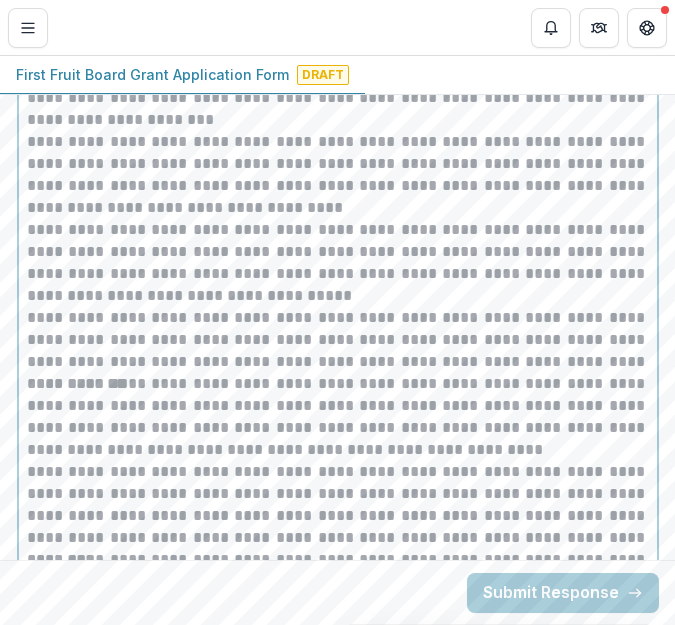 scroll, scrollTop: 2369, scrollLeft: 0, axis: vertical 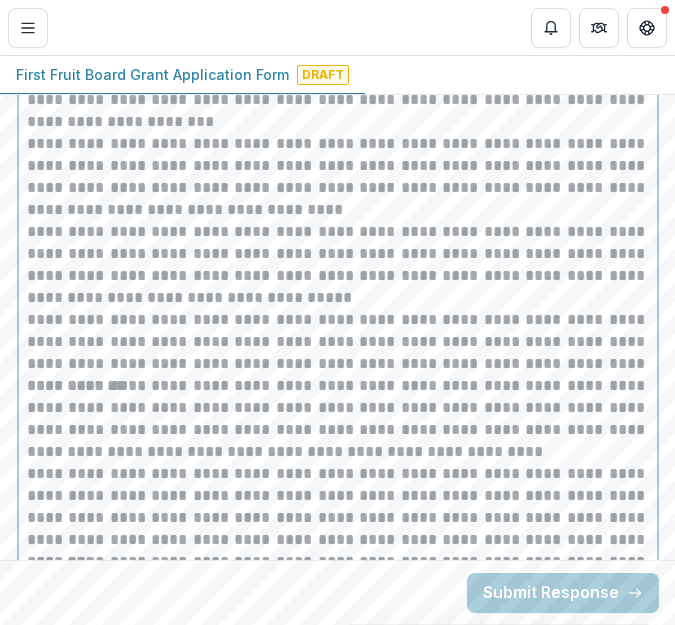 click on "**********" at bounding box center (338, 265) 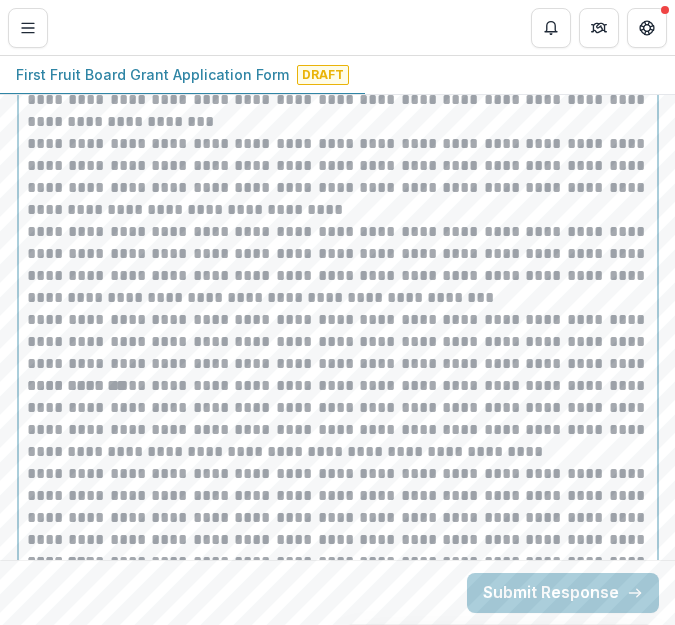 click on "**********" at bounding box center (338, 265) 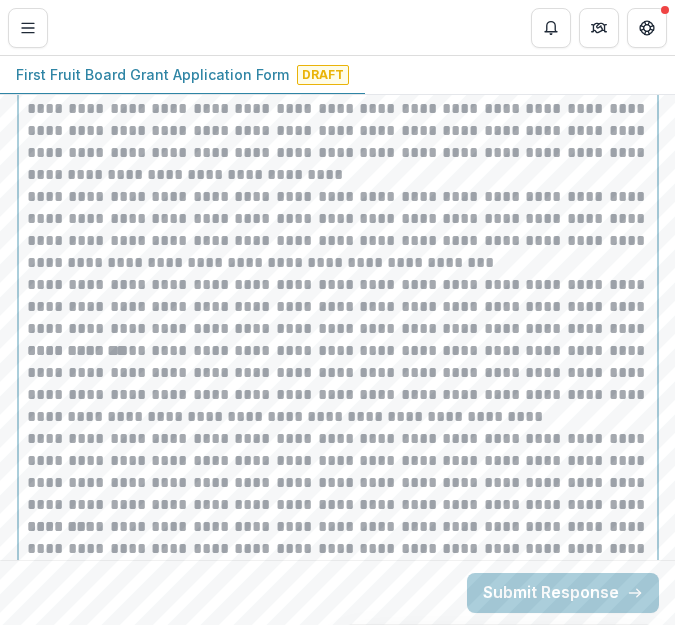scroll, scrollTop: 2405, scrollLeft: 0, axis: vertical 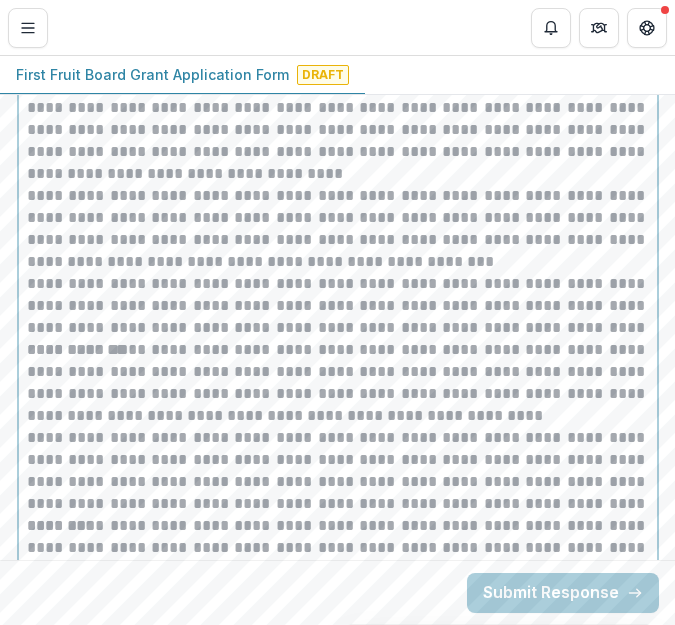 click on "**********" at bounding box center [338, 306] 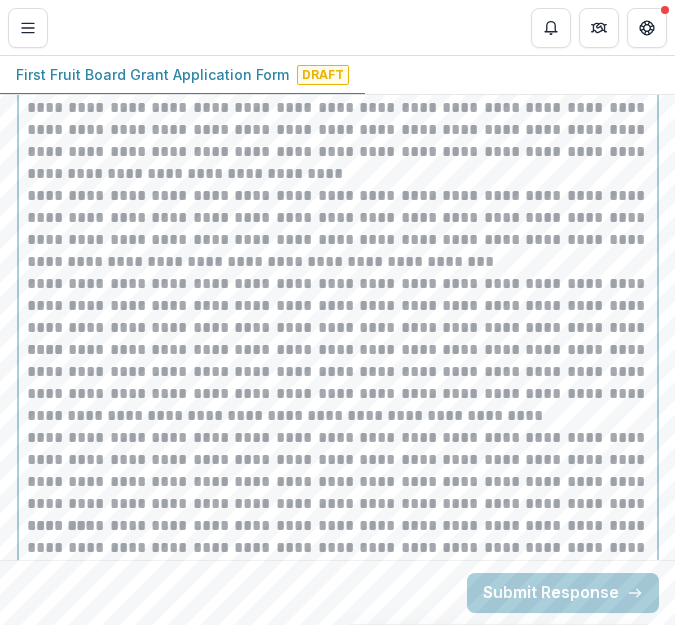 click on "**********" at bounding box center (338, 383) 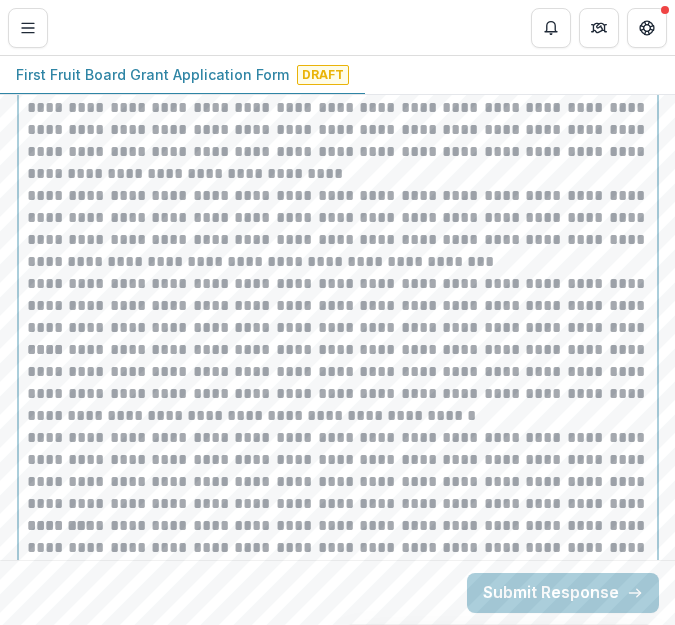 click on "**********" at bounding box center (338, 141) 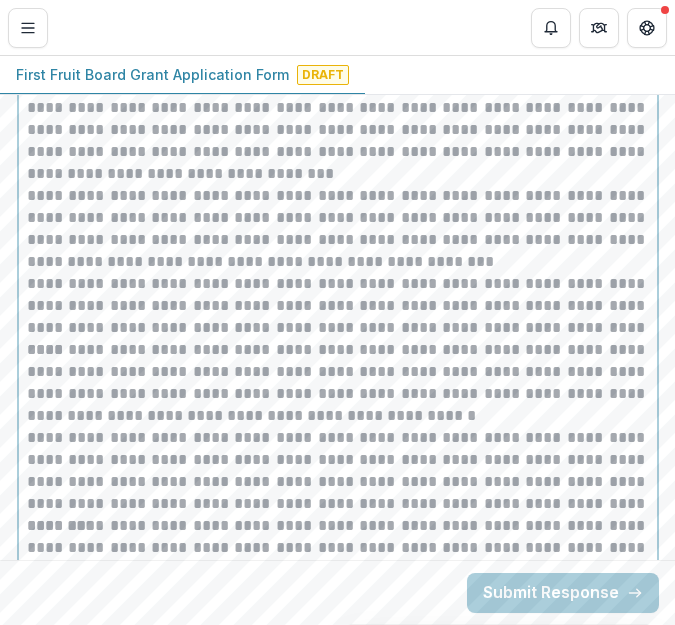 click on "**********" at bounding box center [338, 471] 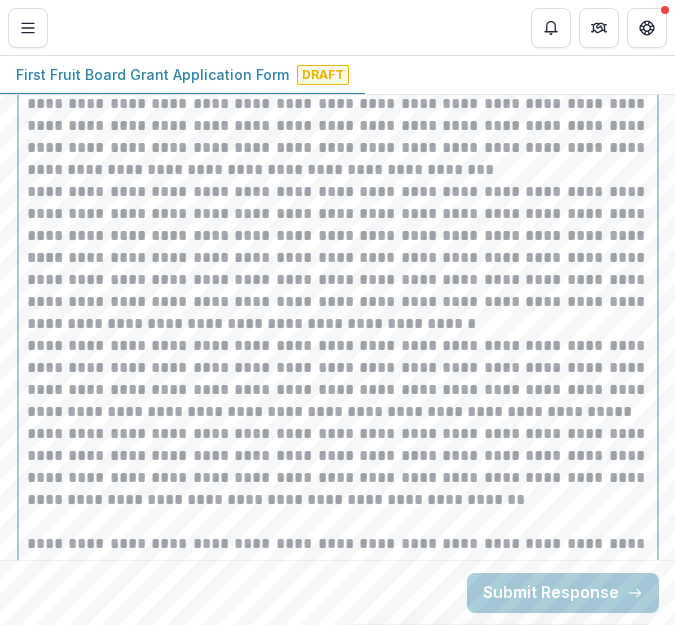 scroll, scrollTop: 2503, scrollLeft: 0, axis: vertical 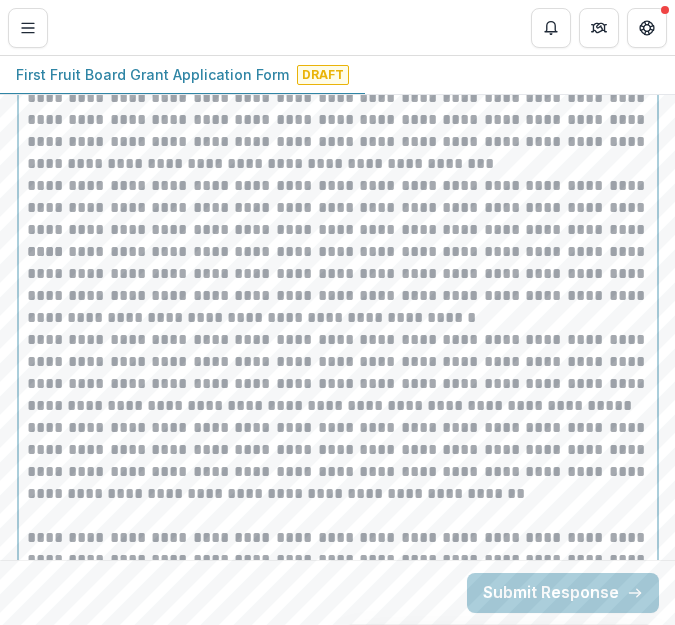 click on "**********" at bounding box center [338, 373] 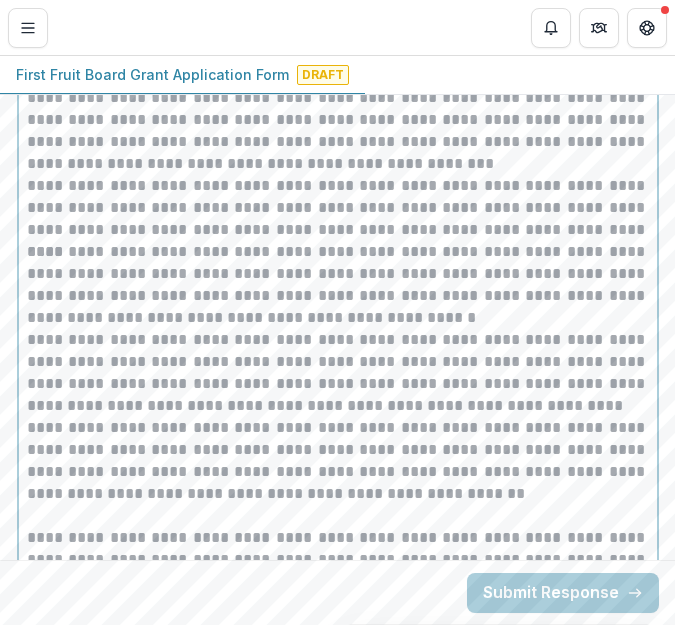 click on "**********" at bounding box center (338, 373) 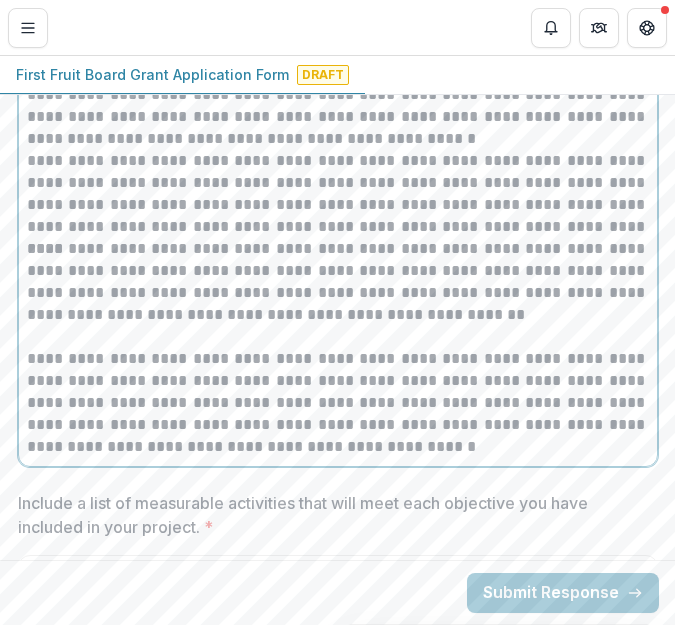 scroll, scrollTop: 2684, scrollLeft: 0, axis: vertical 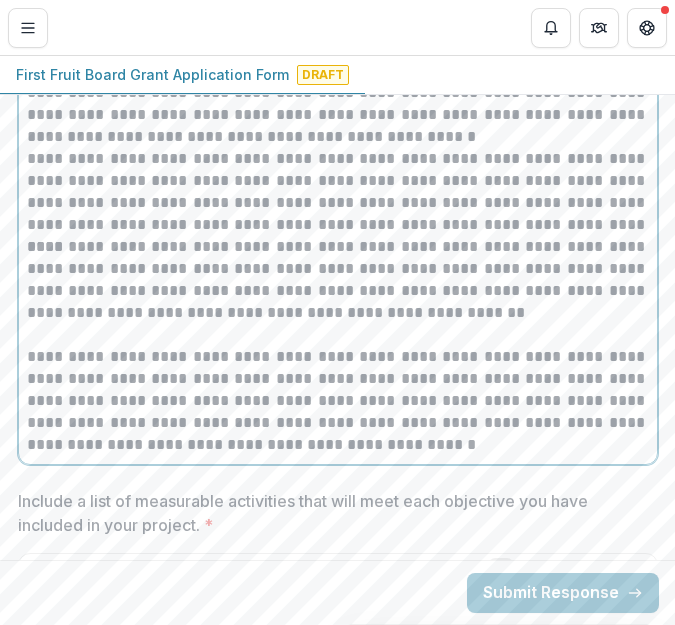 click on "**********" at bounding box center [338, 401] 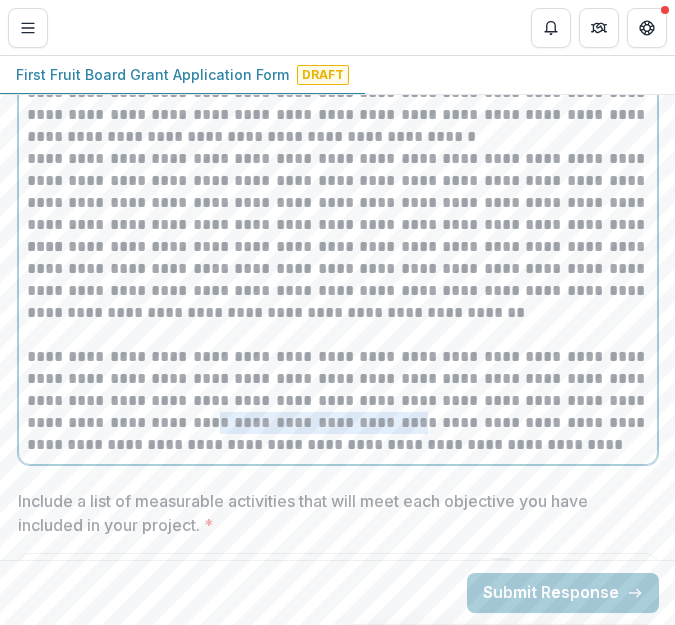 drag, startPoint x: 186, startPoint y: 426, endPoint x: 381, endPoint y: 429, distance: 195.02307 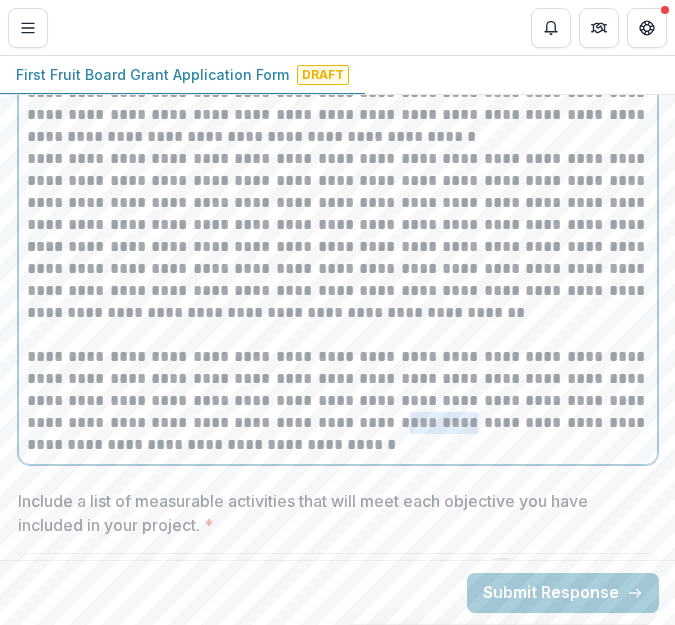 drag, startPoint x: 403, startPoint y: 423, endPoint x: 476, endPoint y: 431, distance: 73.43705 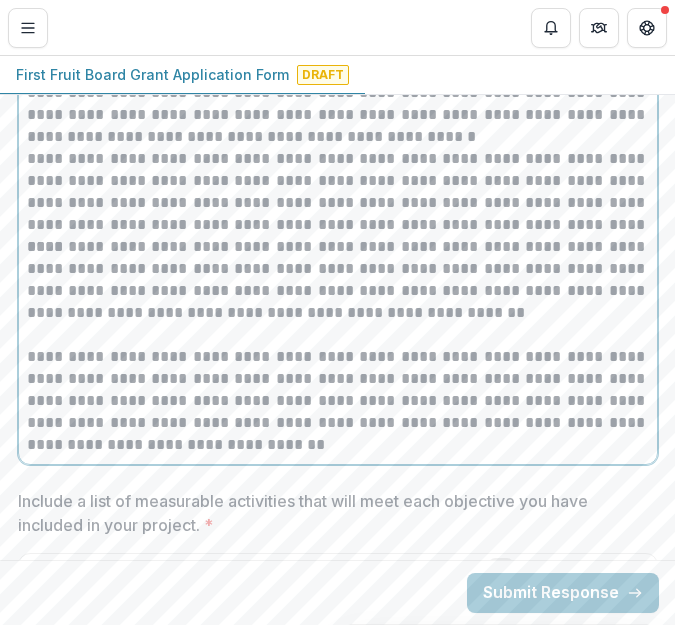click on "**********" at bounding box center [338, 401] 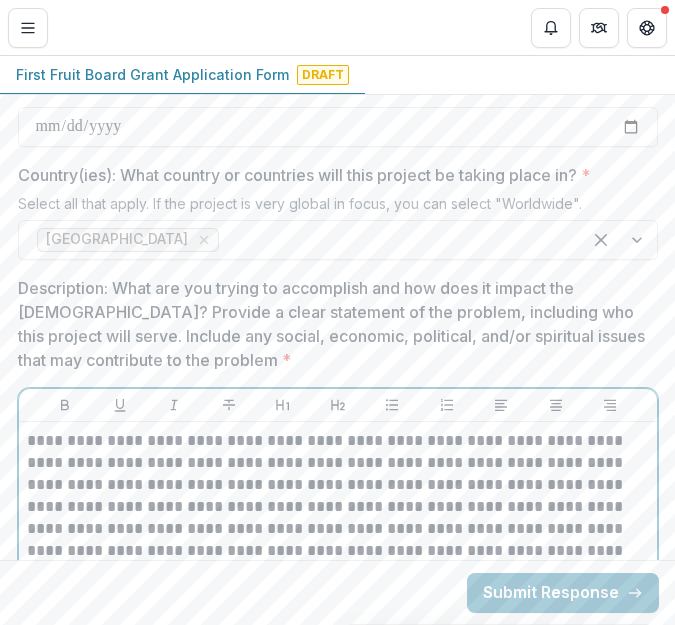 scroll, scrollTop: 1822, scrollLeft: 0, axis: vertical 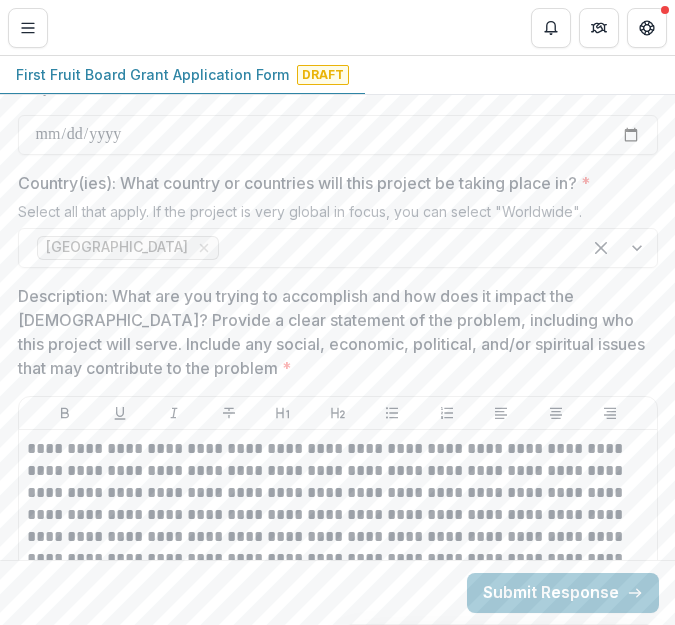 click on "Select all that apply. If the project is very global in focus, you can select "Worldwide"." at bounding box center (338, 215) 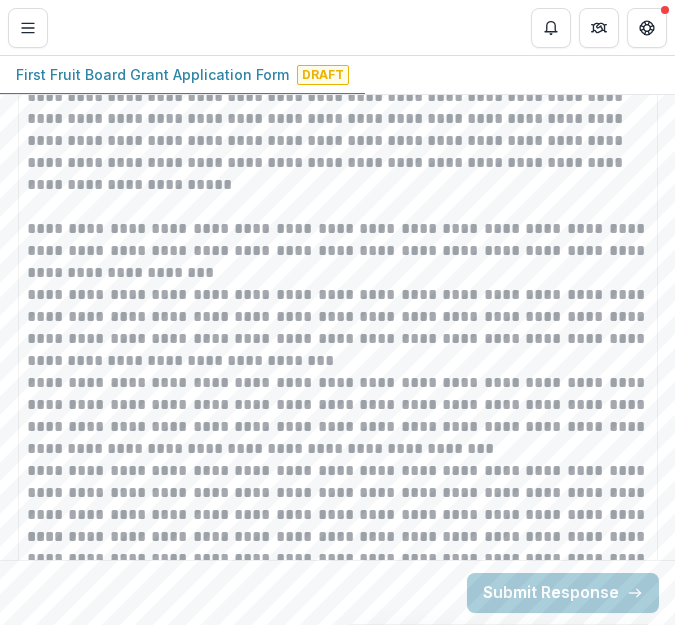 scroll, scrollTop: 2223, scrollLeft: 0, axis: vertical 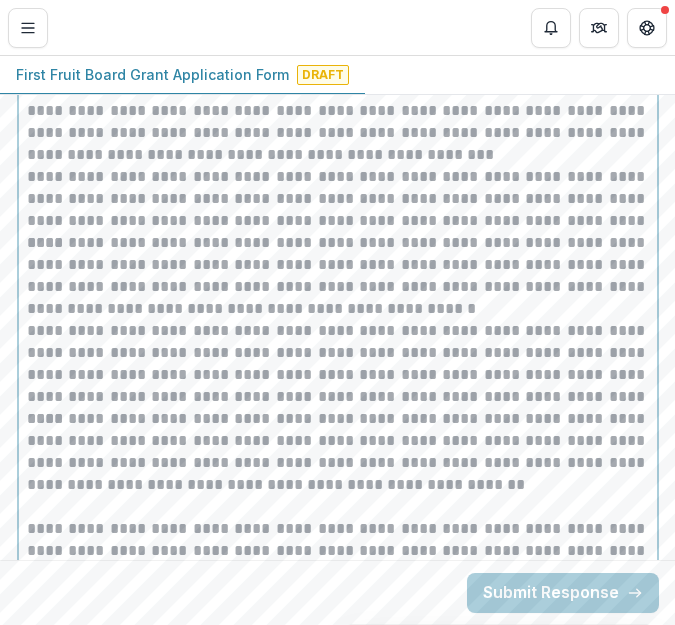 click on "**********" at bounding box center [338, 188] 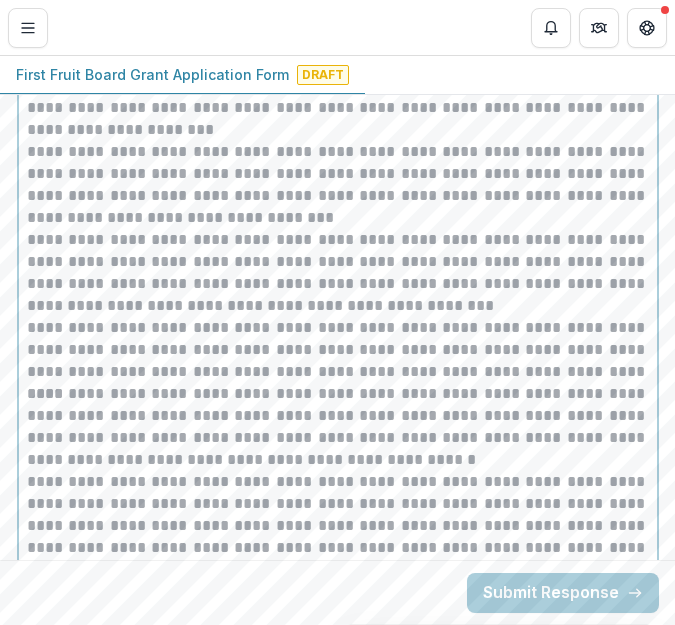 scroll, scrollTop: 2359, scrollLeft: 0, axis: vertical 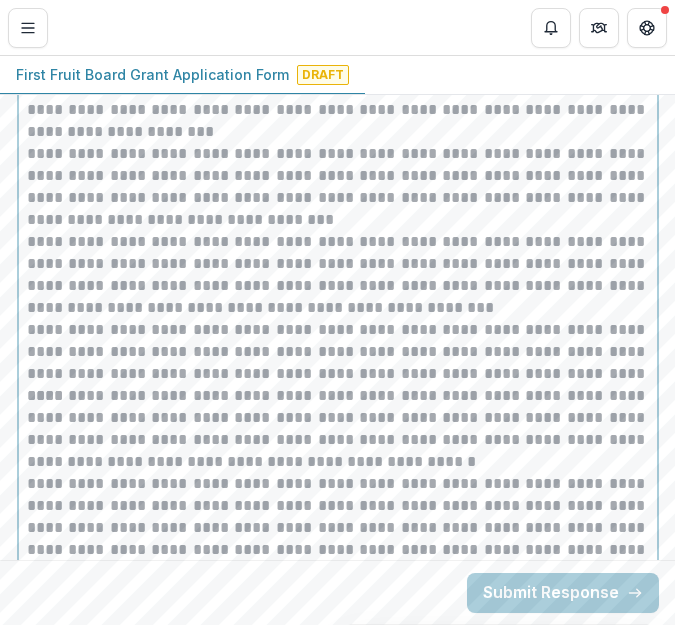 click on "**********" at bounding box center [338, 429] 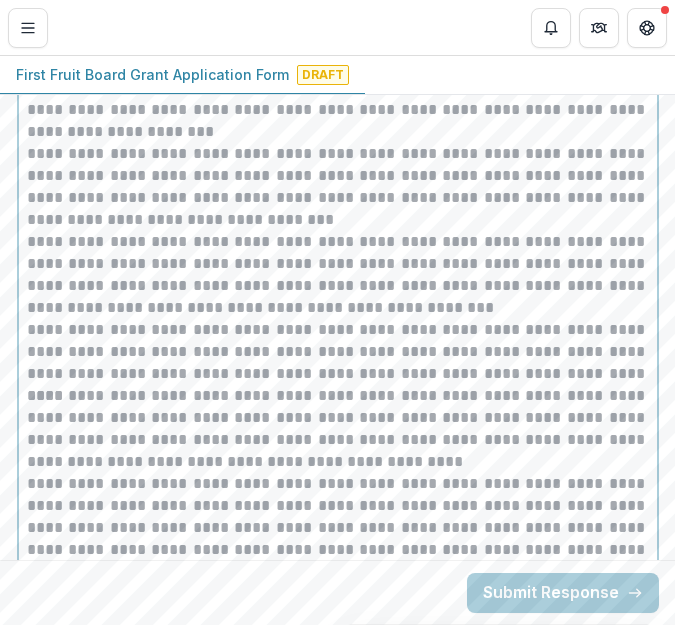 click on "**********" at bounding box center (338, 429) 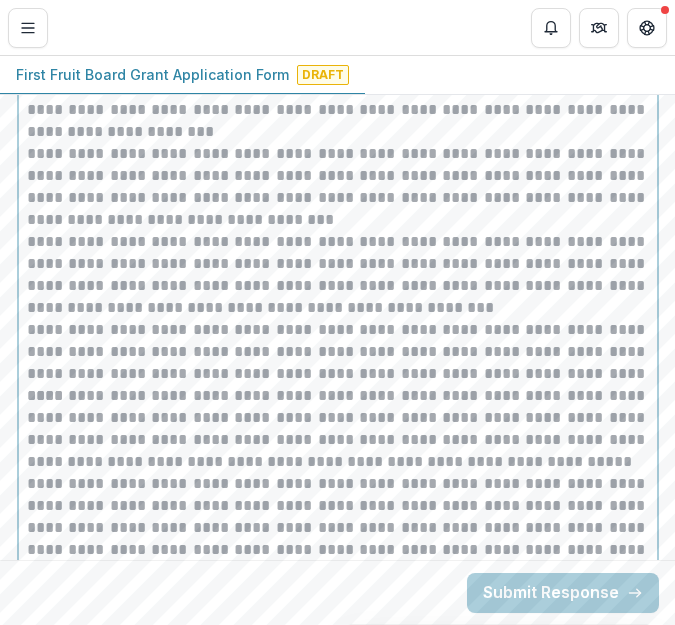 click on "**********" at bounding box center (338, 429) 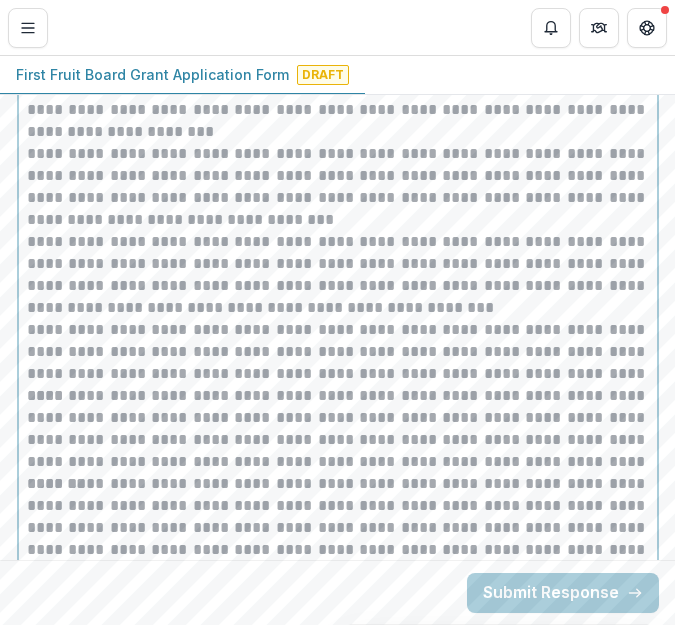 click on "**********" at bounding box center (338, 429) 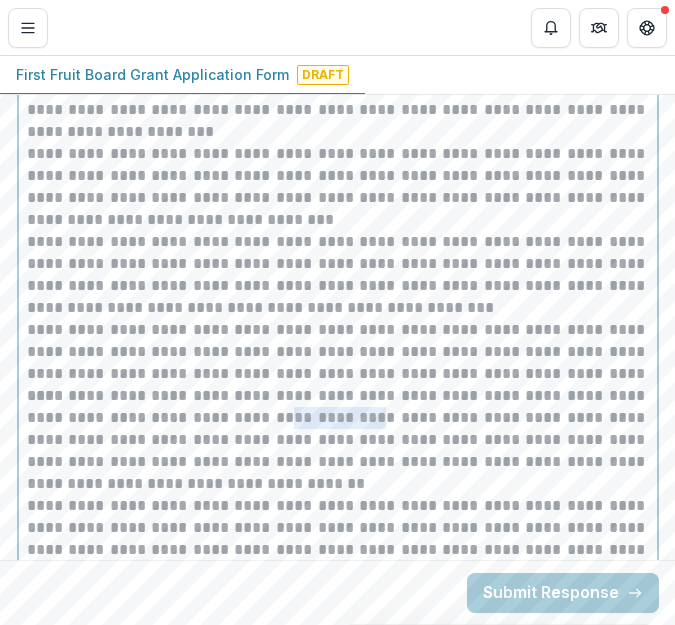 drag, startPoint x: 320, startPoint y: 417, endPoint x: 410, endPoint y: 421, distance: 90.088844 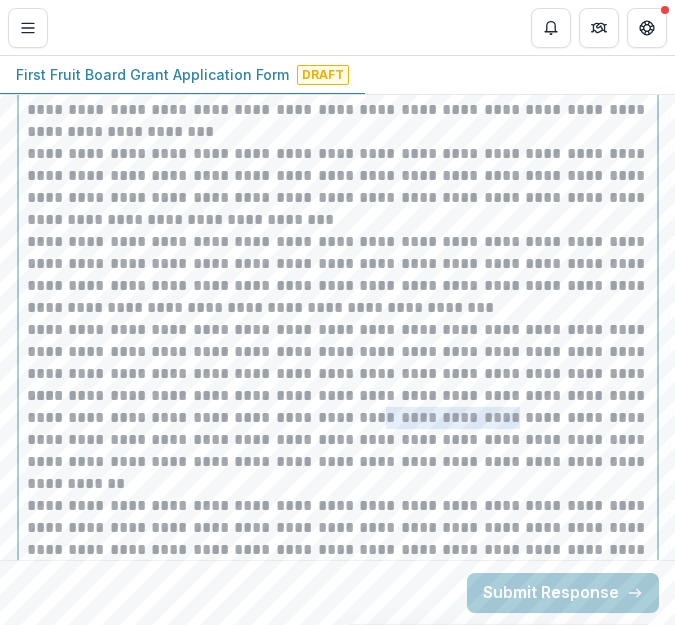drag, startPoint x: 390, startPoint y: 416, endPoint x: 533, endPoint y: 423, distance: 143.17122 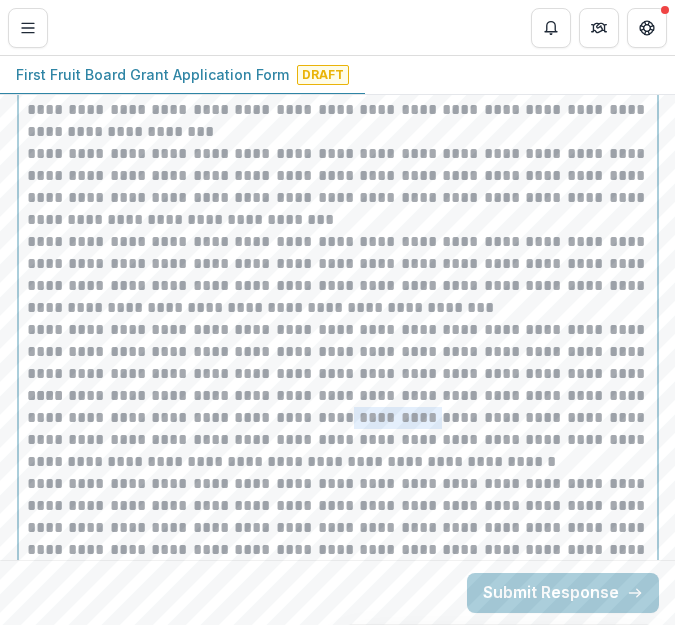 drag, startPoint x: 444, startPoint y: 414, endPoint x: 346, endPoint y: 417, distance: 98.045906 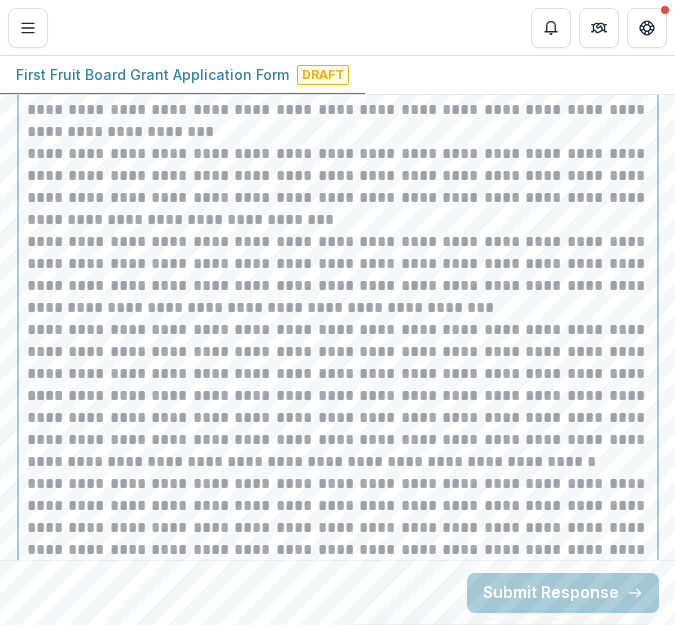 click on "**********" at bounding box center (338, 429) 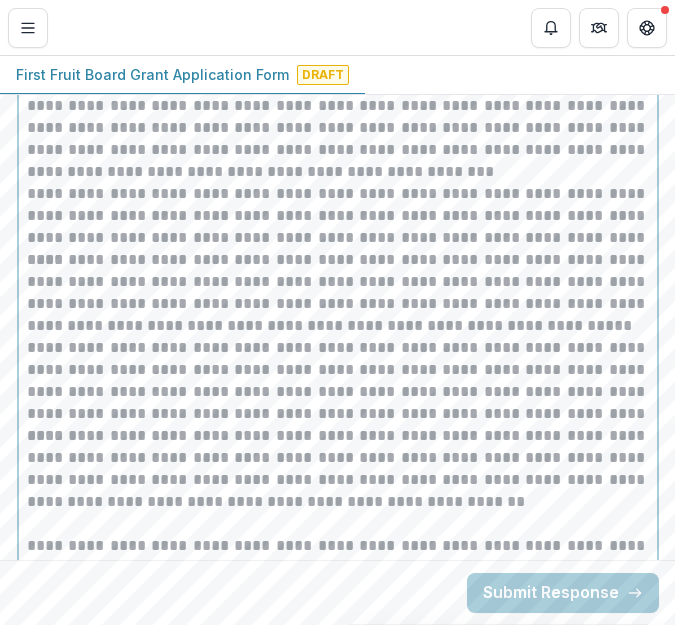 scroll, scrollTop: 2498, scrollLeft: 0, axis: vertical 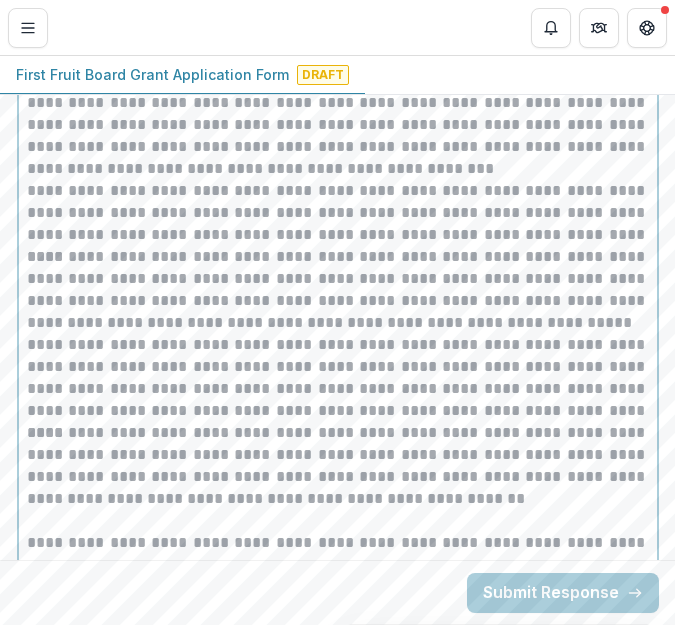 click on "**********" at bounding box center (338, 290) 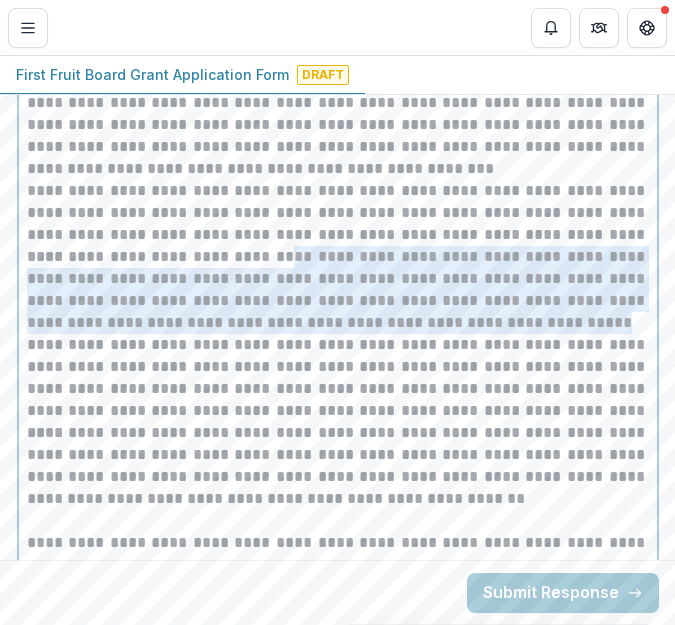 drag, startPoint x: 286, startPoint y: 257, endPoint x: 645, endPoint y: 330, distance: 366.34683 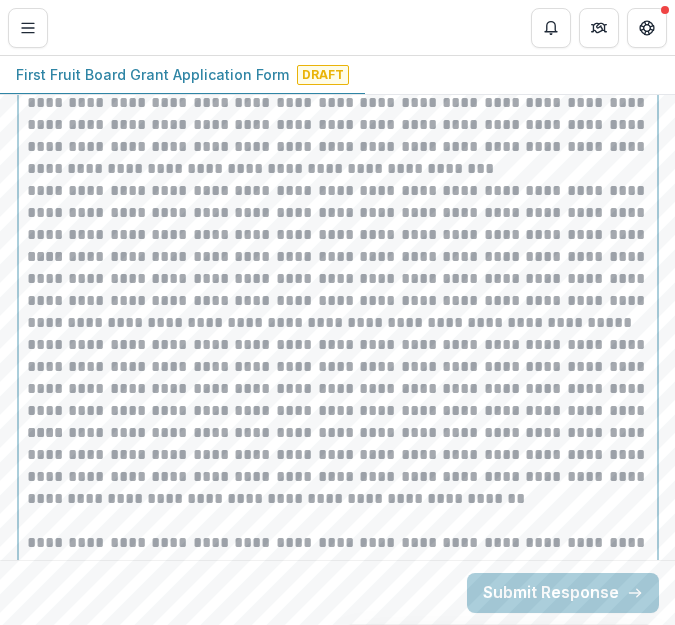 click on "**********" at bounding box center (338, 290) 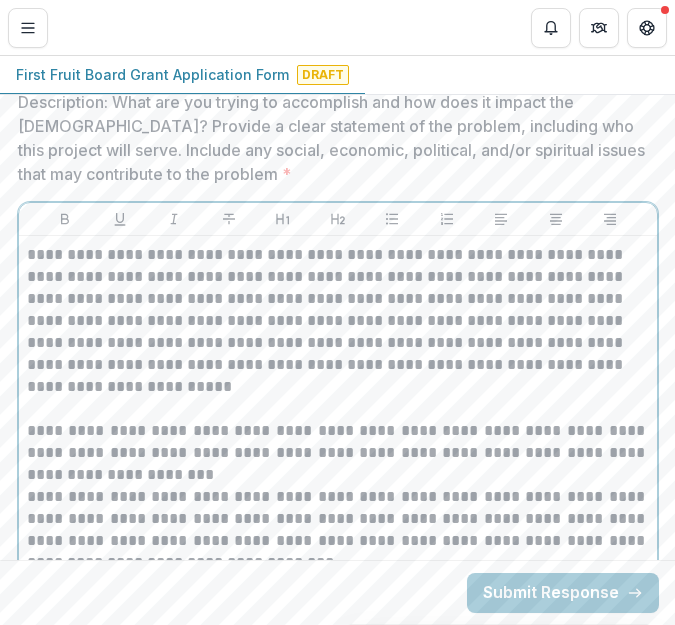scroll, scrollTop: 2020, scrollLeft: 0, axis: vertical 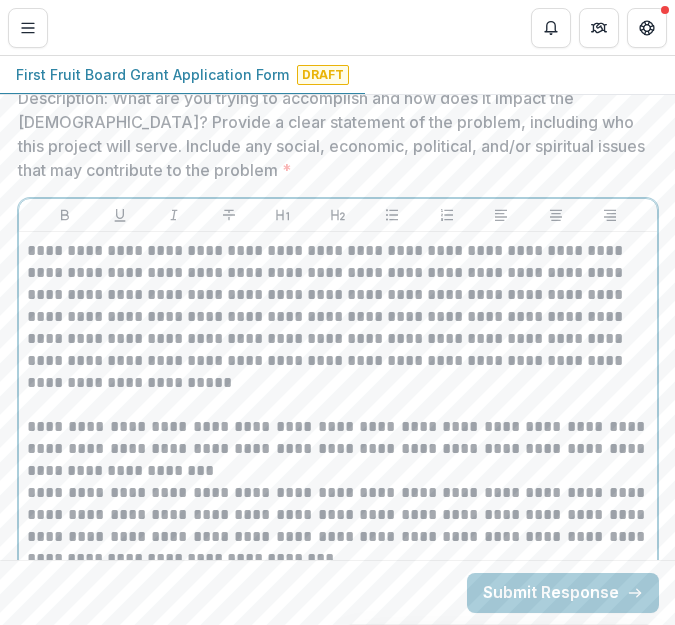 click on "**********" at bounding box center (338, 317) 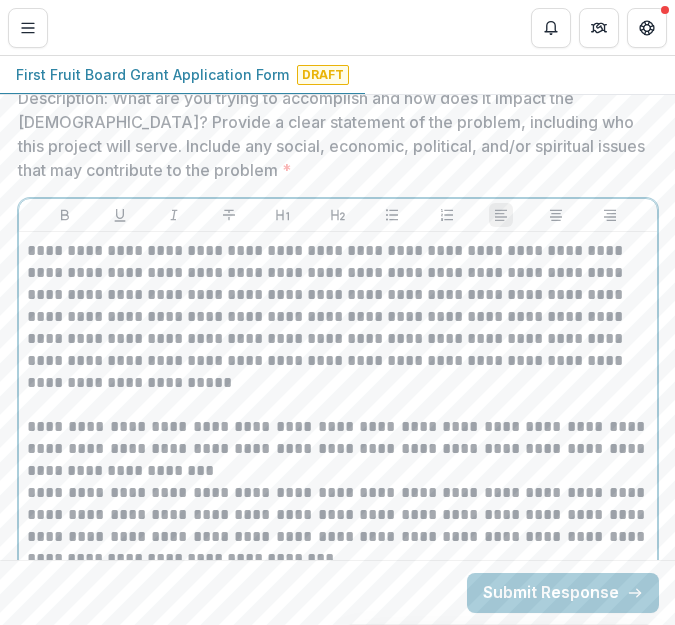 click on "**********" at bounding box center (338, 317) 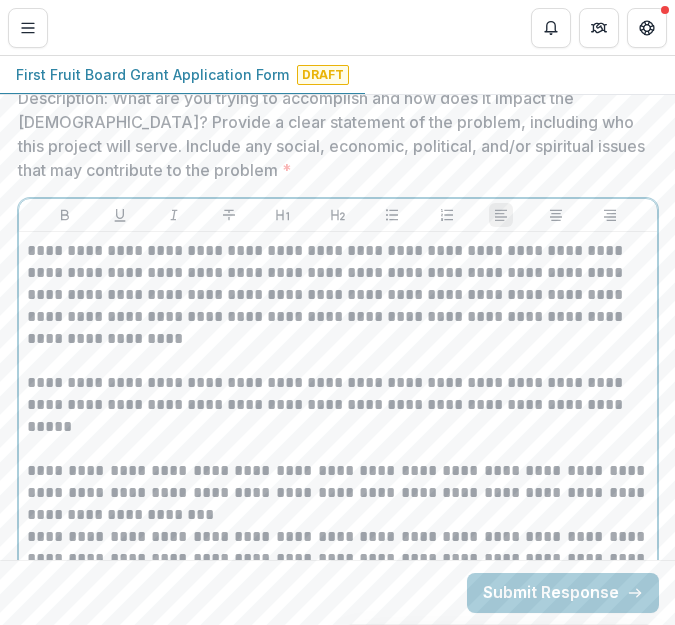 click on "**********" at bounding box center (338, 295) 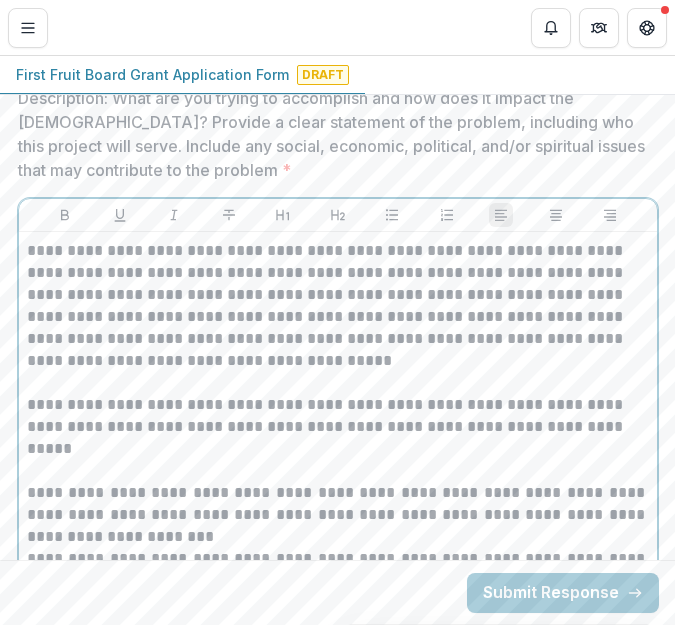 click on "**********" at bounding box center (338, 306) 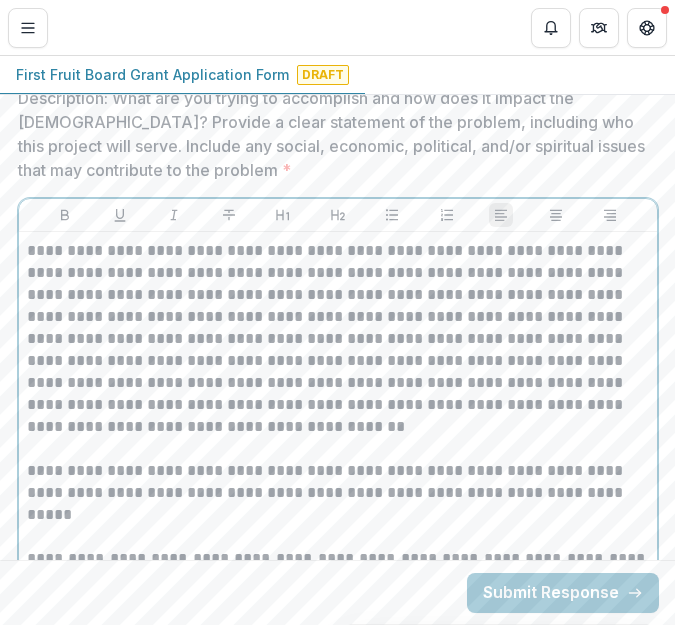 click on "**********" at bounding box center (338, 339) 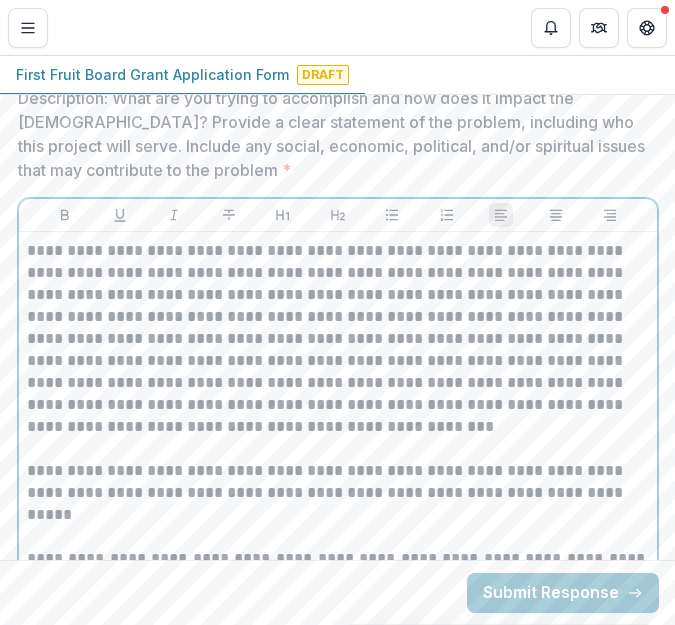 click on "**********" at bounding box center (338, 339) 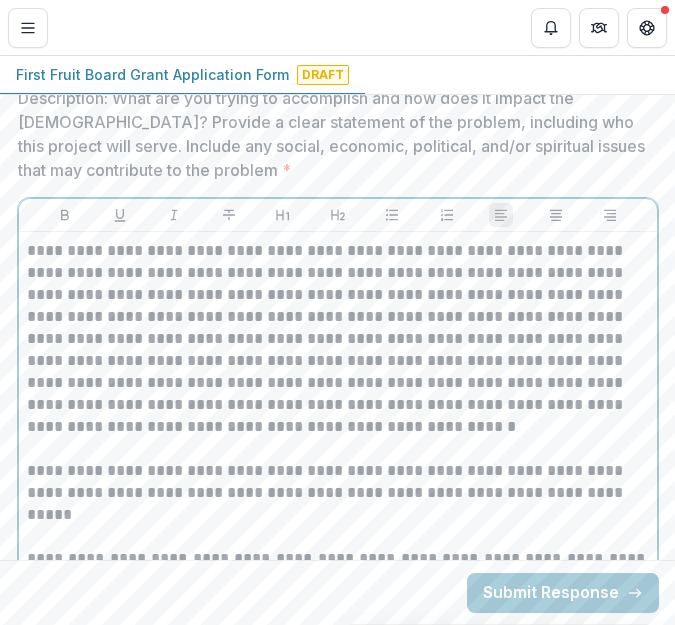 click at bounding box center [338, 449] 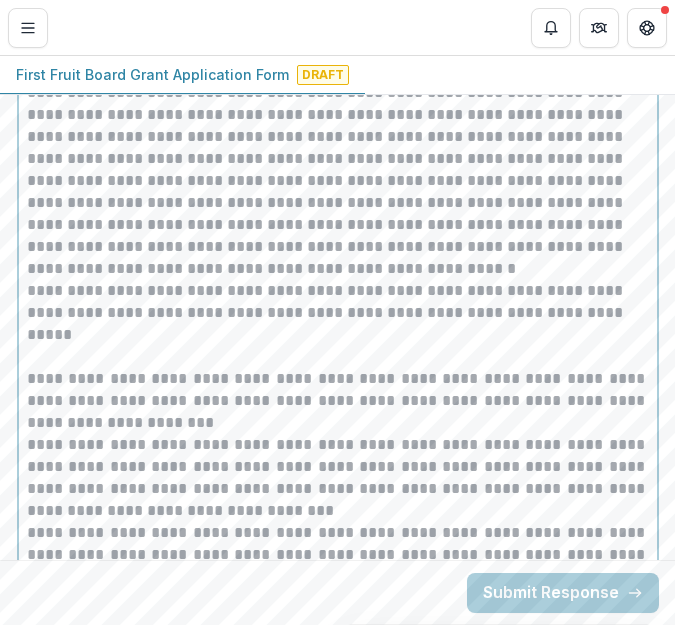 scroll, scrollTop: 2179, scrollLeft: 0, axis: vertical 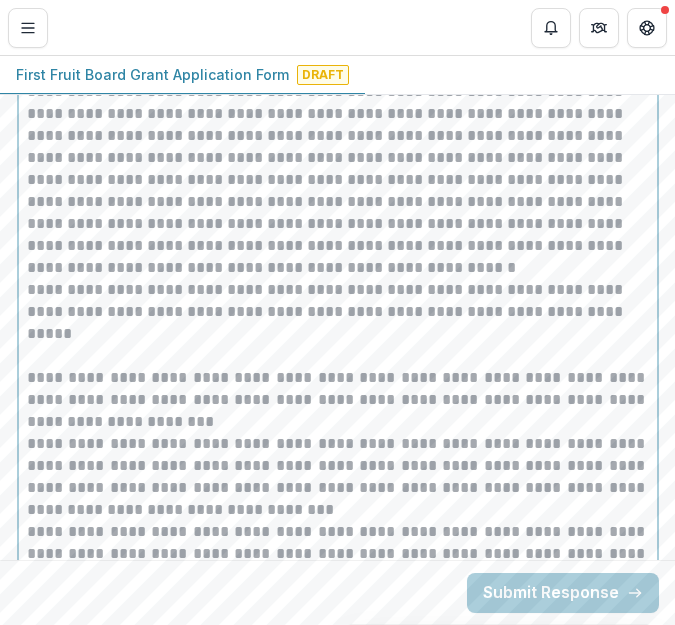 click at bounding box center (338, 356) 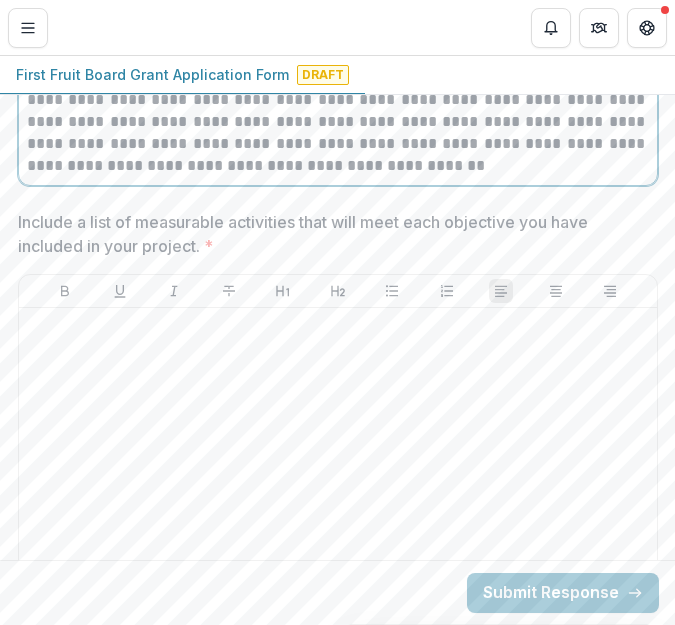 scroll, scrollTop: 3054, scrollLeft: 1, axis: both 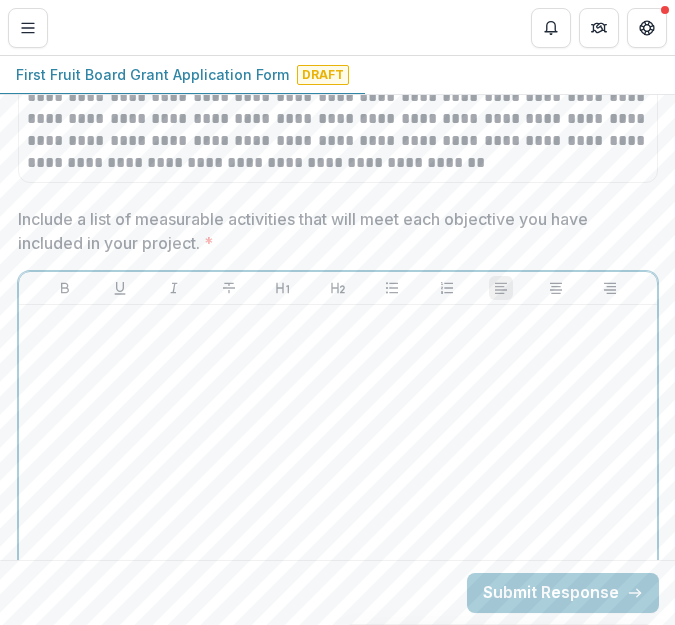 click at bounding box center (338, 463) 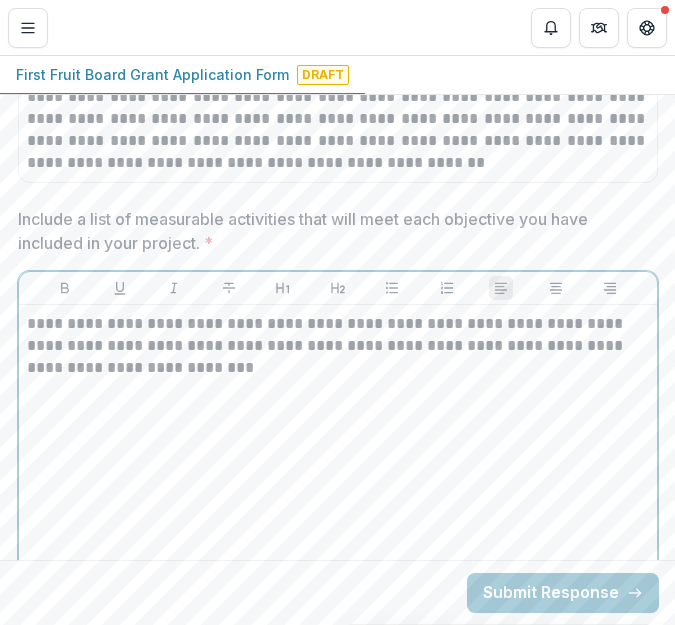 click on "**********" at bounding box center [338, 346] 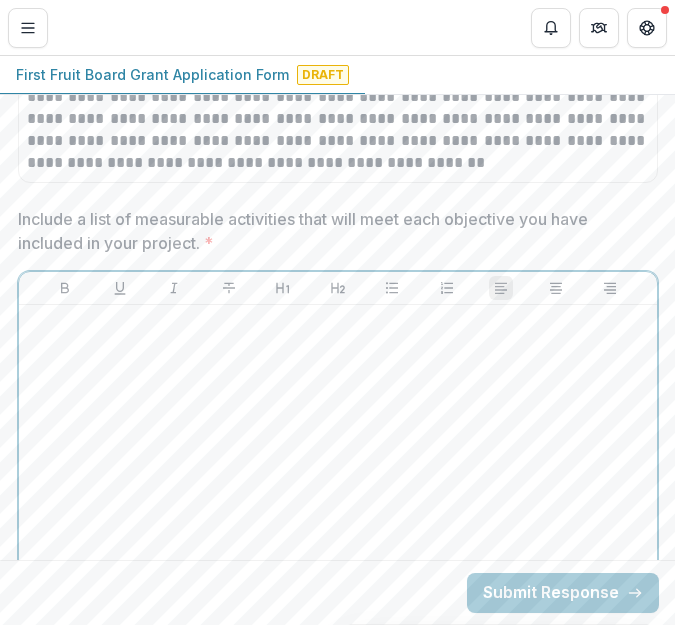 click at bounding box center [338, 463] 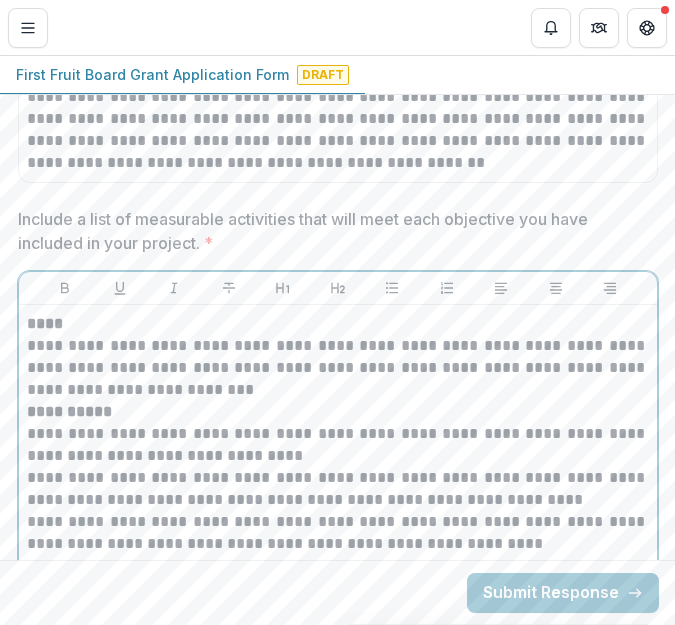 click on "**********" at bounding box center [338, 368] 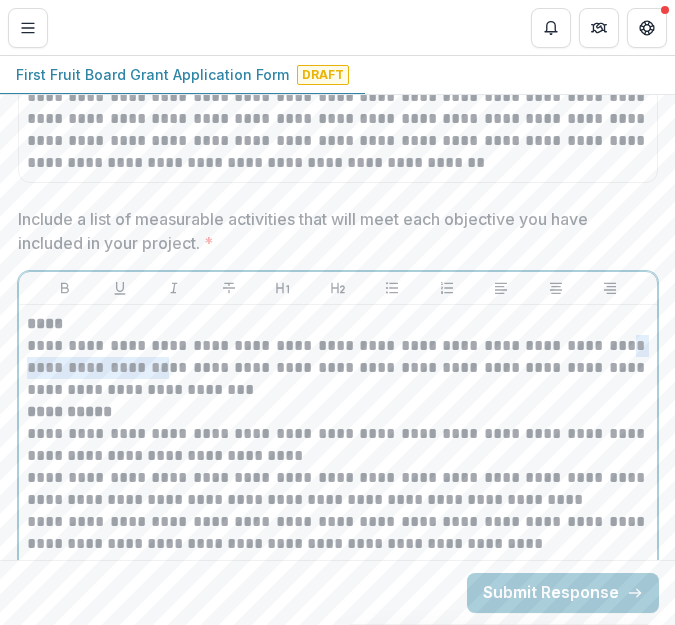drag, startPoint x: 165, startPoint y: 370, endPoint x: 25, endPoint y: 370, distance: 140 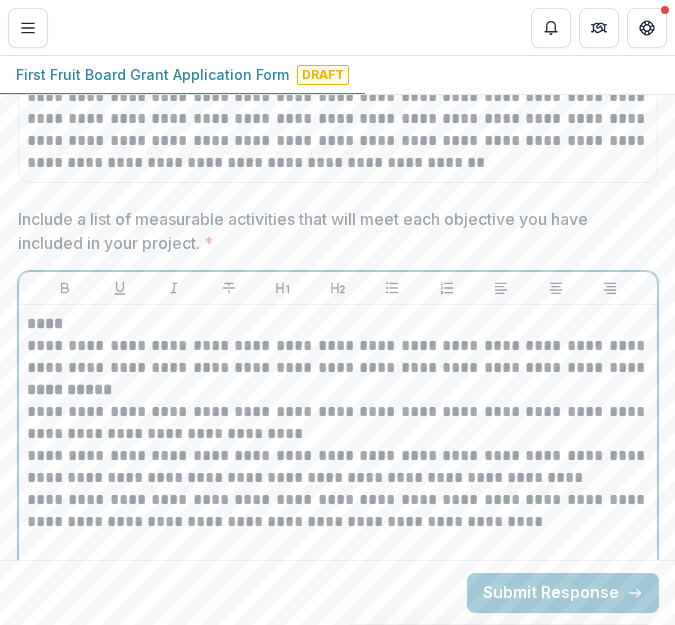 click on "**********" at bounding box center [338, 357] 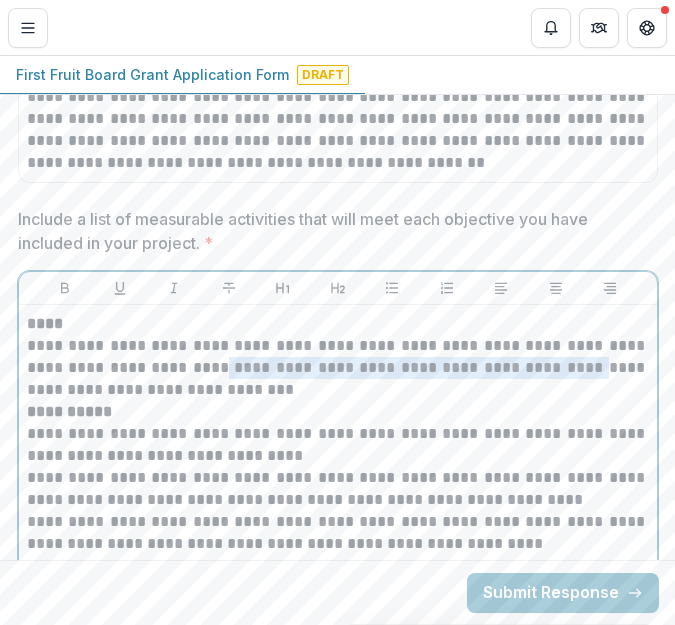 drag, startPoint x: 211, startPoint y: 364, endPoint x: 560, endPoint y: 367, distance: 349.0129 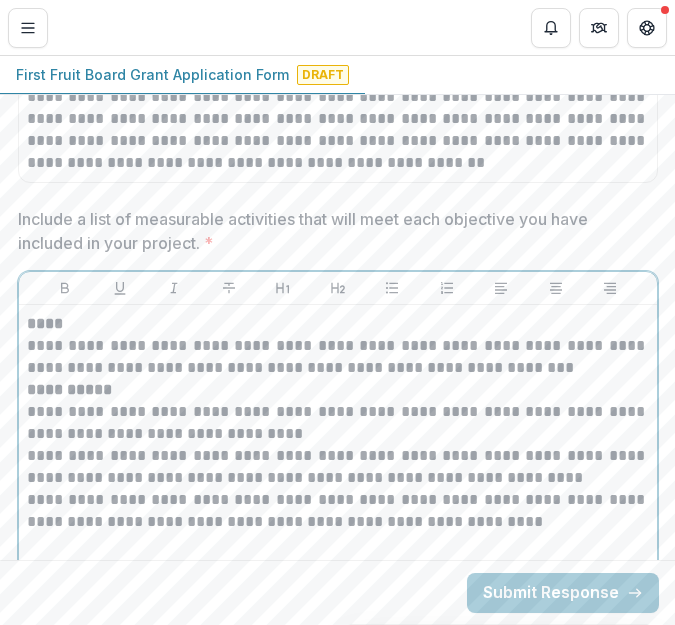 click on "**********" at bounding box center (338, 357) 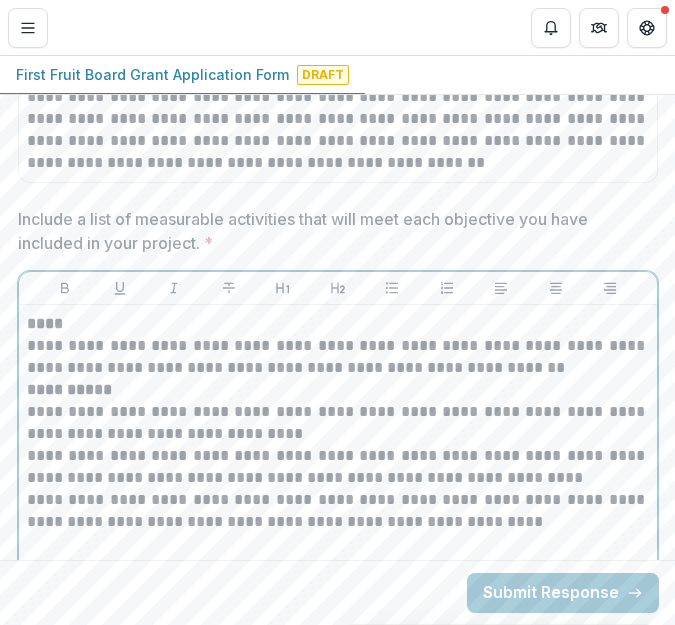 click on "**********" at bounding box center [338, 357] 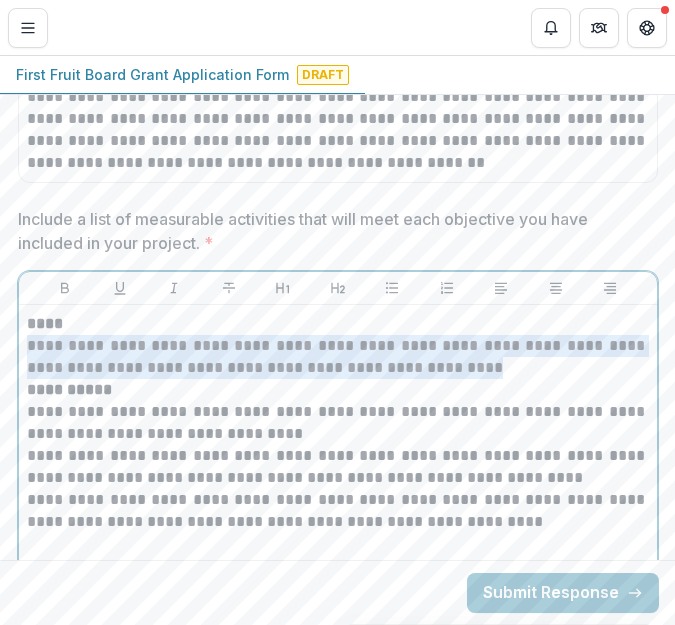 drag, startPoint x: 26, startPoint y: 347, endPoint x: 450, endPoint y: 370, distance: 424.62335 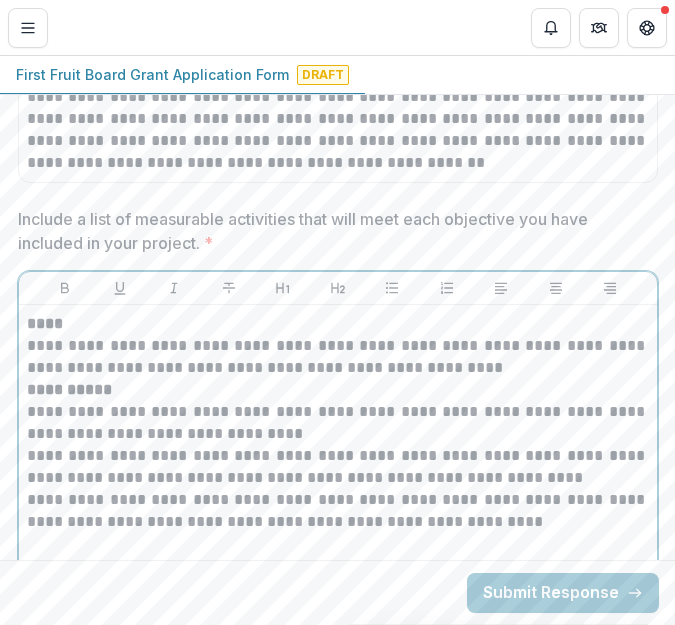 click on "**********" at bounding box center [338, 423] 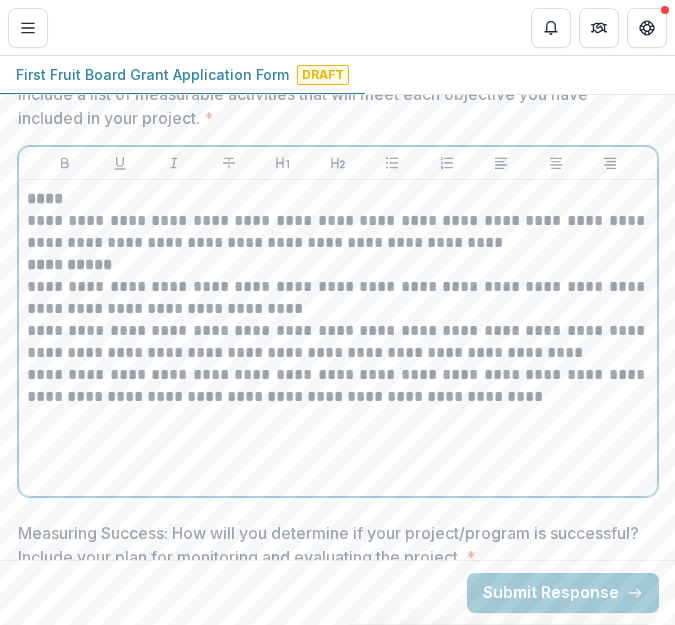 scroll, scrollTop: 3181, scrollLeft: 1, axis: both 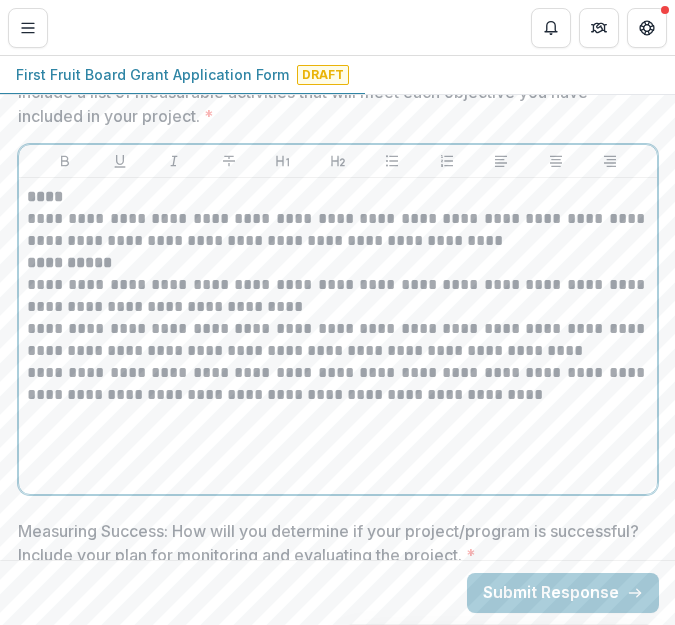 click on "**********" at bounding box center (338, 296) 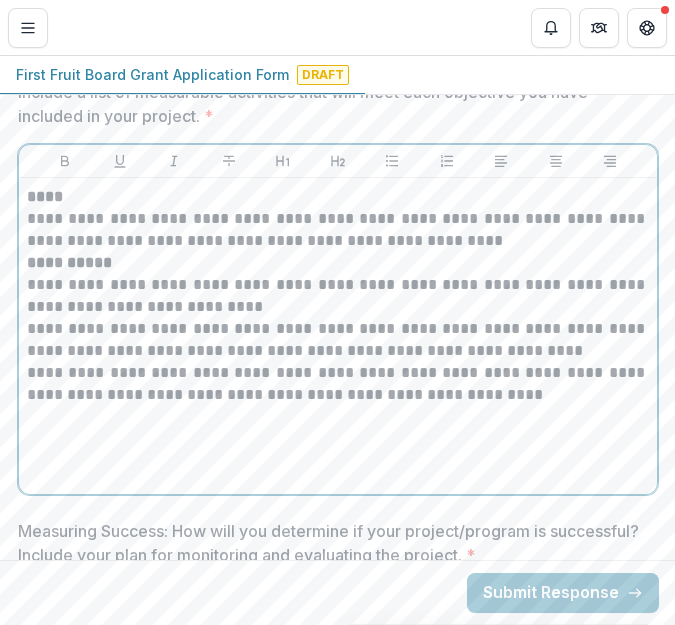 click on "**********" at bounding box center [338, 340] 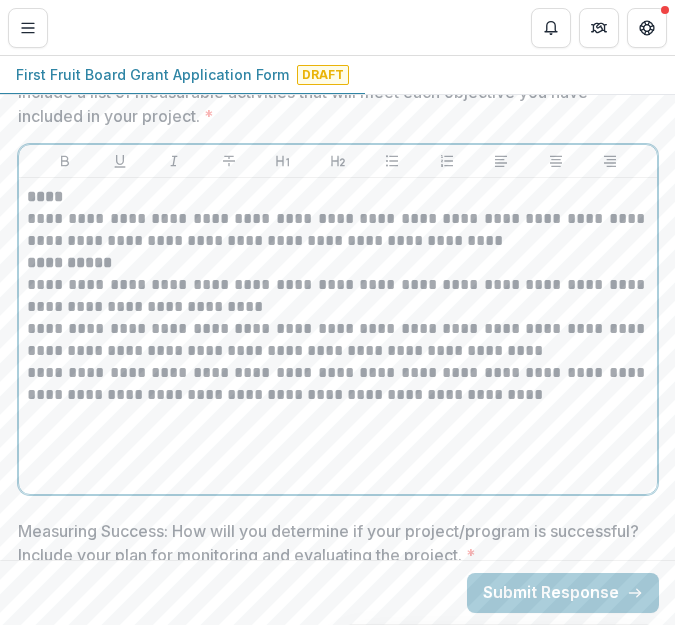 click on "**********" at bounding box center [338, 340] 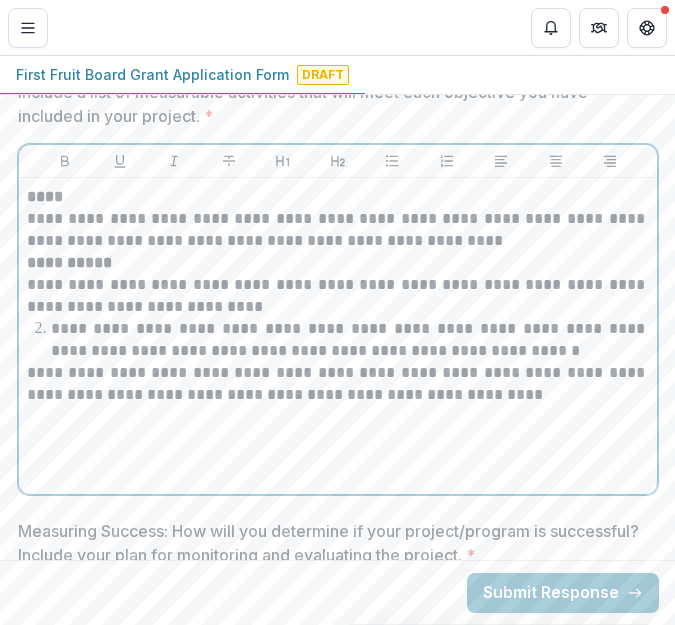 click on "**********" at bounding box center [338, 296] 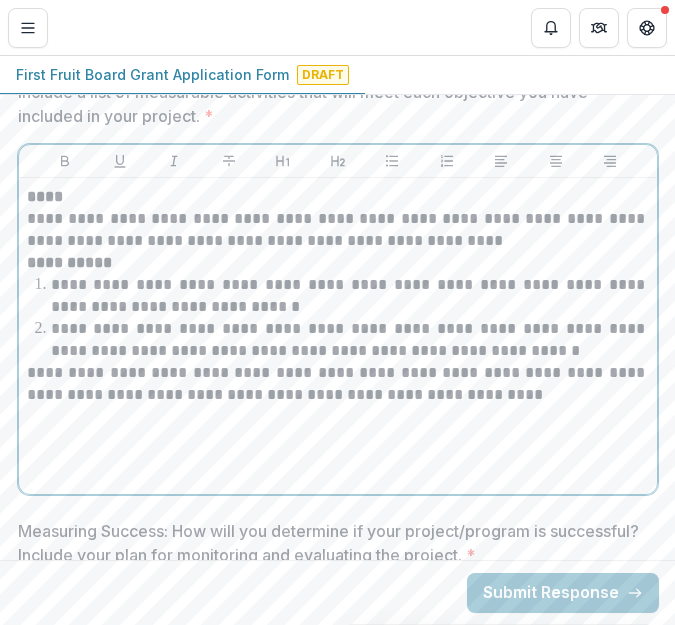 click on "**********" at bounding box center (338, 384) 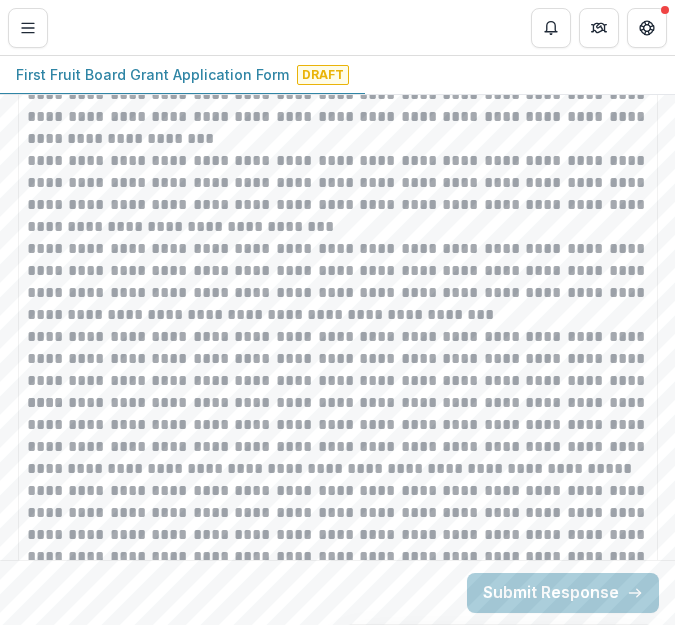 scroll, scrollTop: 2430, scrollLeft: 1, axis: both 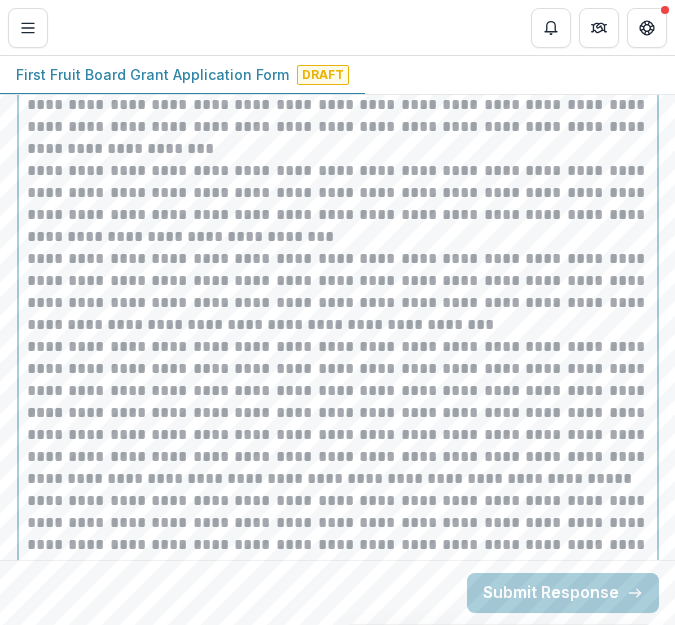 click on "**********" at bounding box center [338, 204] 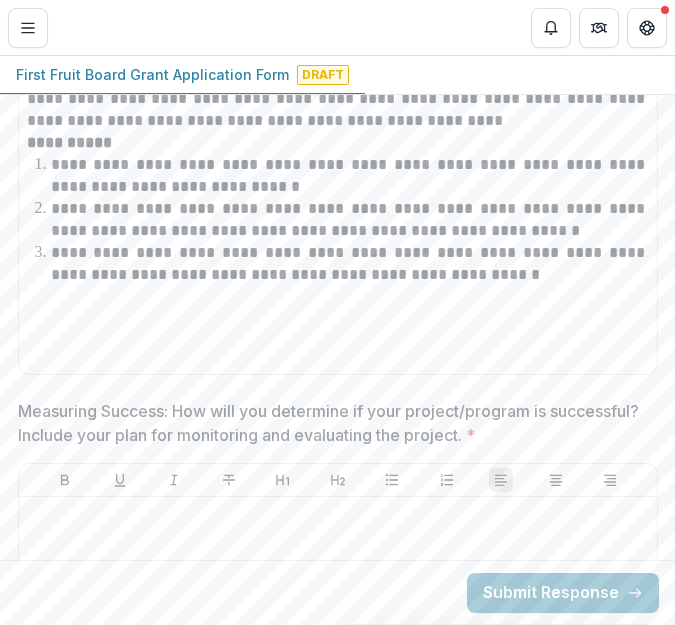 scroll, scrollTop: 3322, scrollLeft: 1, axis: both 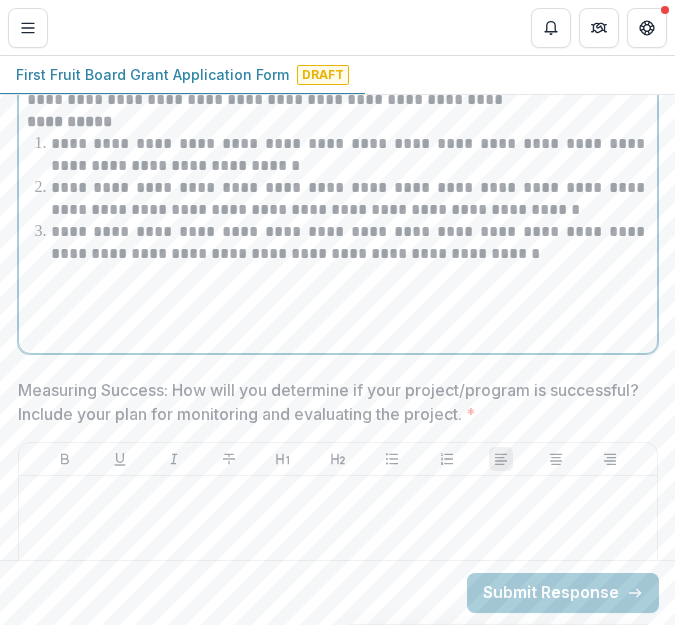 click on "**********" at bounding box center [350, 155] 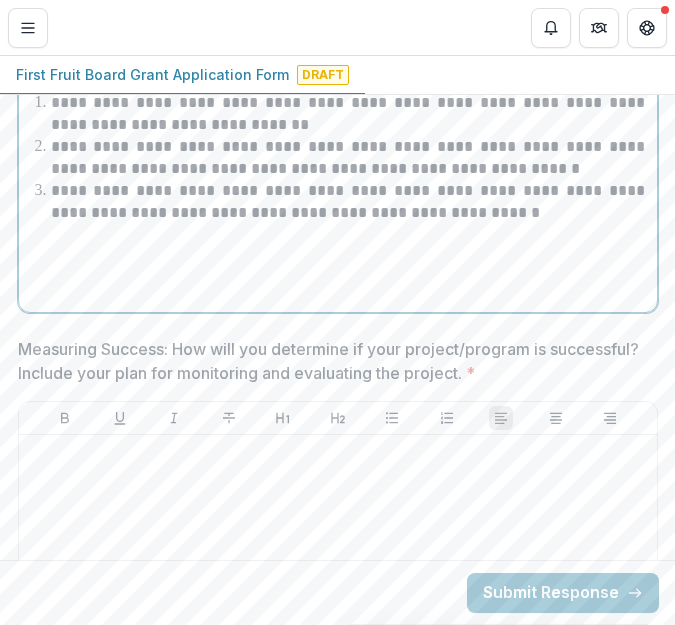 scroll, scrollTop: 3364, scrollLeft: 1, axis: both 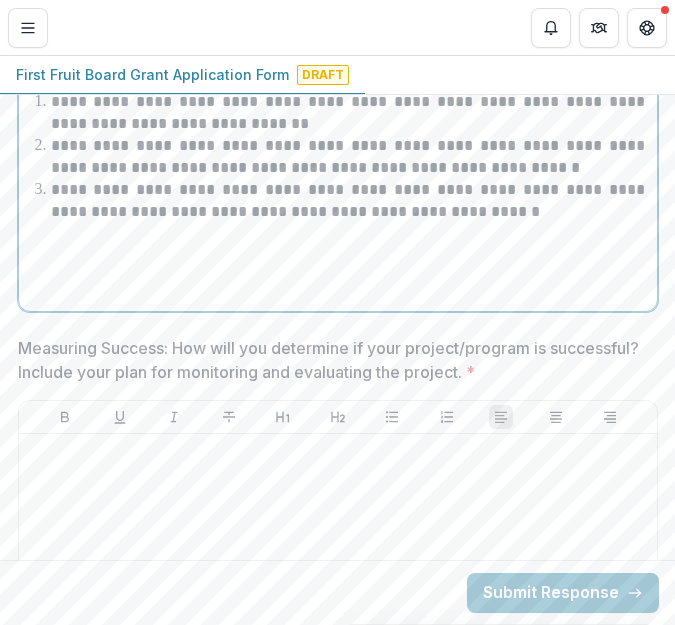 click on "**********" at bounding box center (350, 201) 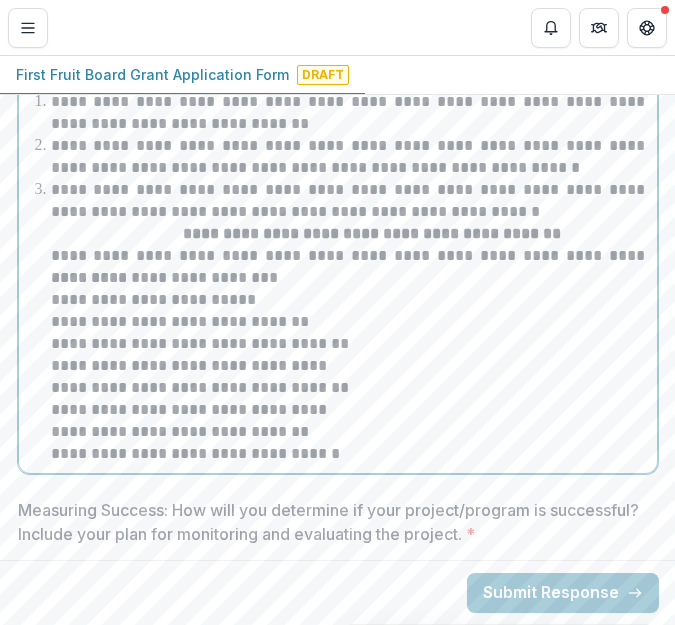click on "**********" at bounding box center (306, 233) 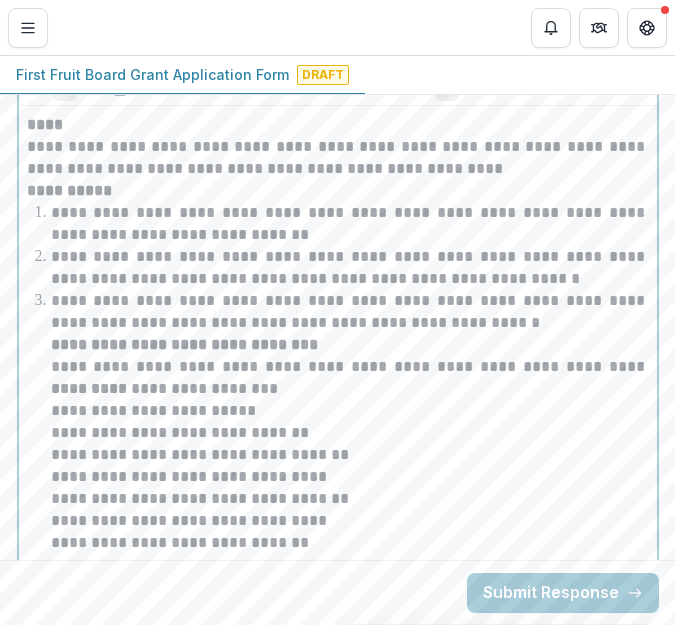 scroll, scrollTop: 3261, scrollLeft: 1, axis: both 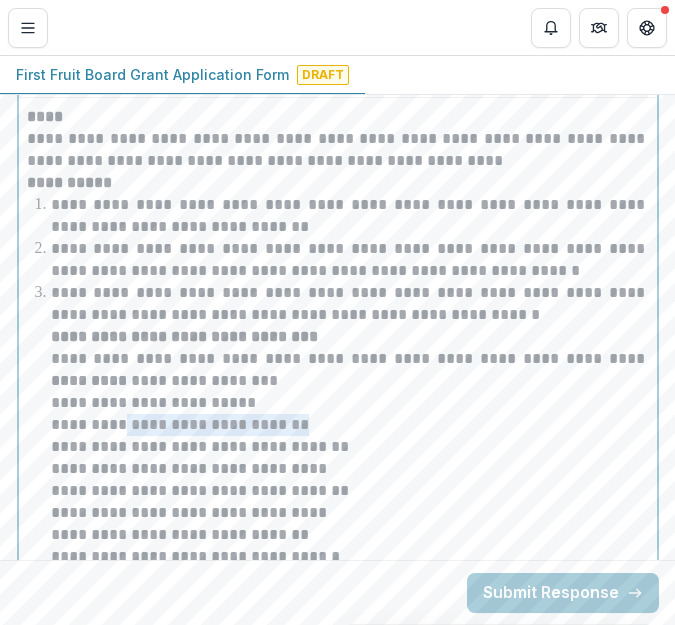 drag, startPoint x: 92, startPoint y: 423, endPoint x: 285, endPoint y: 433, distance: 193.2589 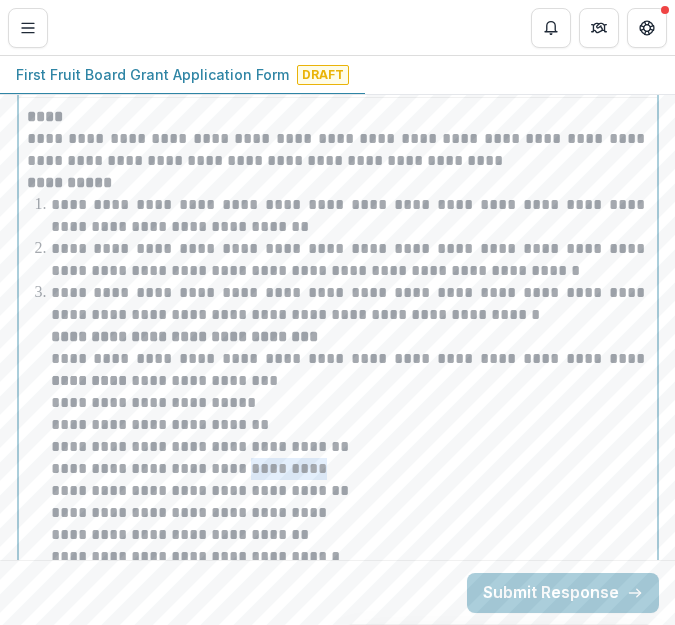 drag, startPoint x: 200, startPoint y: 468, endPoint x: 287, endPoint y: 472, distance: 87.0919 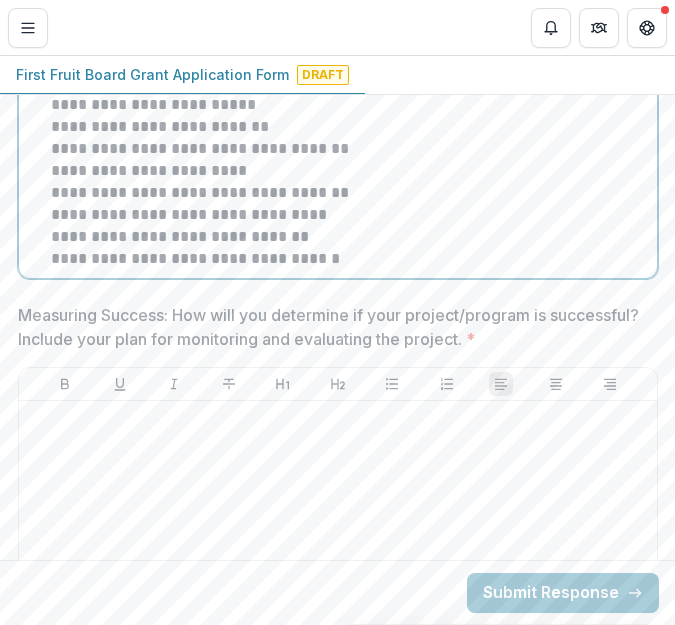 scroll, scrollTop: 3565, scrollLeft: 1, axis: both 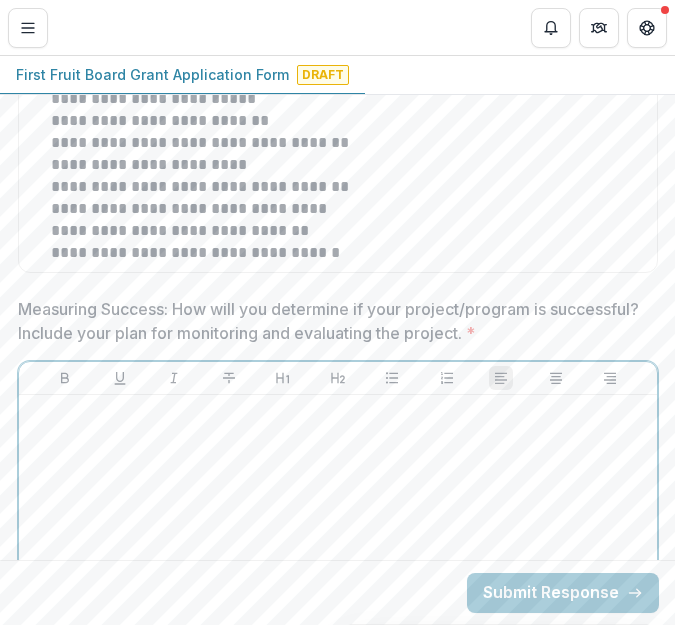 click at bounding box center [338, 553] 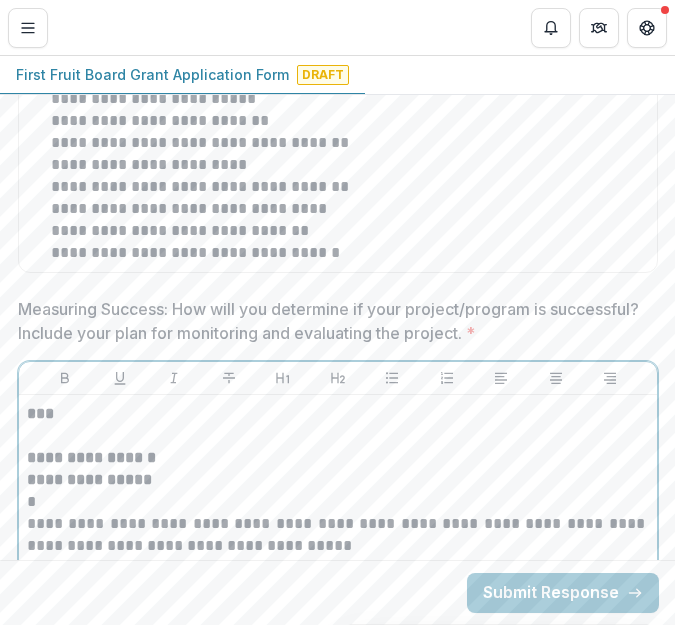 scroll, scrollTop: 3802, scrollLeft: 1, axis: both 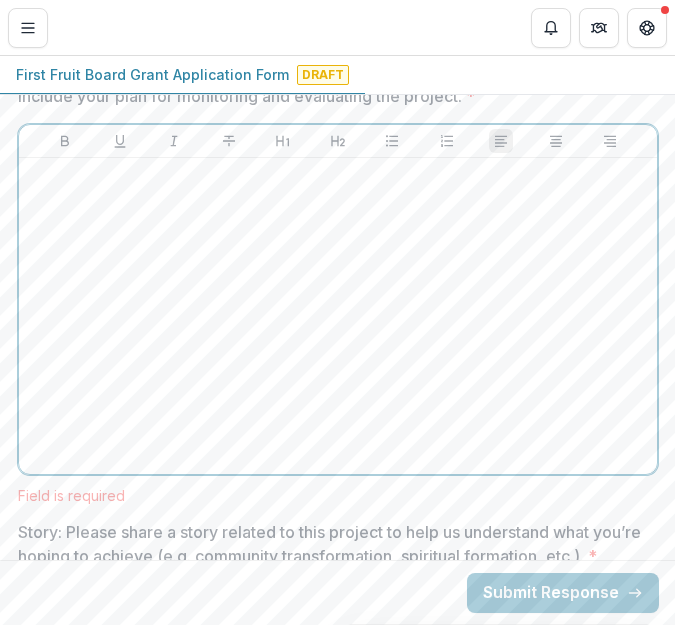 click at bounding box center [338, 316] 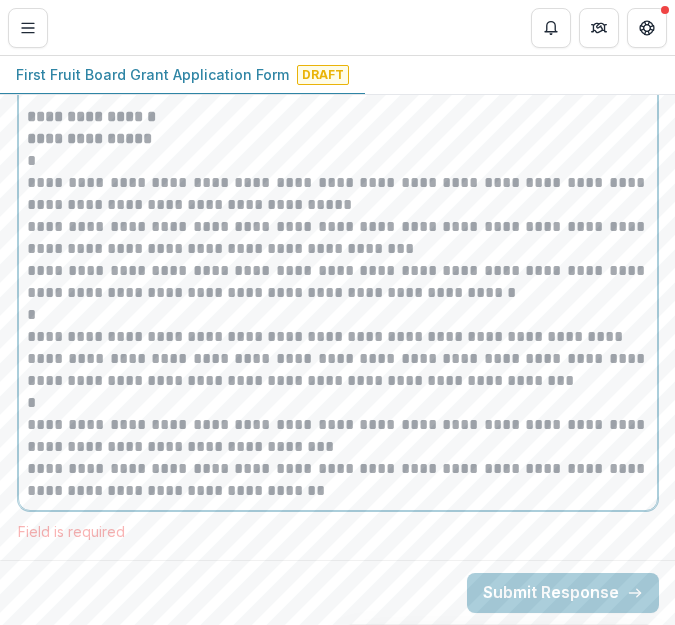 scroll, scrollTop: 3899, scrollLeft: 3, axis: both 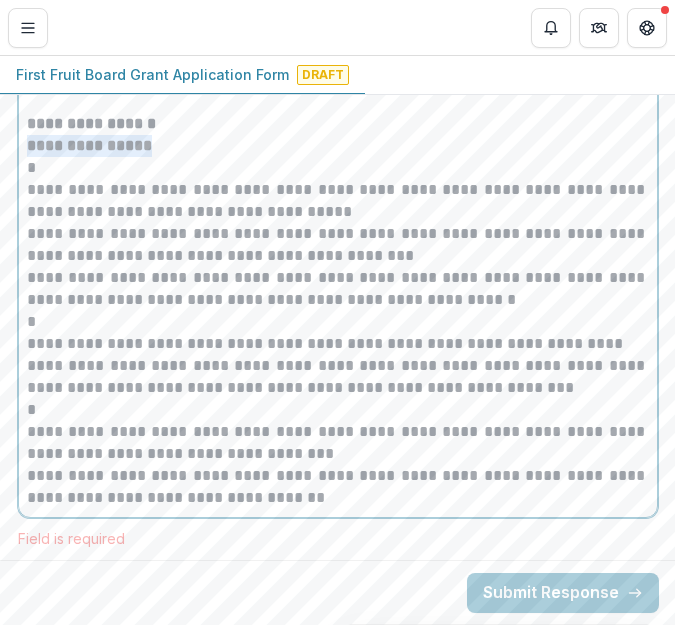 drag, startPoint x: 150, startPoint y: 145, endPoint x: 24, endPoint y: 148, distance: 126.035706 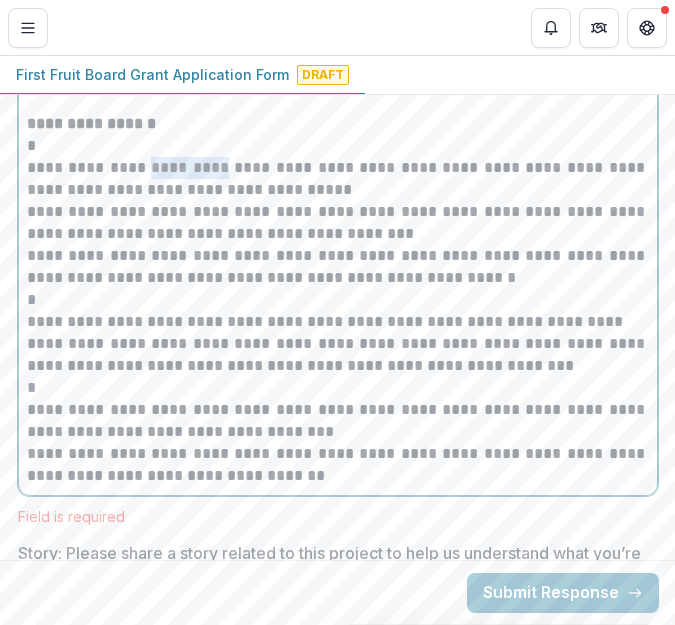 drag, startPoint x: 154, startPoint y: 168, endPoint x: 234, endPoint y: 169, distance: 80.00625 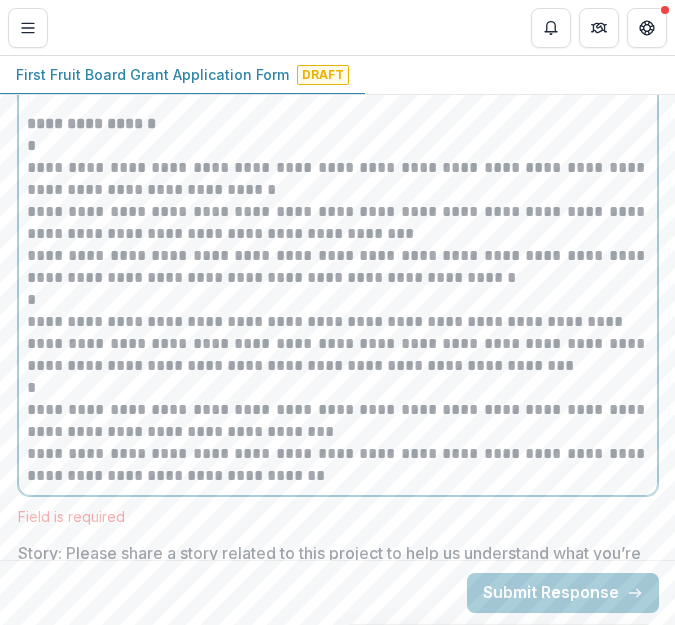 type 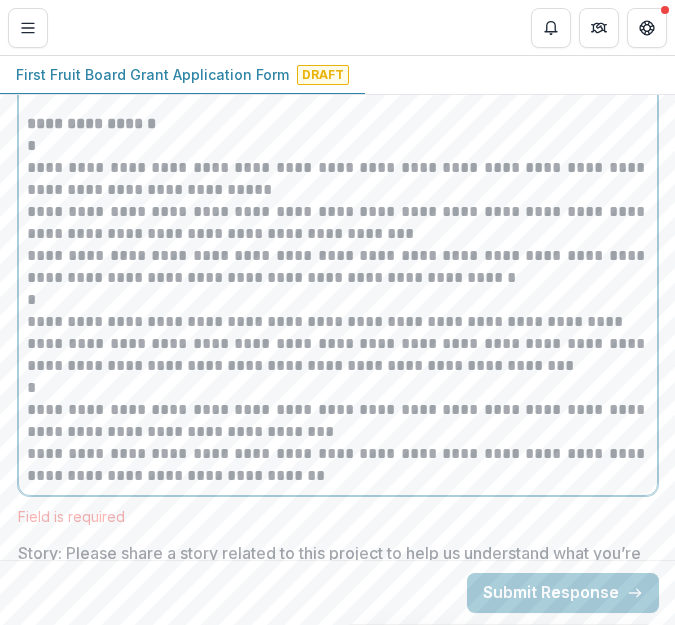 click on "**********" at bounding box center (338, 179) 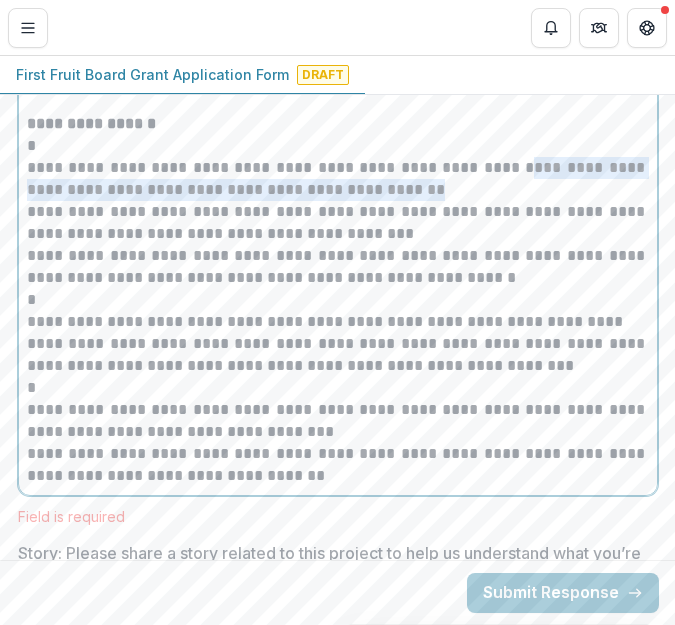 drag, startPoint x: 510, startPoint y: 170, endPoint x: 509, endPoint y: 187, distance: 17.029387 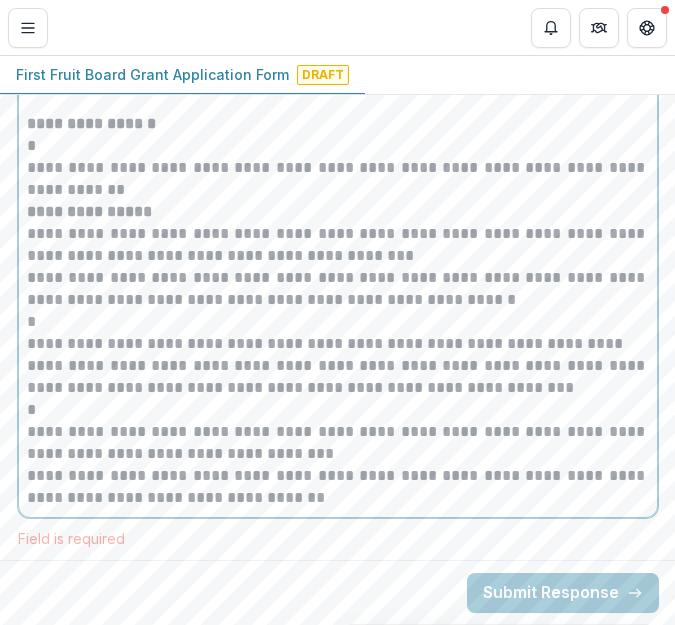 click on "**********" at bounding box center [338, 245] 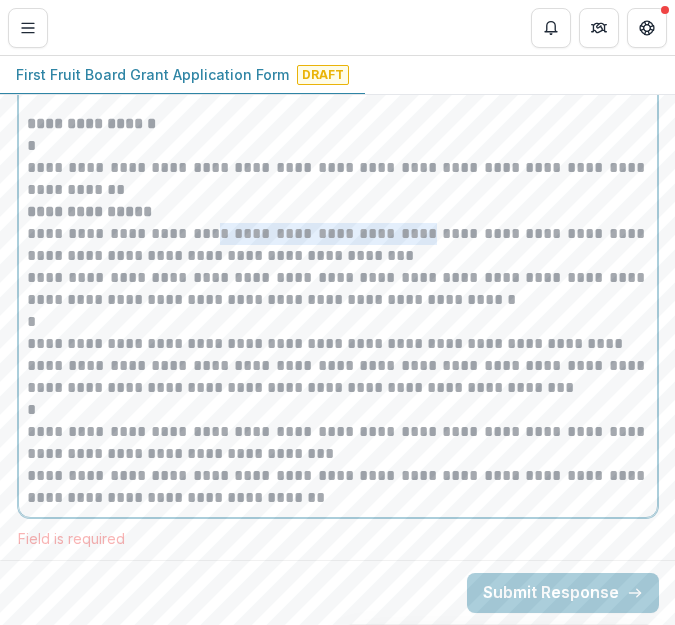 drag, startPoint x: 208, startPoint y: 233, endPoint x: 430, endPoint y: 233, distance: 222 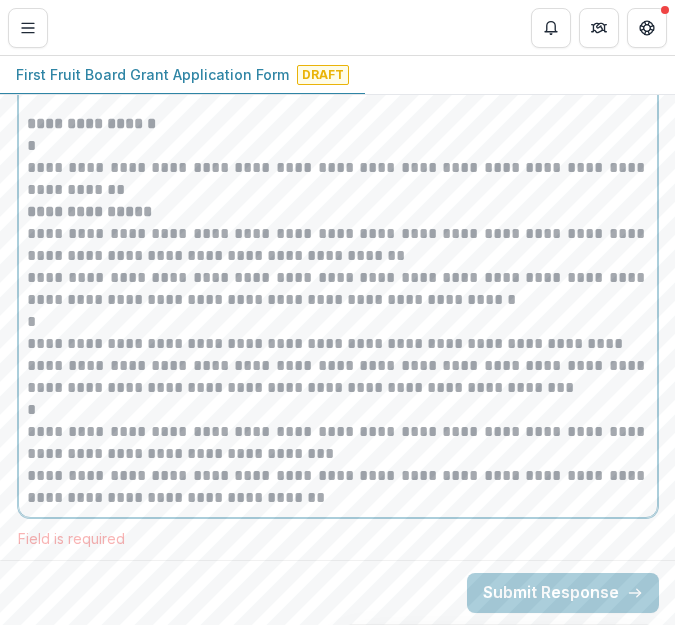 click on "**********" at bounding box center (338, 245) 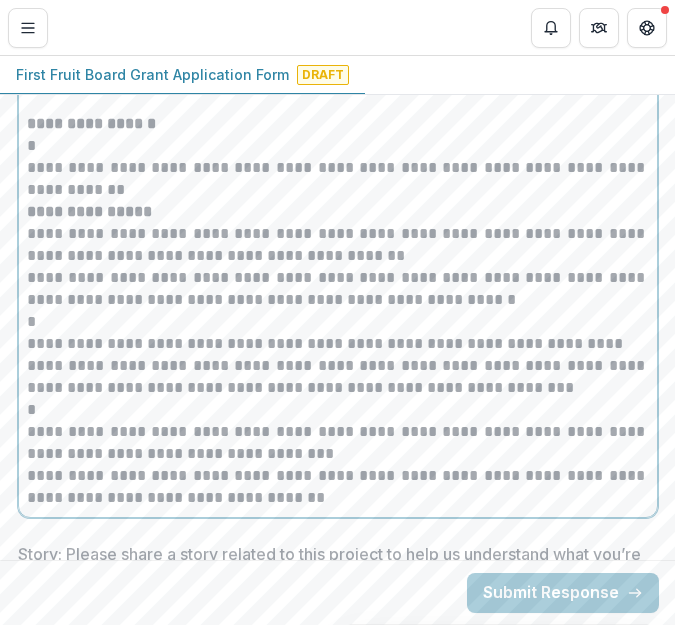 click on "**********" at bounding box center (338, 245) 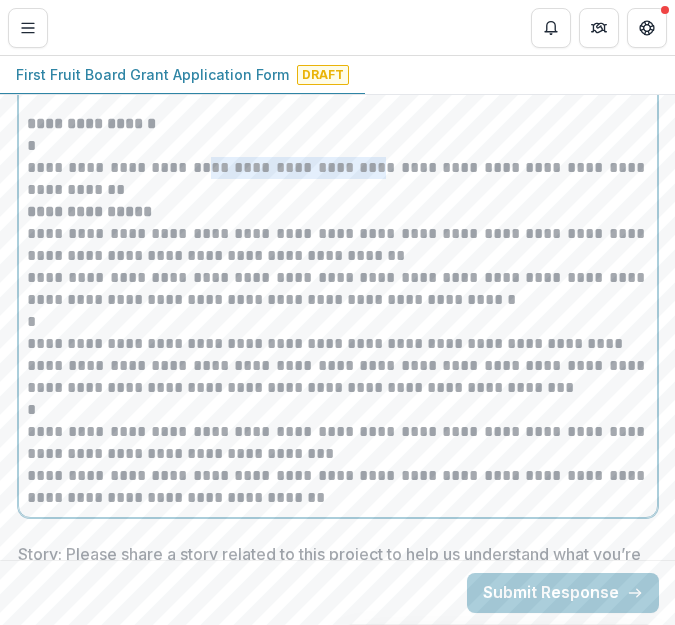 drag, startPoint x: 192, startPoint y: 169, endPoint x: 347, endPoint y: 173, distance: 155.0516 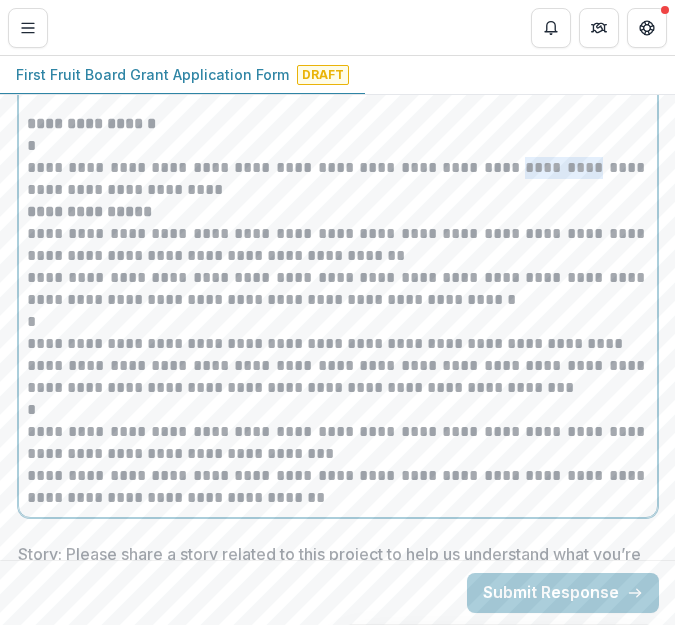 drag, startPoint x: 557, startPoint y: 169, endPoint x: 475, endPoint y: 177, distance: 82.38932 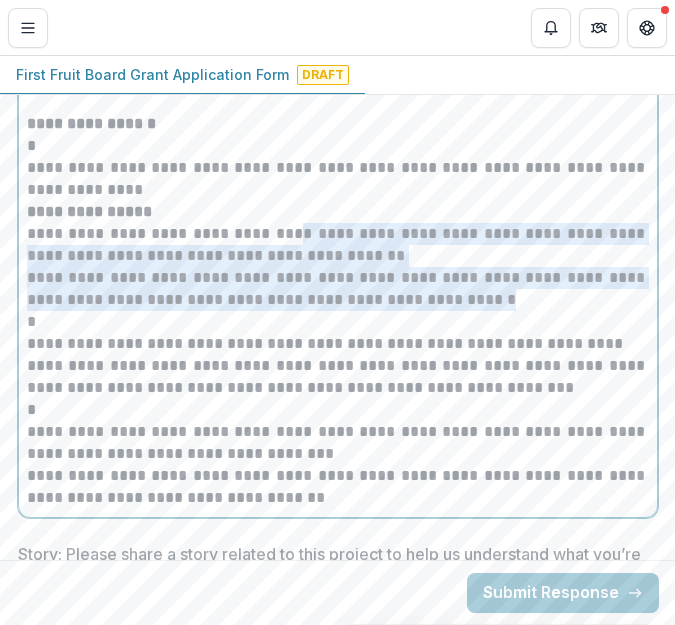 drag, startPoint x: 303, startPoint y: 231, endPoint x: 423, endPoint y: 309, distance: 143.12233 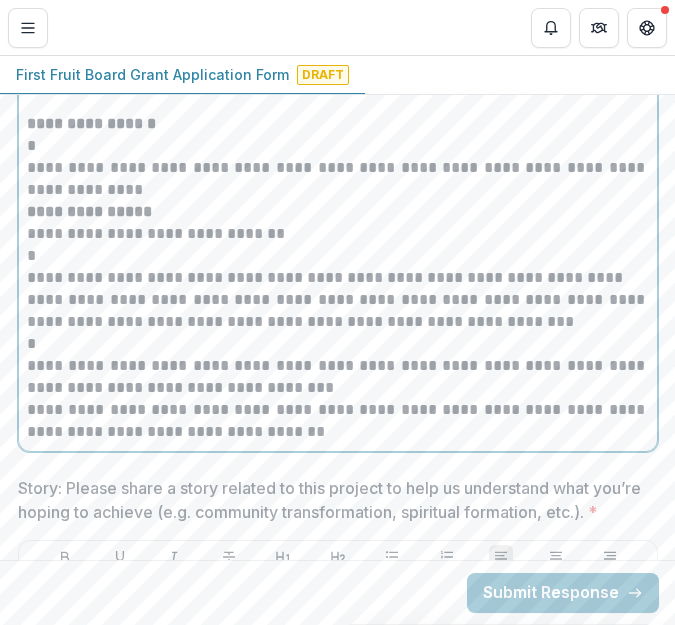 click on "*" at bounding box center [338, 256] 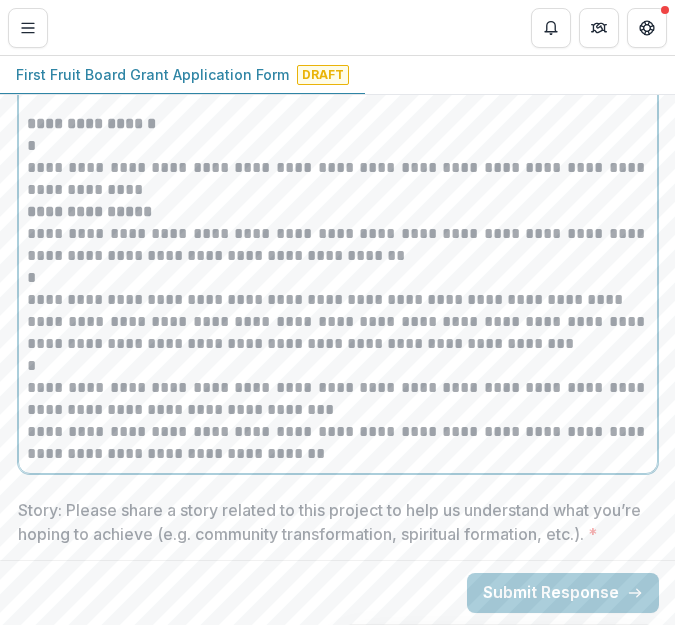 click on "**********" at bounding box center [338, 245] 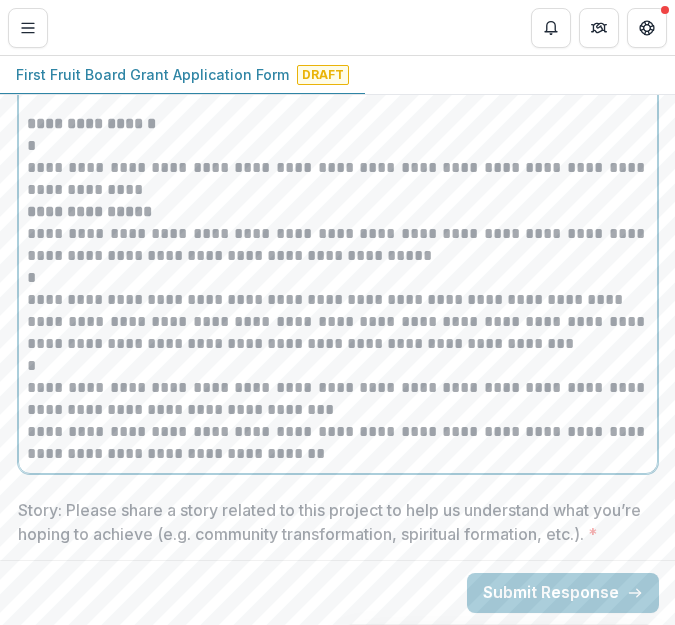 click on "*" at bounding box center [338, 278] 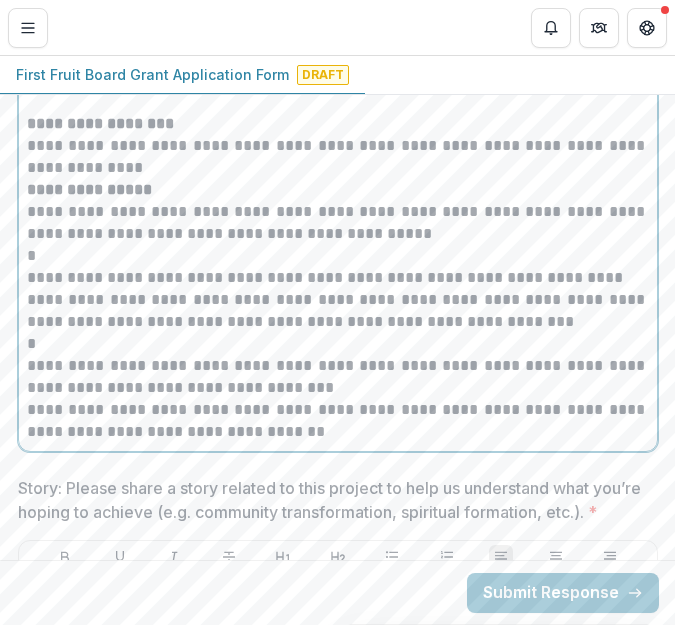 click on "**********" at bounding box center (100, 123) 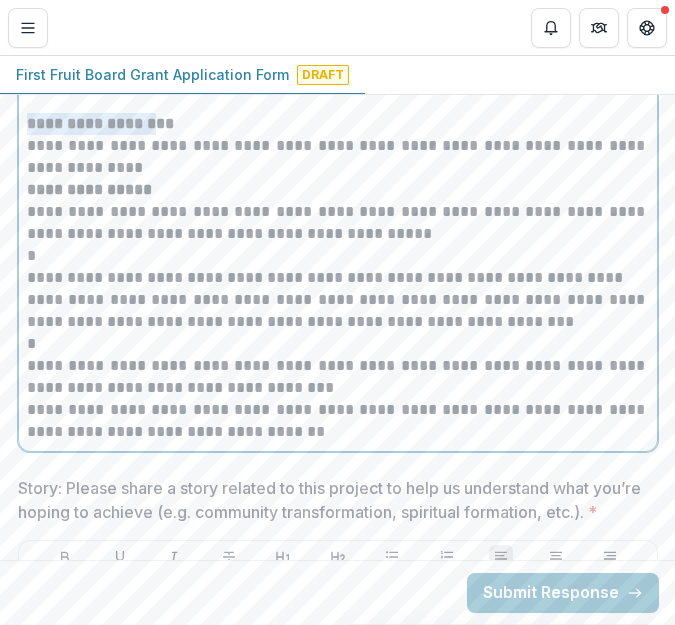 drag, startPoint x: 25, startPoint y: 126, endPoint x: 167, endPoint y: 125, distance: 142.00352 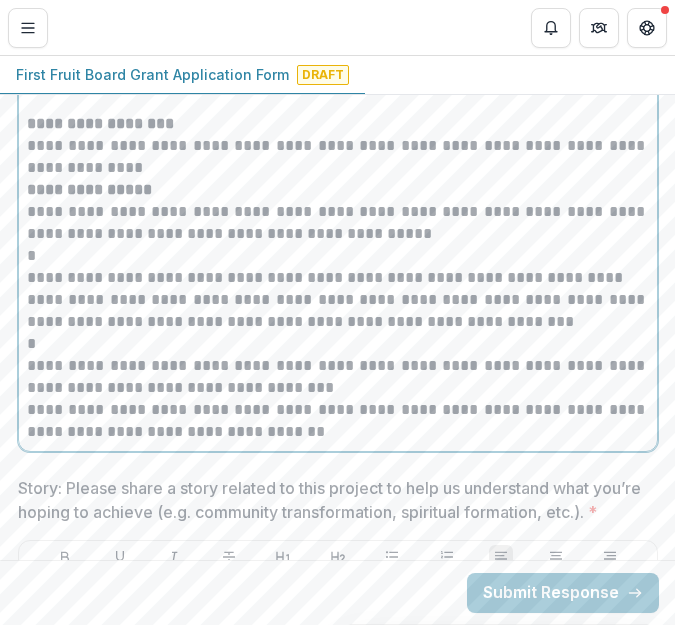 click on "*" at bounding box center [338, 256] 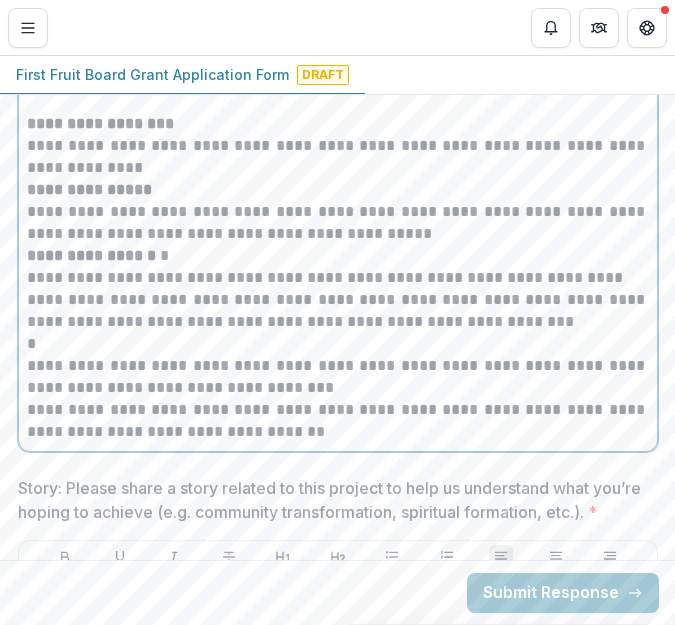 click on "**********" at bounding box center [338, 256] 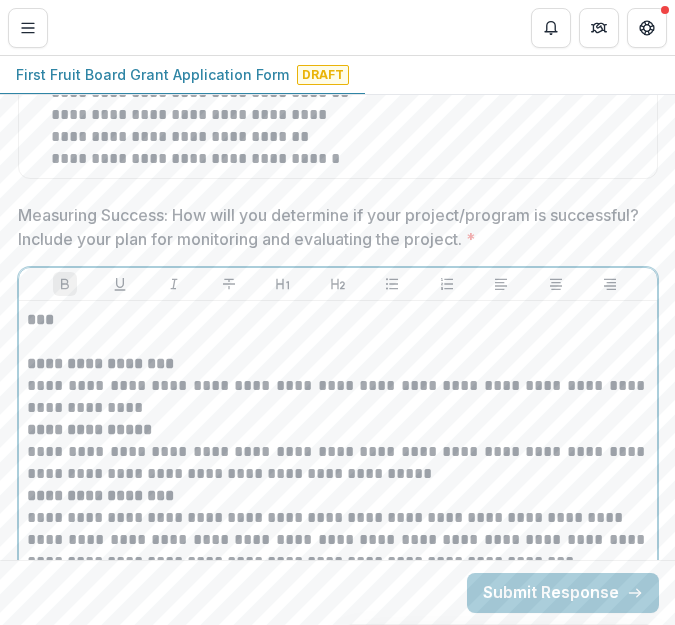 scroll, scrollTop: 3658, scrollLeft: 3, axis: both 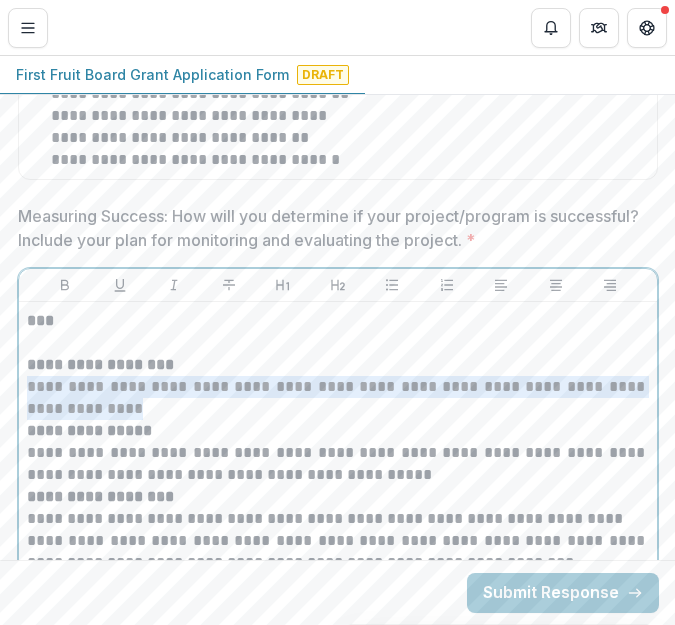 drag, startPoint x: 28, startPoint y: 384, endPoint x: 81, endPoint y: 412, distance: 59.94164 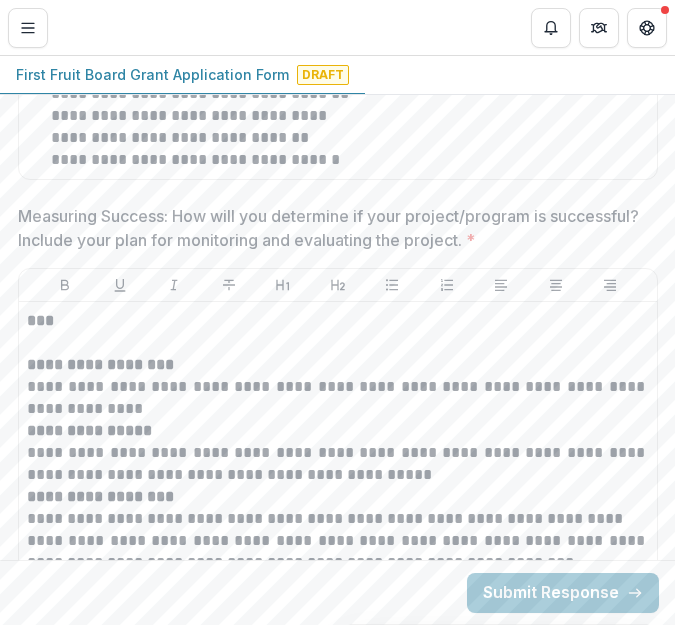 click on "**********" at bounding box center [338, 497] 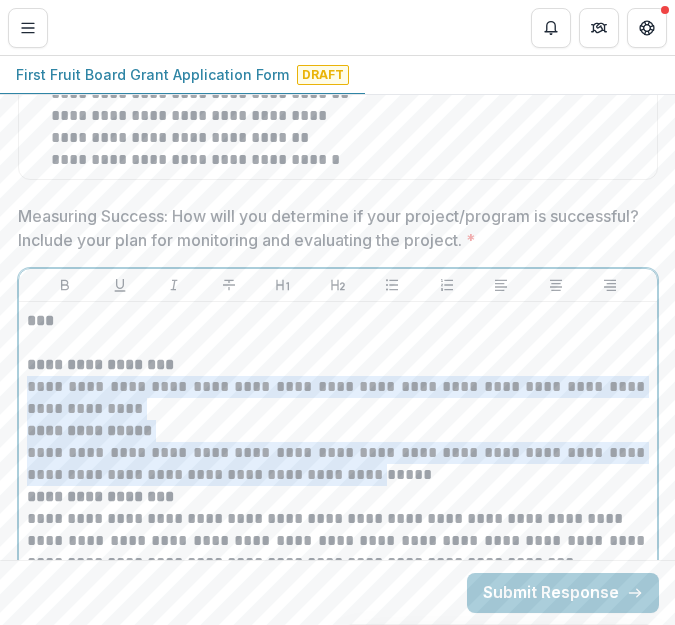 drag, startPoint x: 24, startPoint y: 454, endPoint x: 316, endPoint y: 470, distance: 292.43802 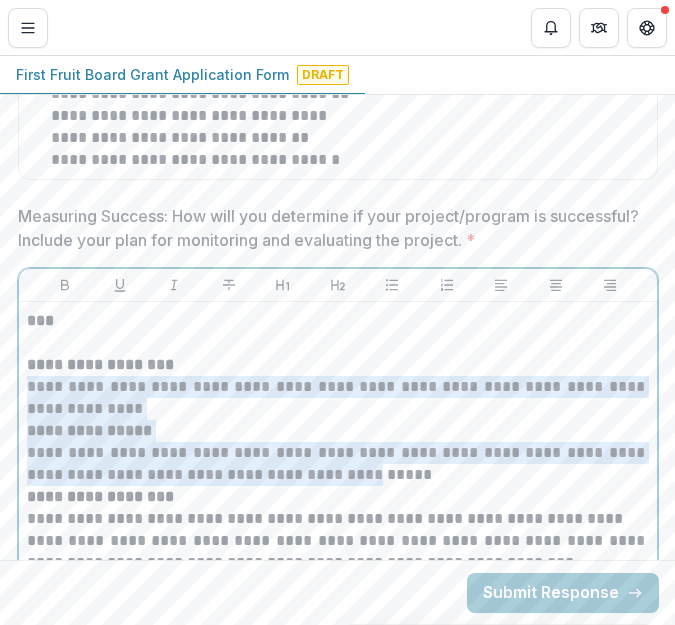 click on "**********" at bounding box center [338, 464] 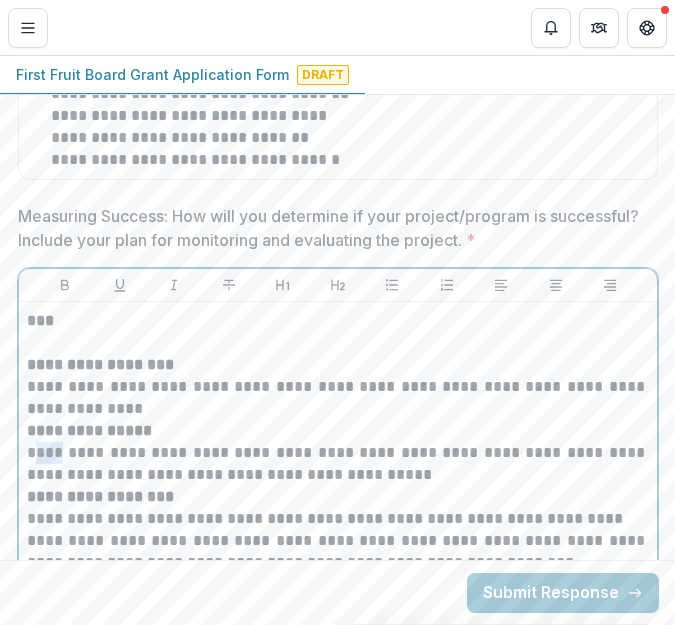 drag, startPoint x: 30, startPoint y: 458, endPoint x: 60, endPoint y: 461, distance: 30.149628 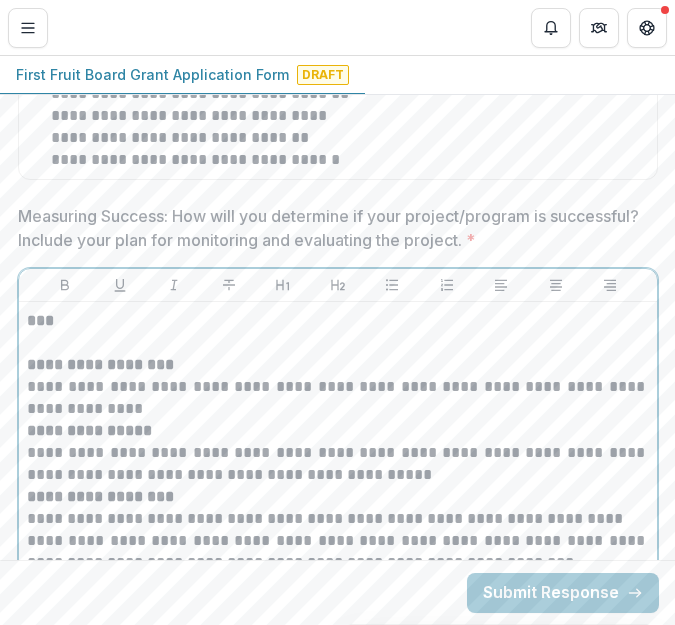 click on "**********" at bounding box center (338, 464) 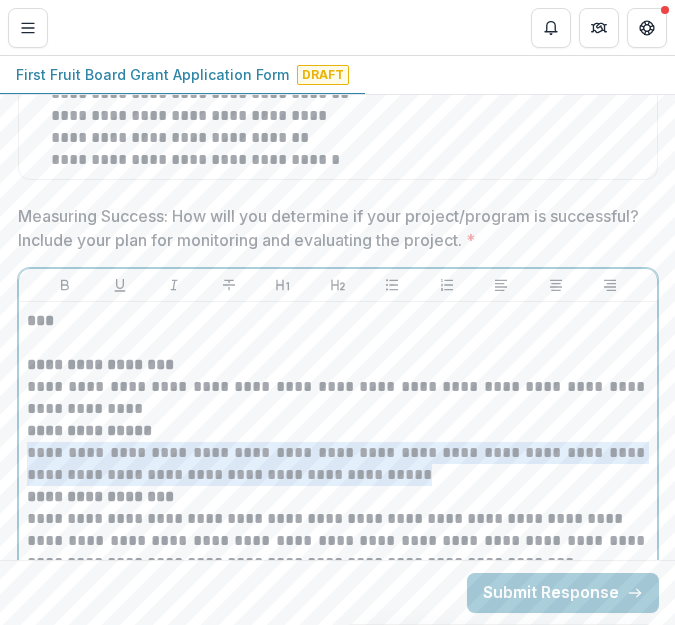 drag, startPoint x: 26, startPoint y: 456, endPoint x: 368, endPoint y: 477, distance: 342.64413 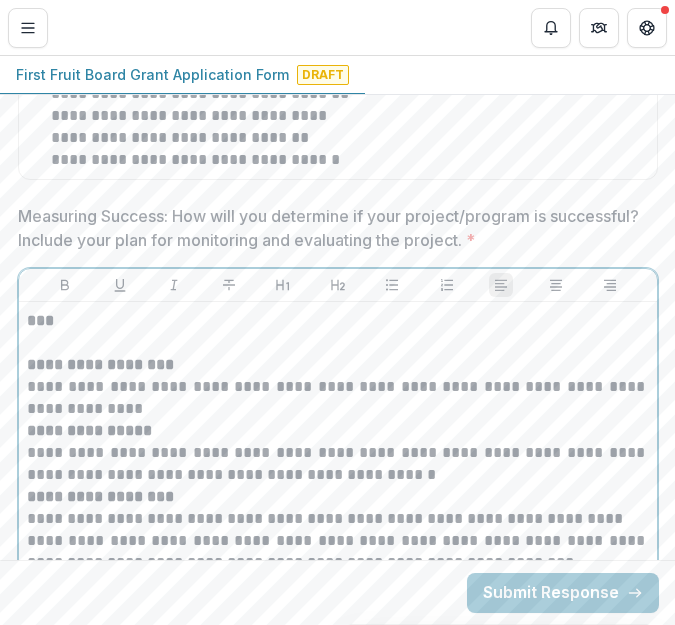 click at bounding box center (338, 343) 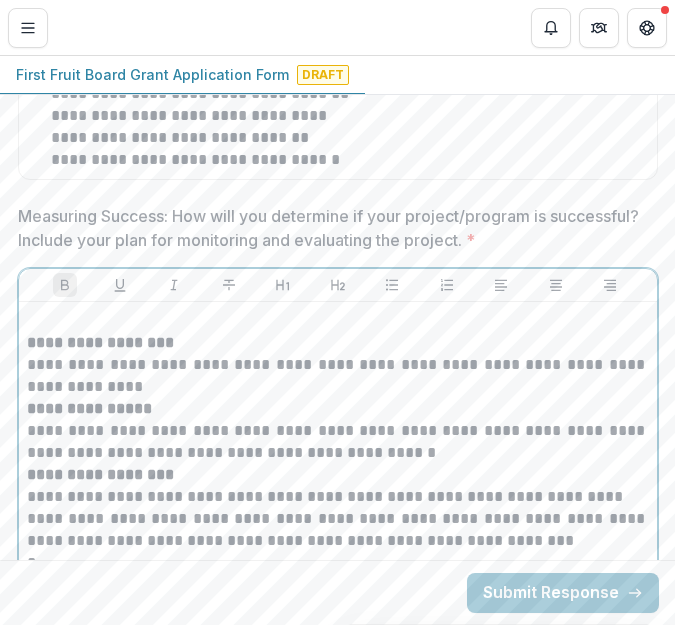 click on "**********" at bounding box center (100, 342) 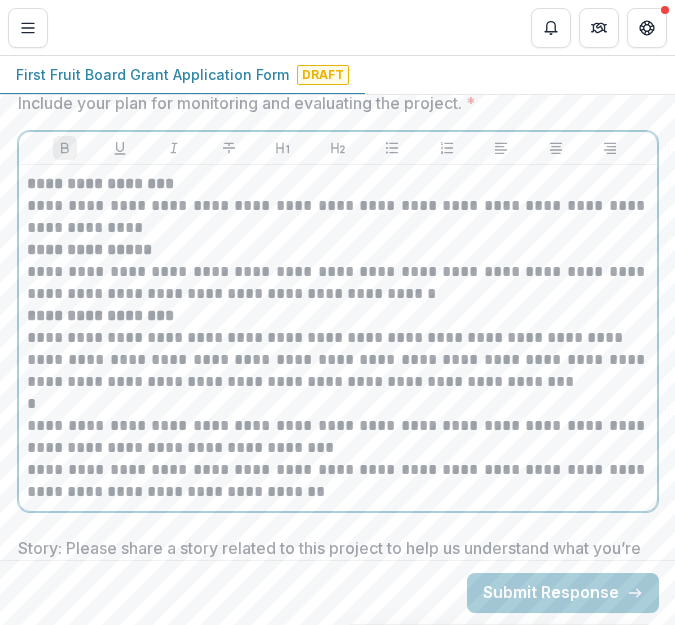 scroll, scrollTop: 3797, scrollLeft: 3, axis: both 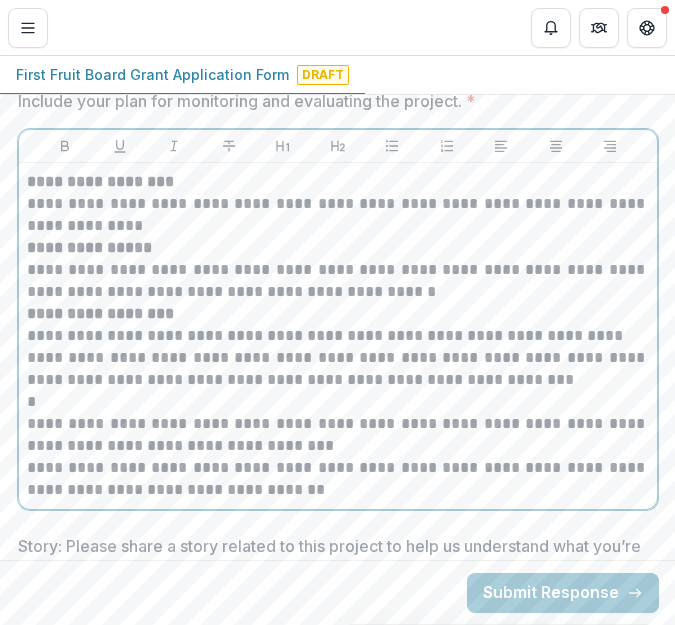 click on "**********" at bounding box center (338, 369) 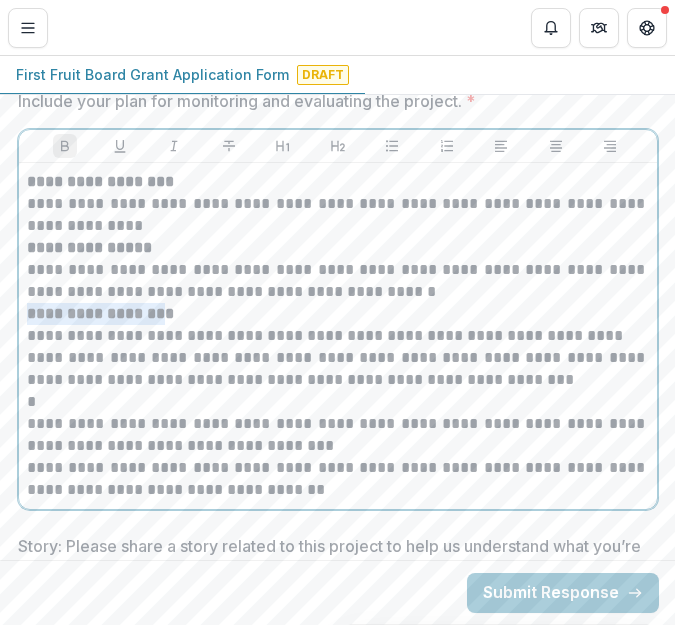 drag, startPoint x: 25, startPoint y: 310, endPoint x: 173, endPoint y: 318, distance: 148.21606 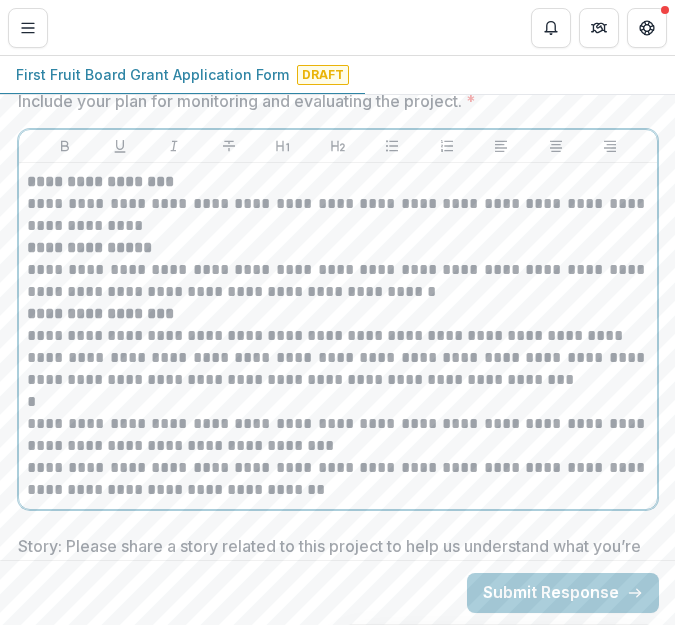 click on "*" at bounding box center [338, 402] 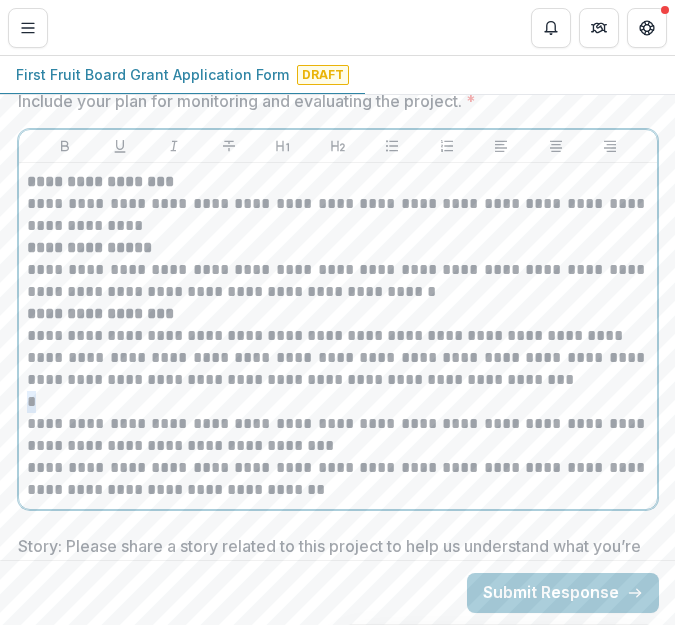 drag, startPoint x: 24, startPoint y: 399, endPoint x: 34, endPoint y: 401, distance: 10.198039 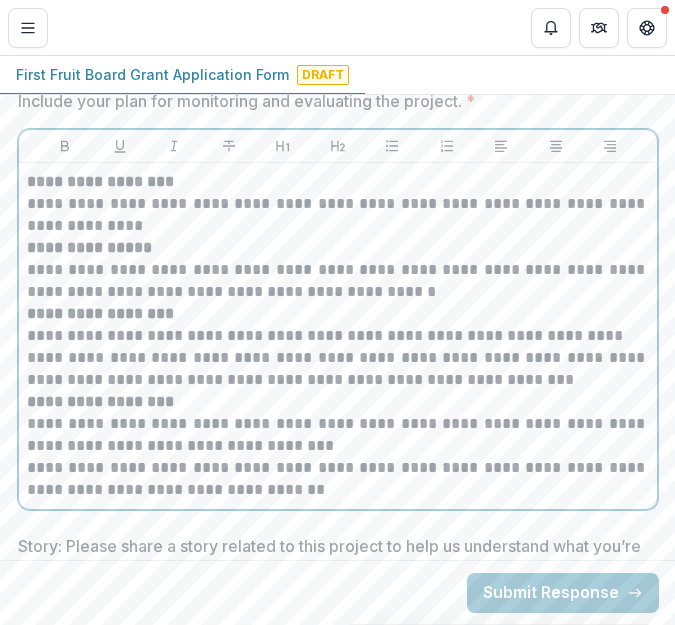 click on "**********" at bounding box center [338, 336] 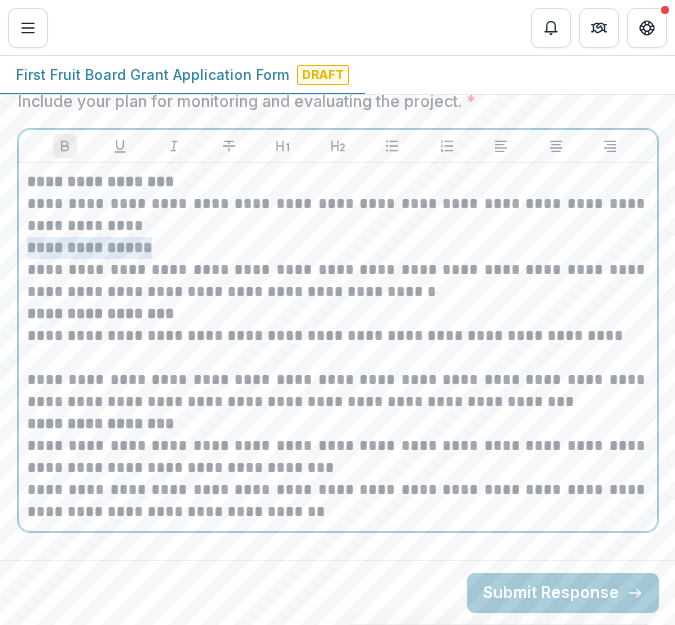 drag, startPoint x: 22, startPoint y: 245, endPoint x: 152, endPoint y: 252, distance: 130.18832 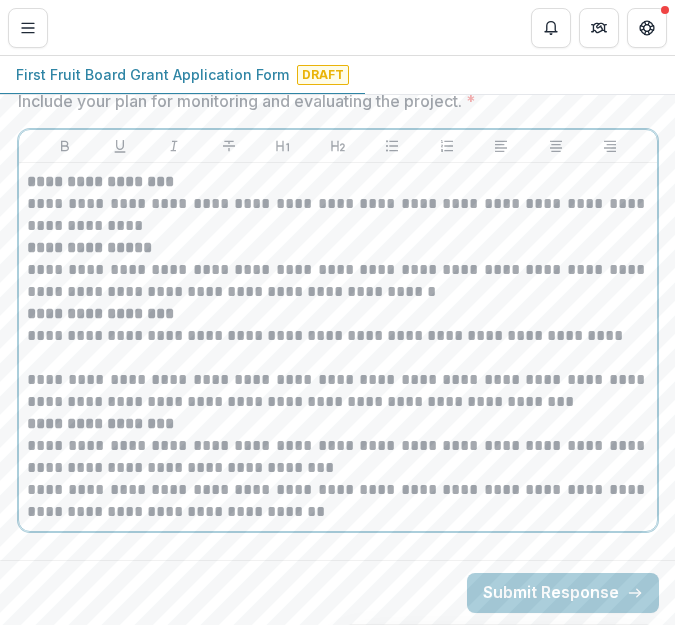 click at bounding box center (338, 358) 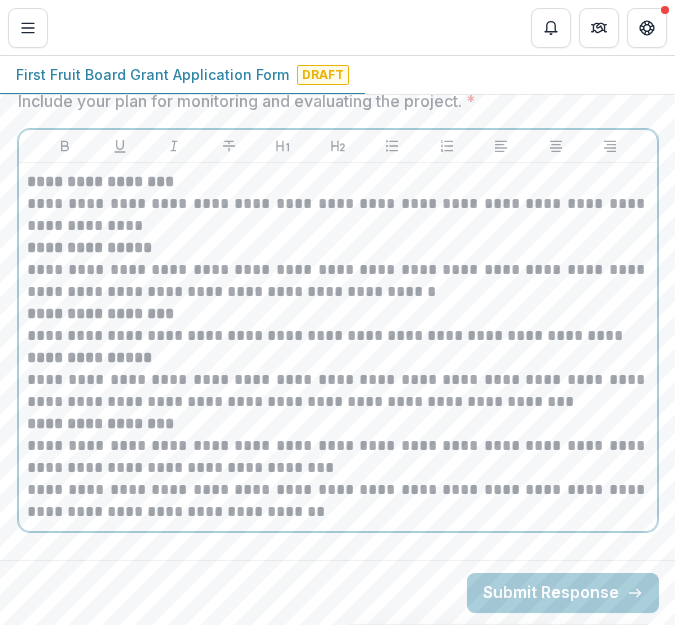 click on "**********" at bounding box center (338, 281) 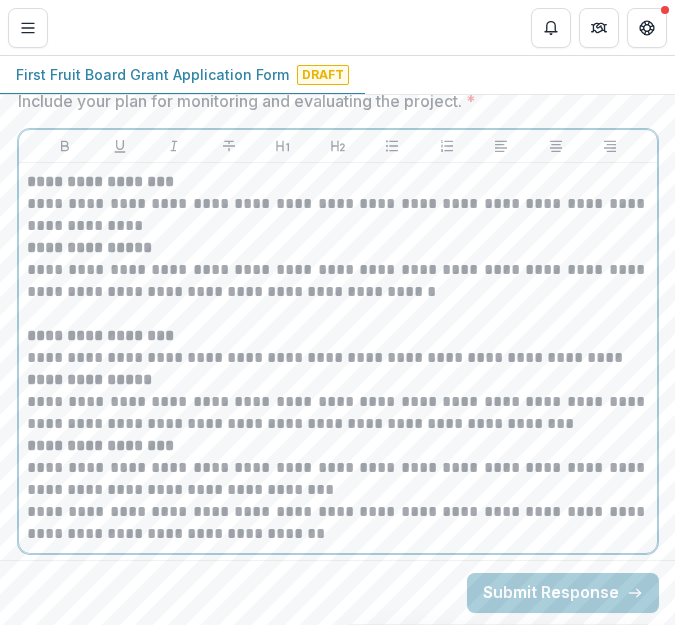 click on "**********" at bounding box center [338, 413] 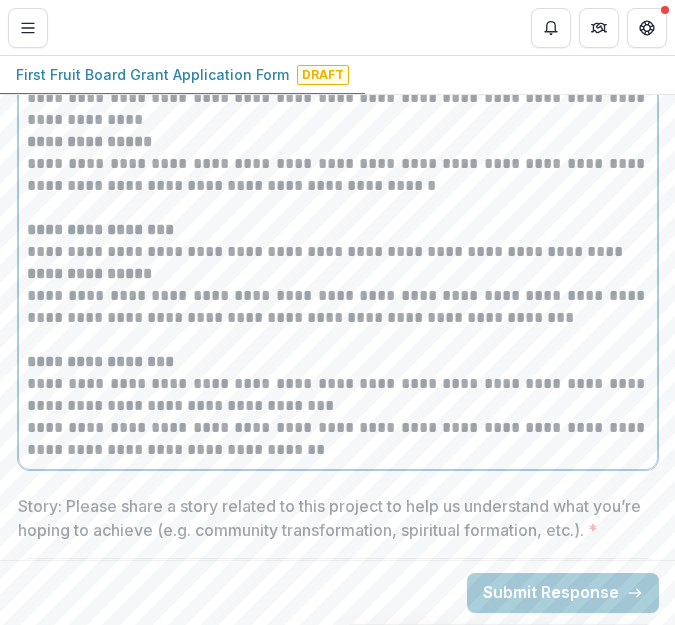 scroll, scrollTop: 3904, scrollLeft: 3, axis: both 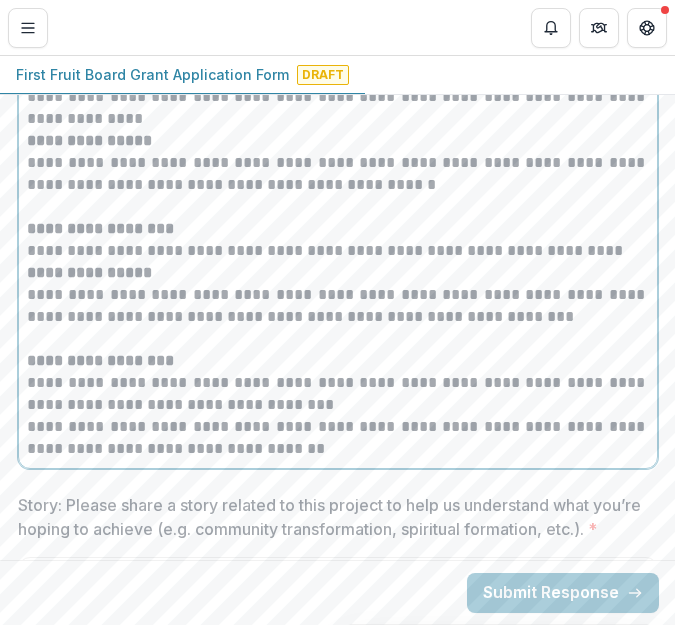 click on "**********" at bounding box center (338, 394) 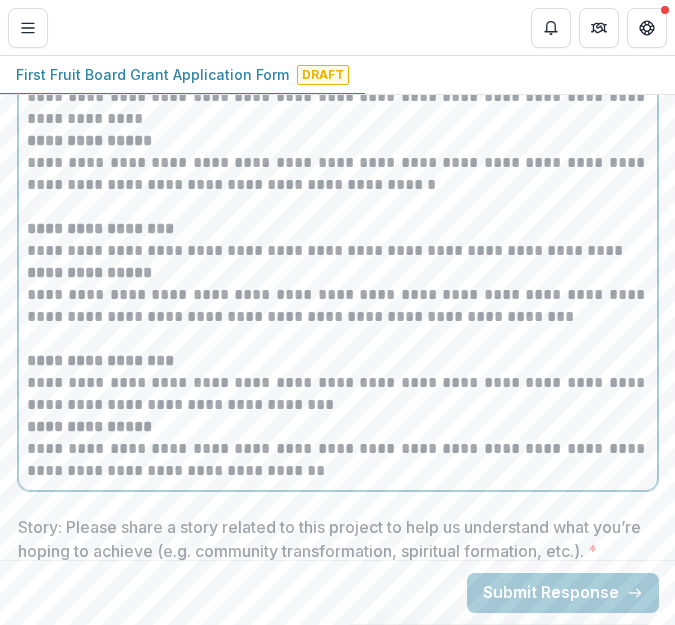 click on "**********" at bounding box center (338, 460) 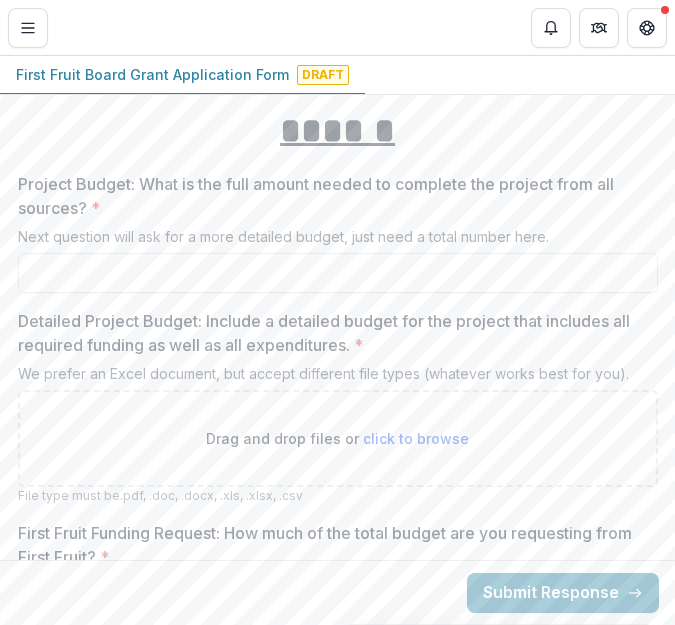 scroll, scrollTop: 5199, scrollLeft: 1, axis: both 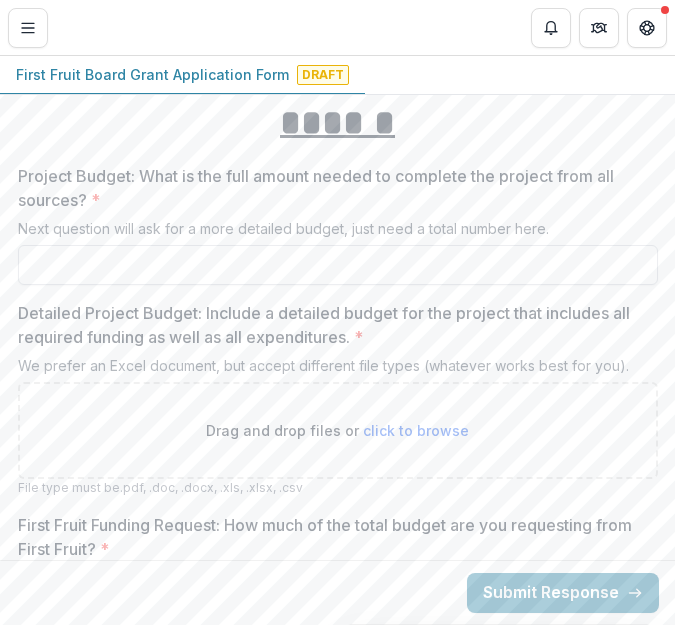 click on "Project Budget: What is the full amount needed to complete the project from all sources? *" at bounding box center [338, 265] 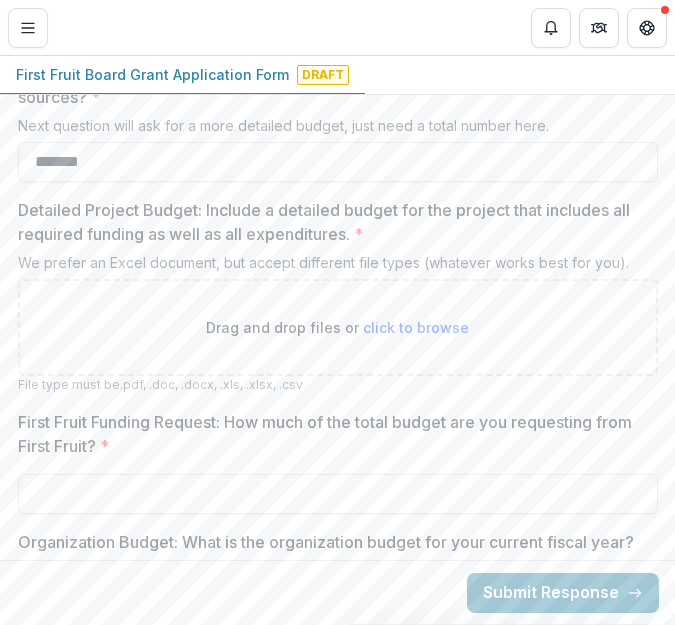 scroll, scrollTop: 5322, scrollLeft: 1, axis: both 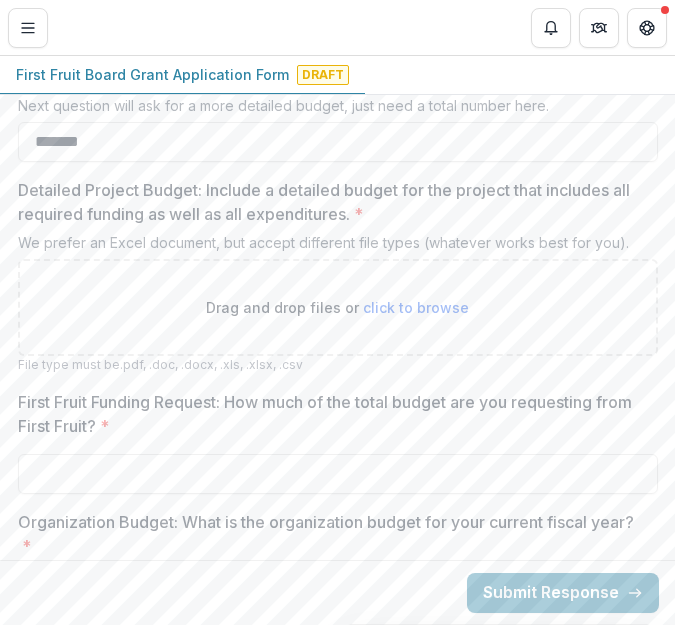 type on "*******" 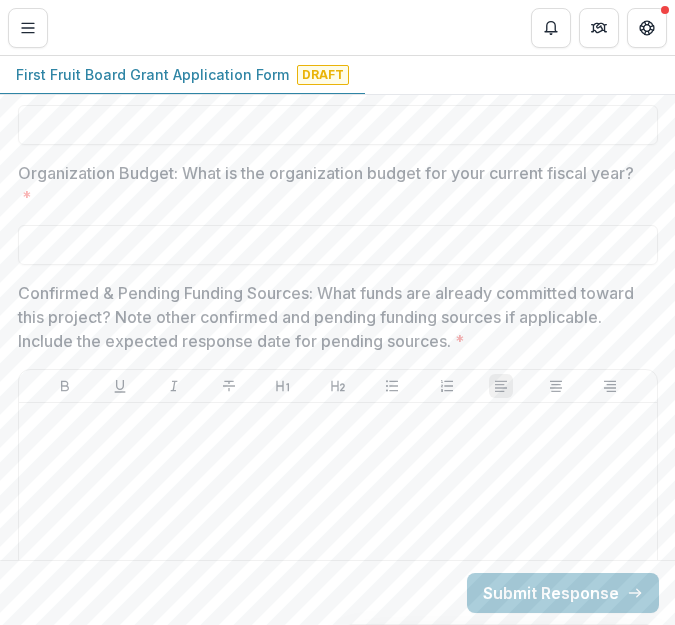 scroll, scrollTop: 5716, scrollLeft: 1, axis: both 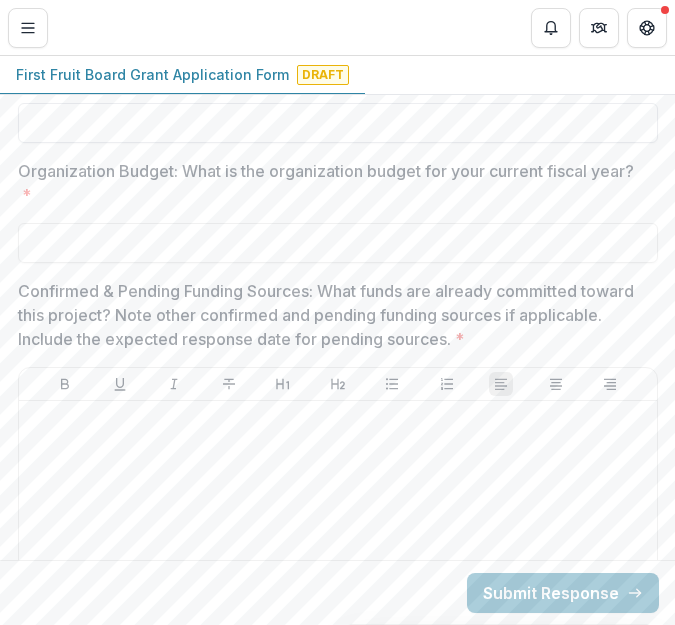 click on "First Fruit Funding Request: How much of the total budget are you requesting from First Fruit? *" at bounding box center [338, 123] 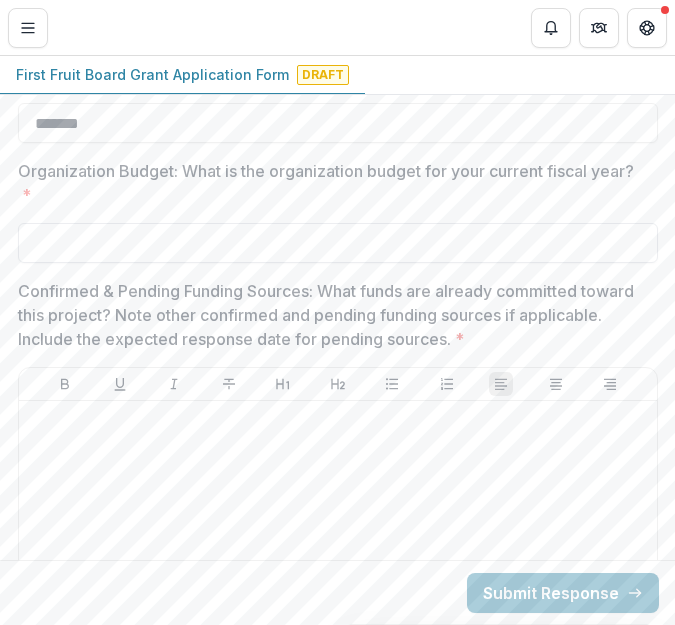 type on "*******" 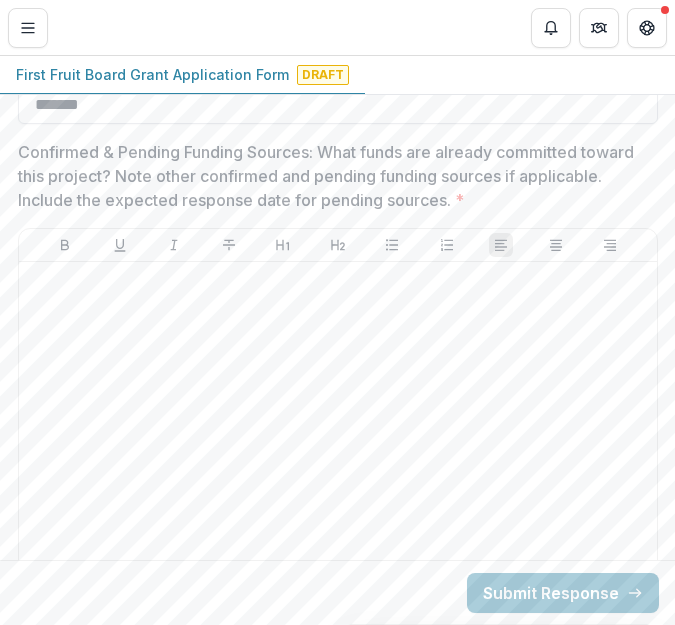 scroll, scrollTop: 5856, scrollLeft: 1, axis: both 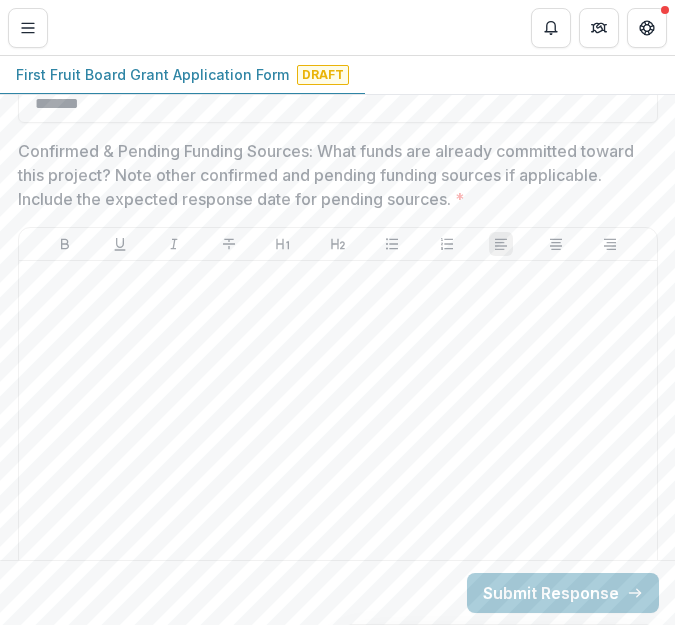 type on "*******" 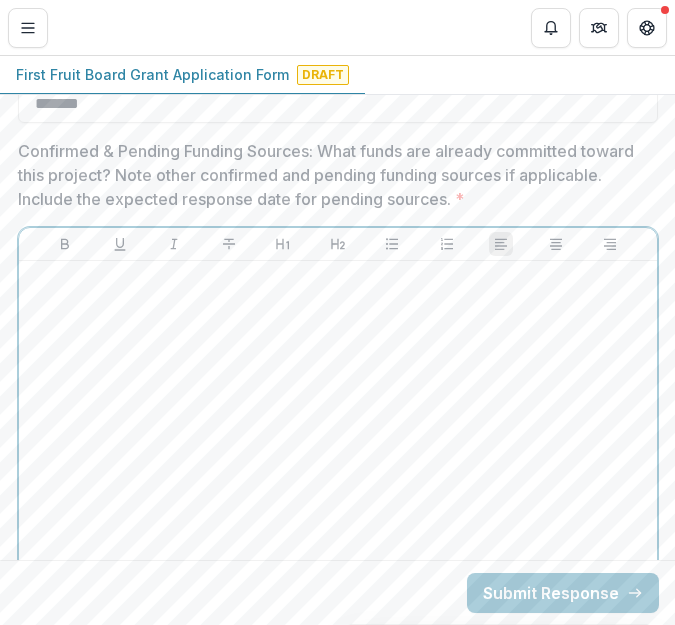 click at bounding box center (338, 419) 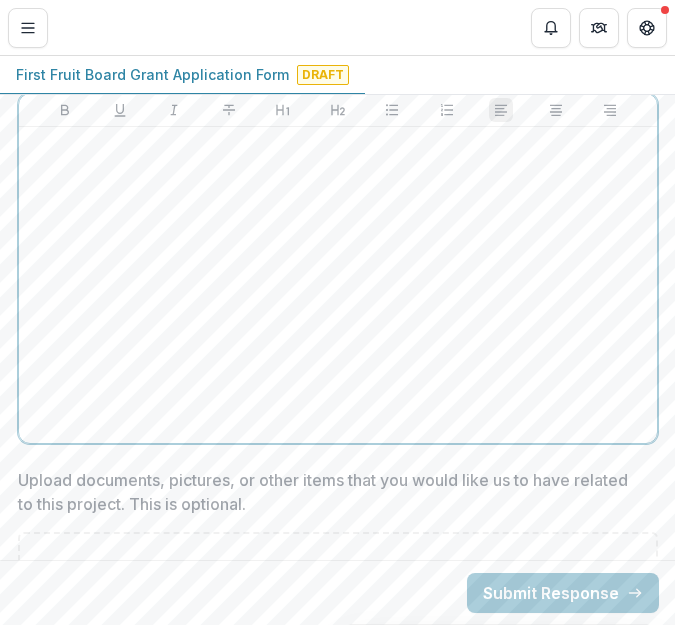scroll, scrollTop: 6003, scrollLeft: 1, axis: both 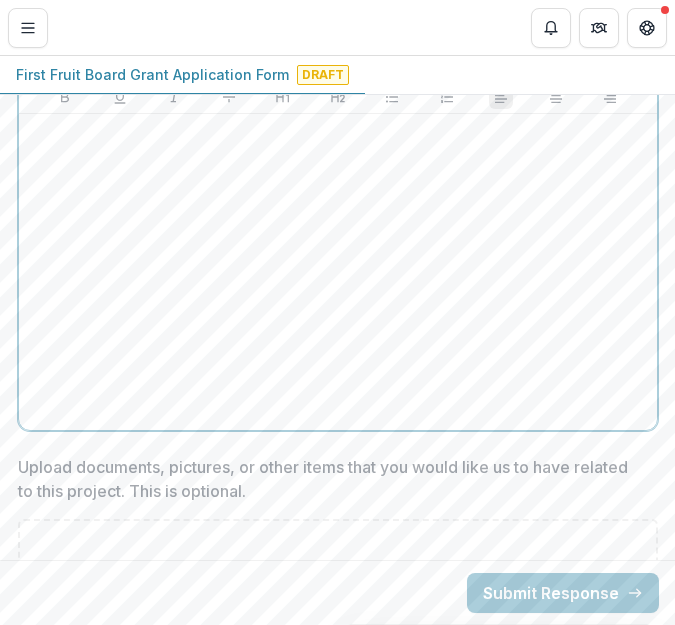 click at bounding box center [338, 272] 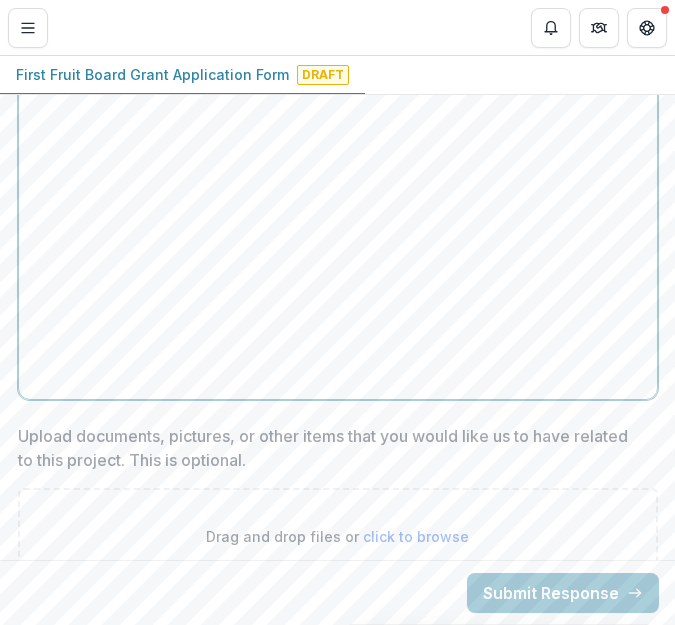 scroll, scrollTop: 6034, scrollLeft: 1, axis: both 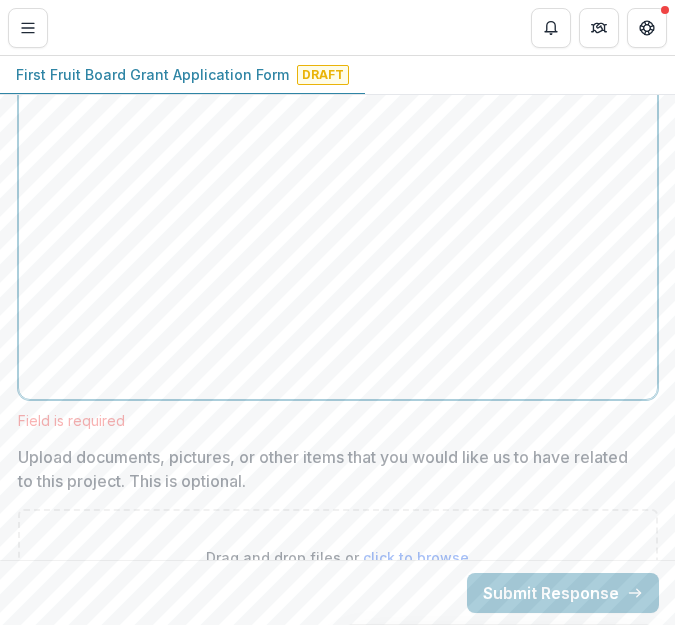 click at bounding box center [338, 241] 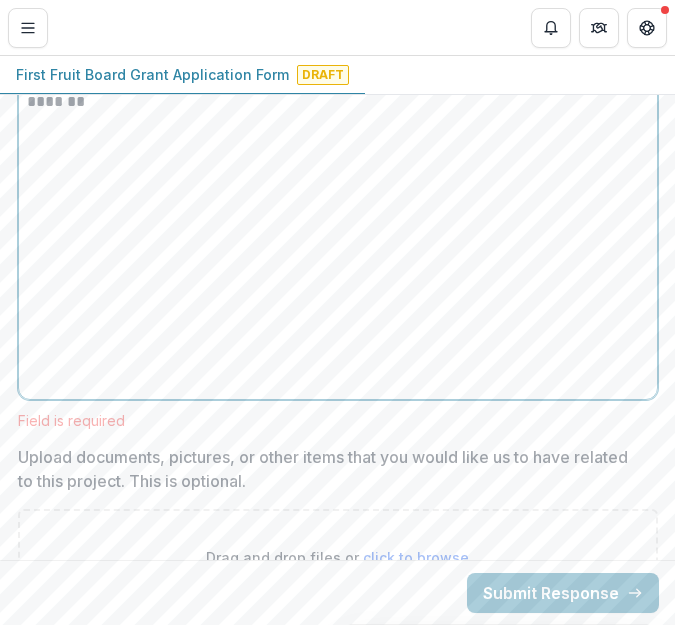 click on "*******" at bounding box center [338, 241] 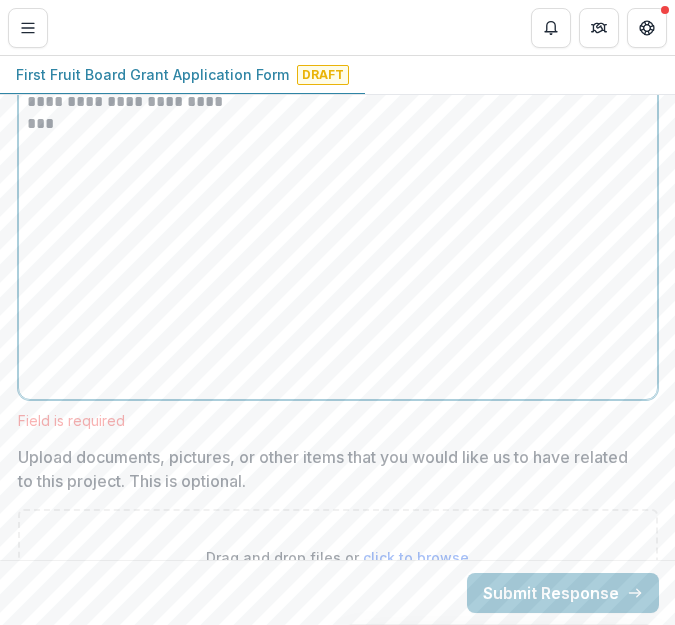 click on "**********" at bounding box center (338, 241) 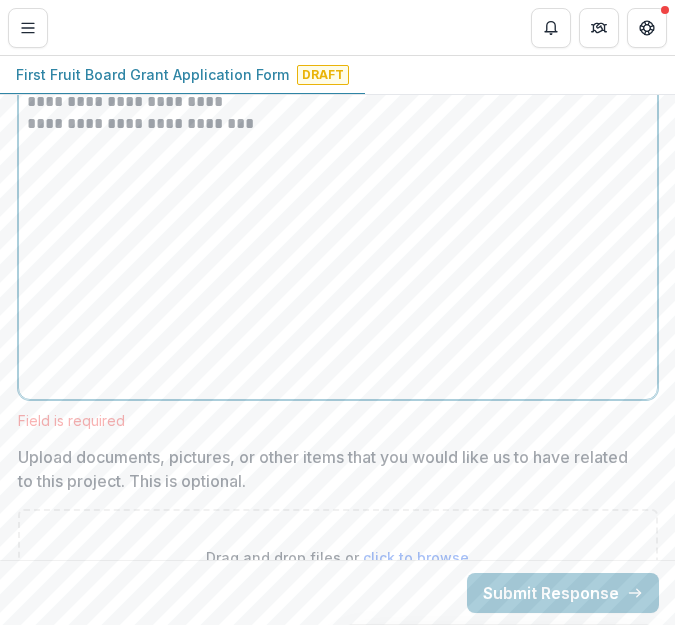 click on "**********" at bounding box center [338, 124] 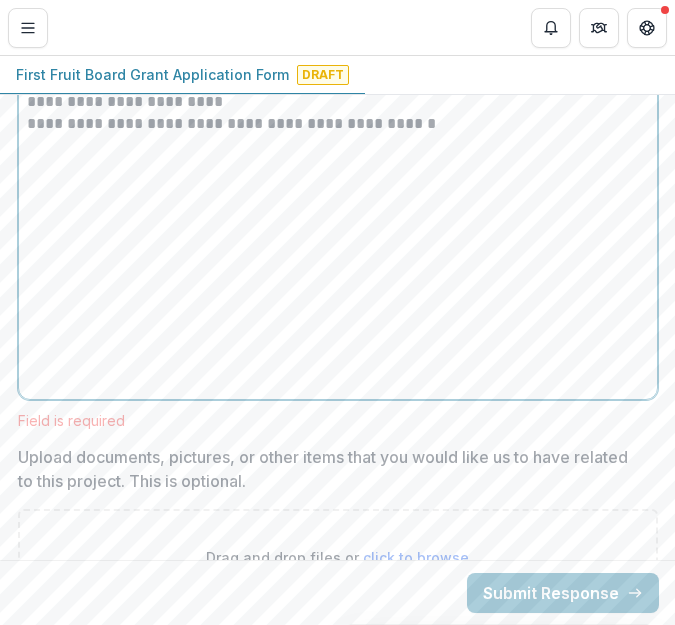 click on "**********" at bounding box center (338, 124) 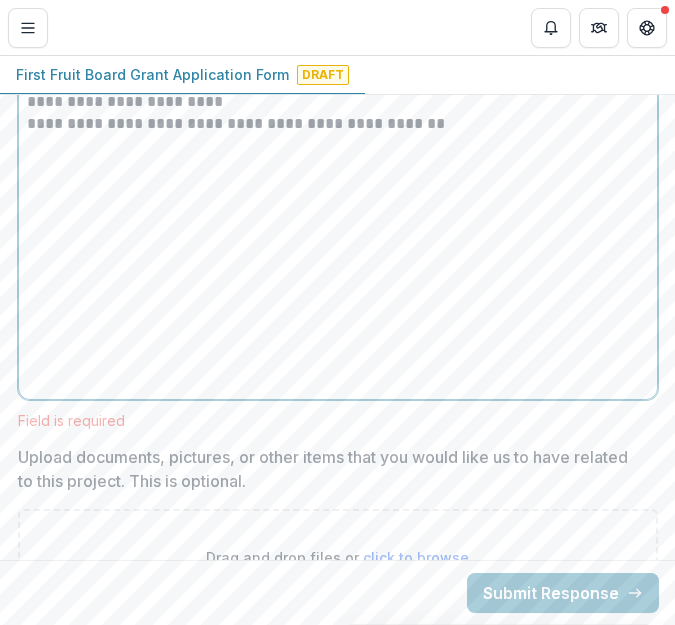 click on "**********" at bounding box center (338, 102) 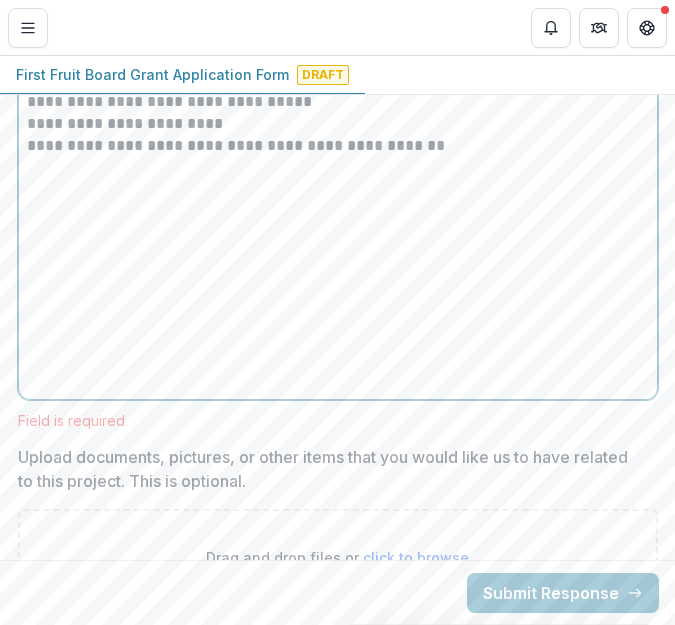 click on "**********" at bounding box center (338, 102) 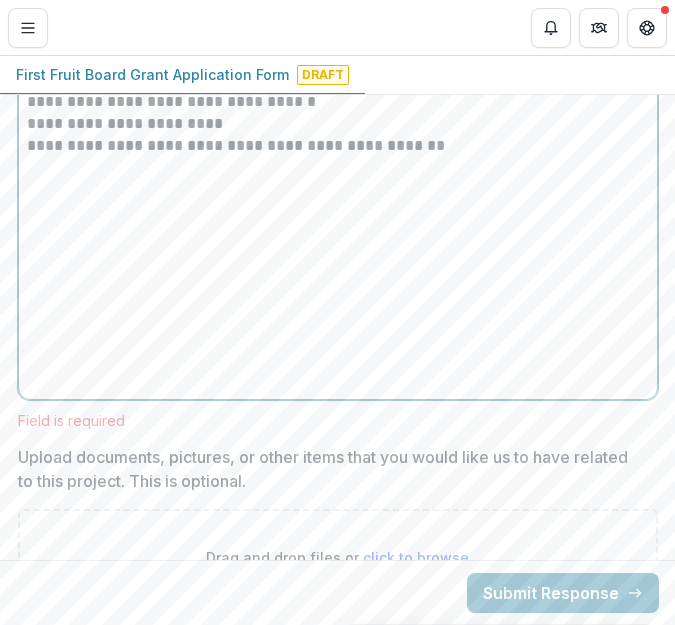 click on "**********" at bounding box center (338, 102) 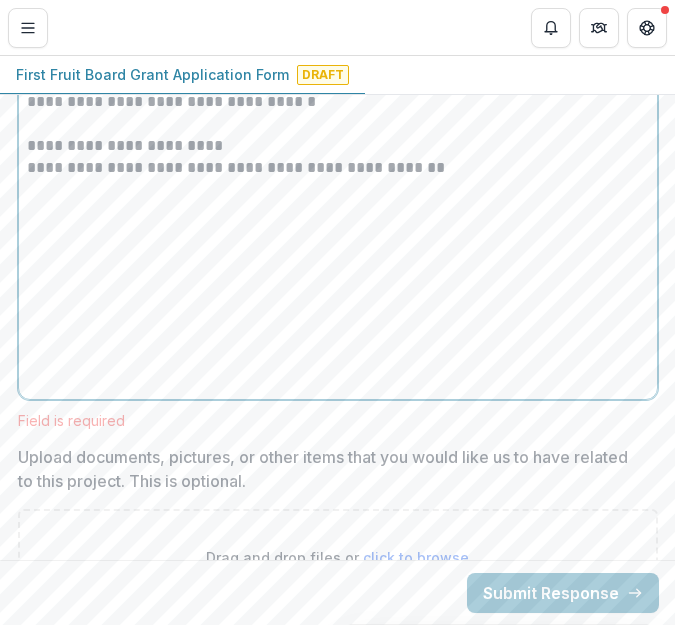 click on "**********" at bounding box center (338, 168) 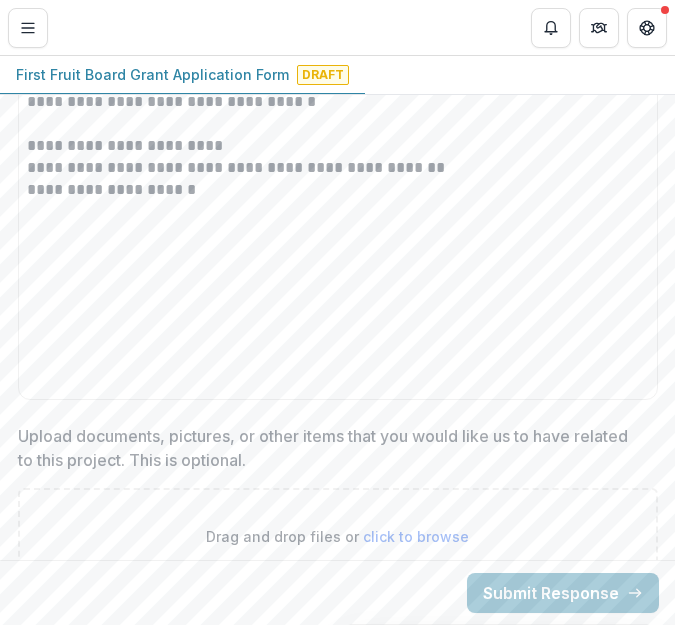 click on "**********" at bounding box center (338, 241) 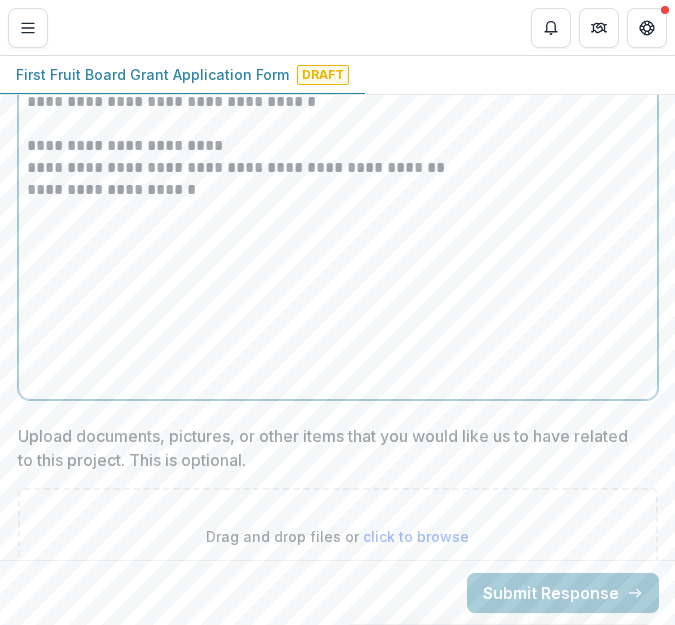 click on "**********" at bounding box center (338, 190) 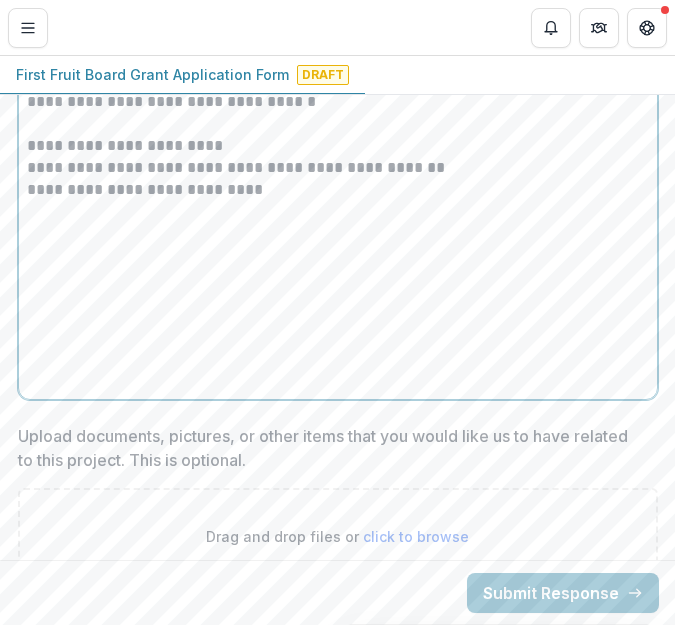 click on "**********" at bounding box center [338, 190] 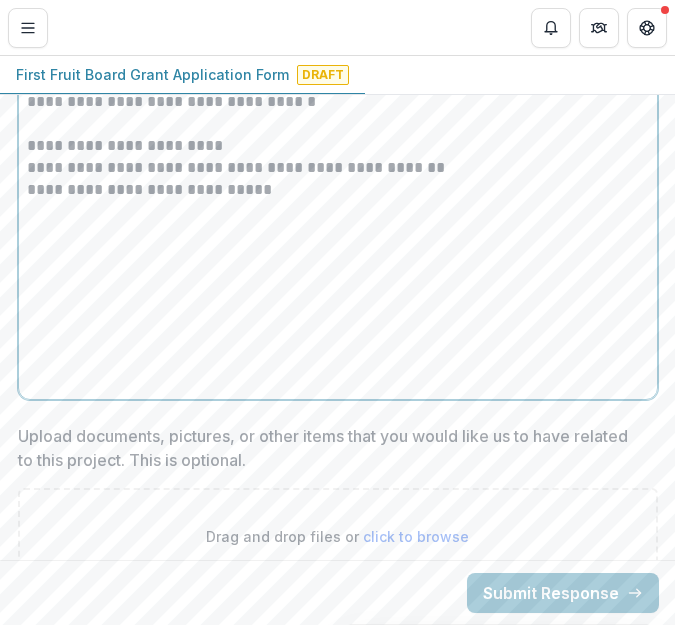 click on "**********" at bounding box center (338, 102) 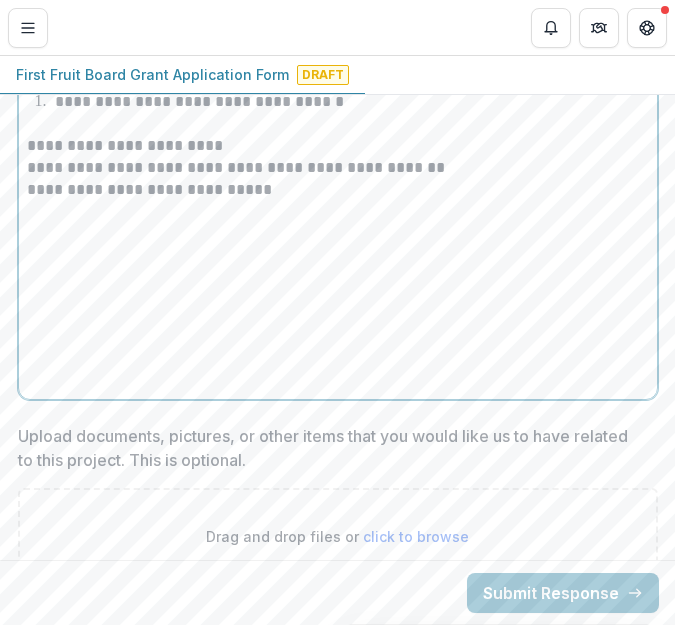 click on "**********" at bounding box center (338, 146) 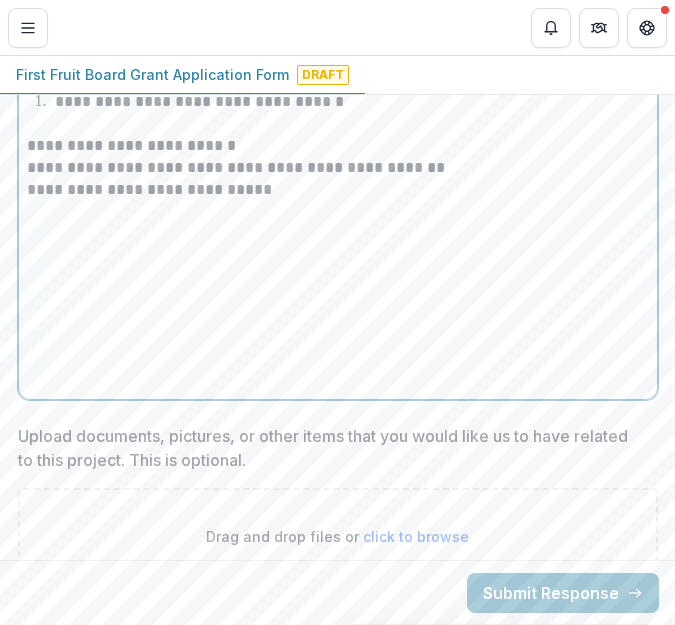 click at bounding box center (338, 124) 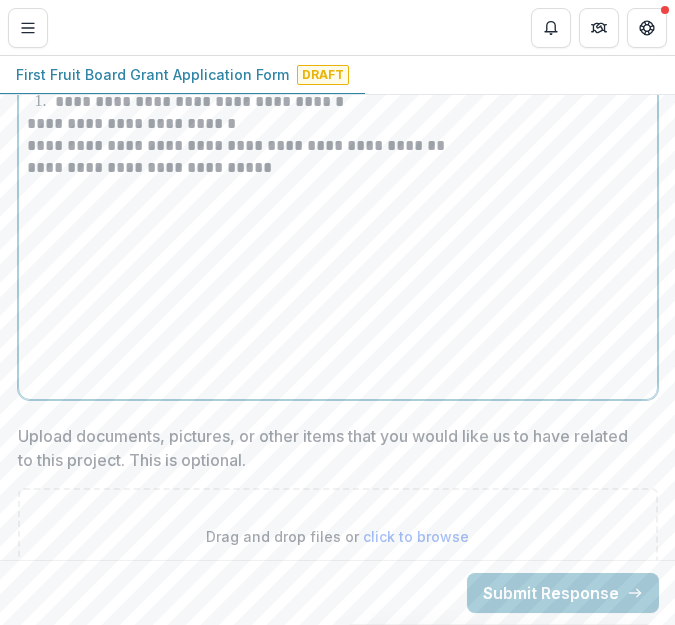 click on "**********" at bounding box center [338, 124] 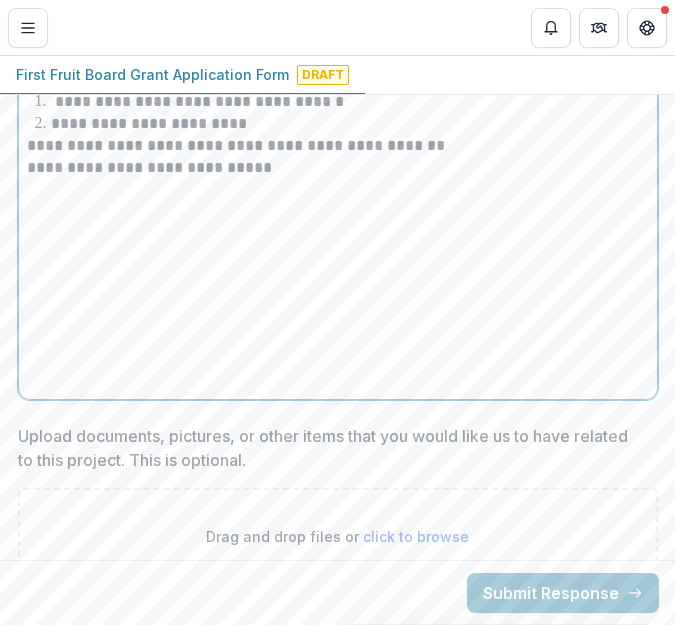 click on "**********" at bounding box center [338, 146] 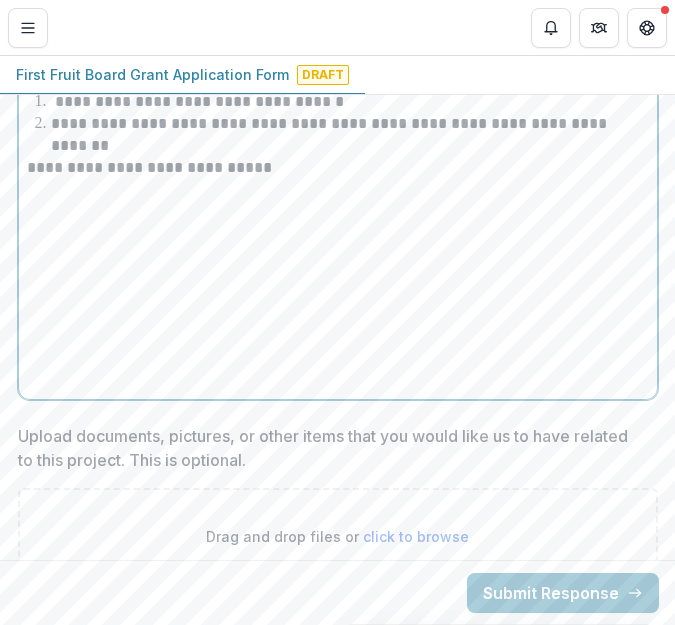 click on "**********" at bounding box center [338, 168] 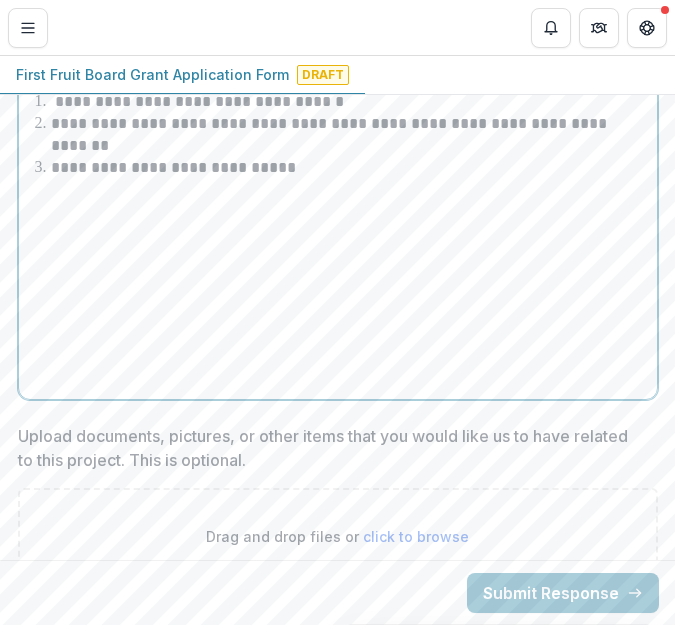 click on "**********" at bounding box center (350, 168) 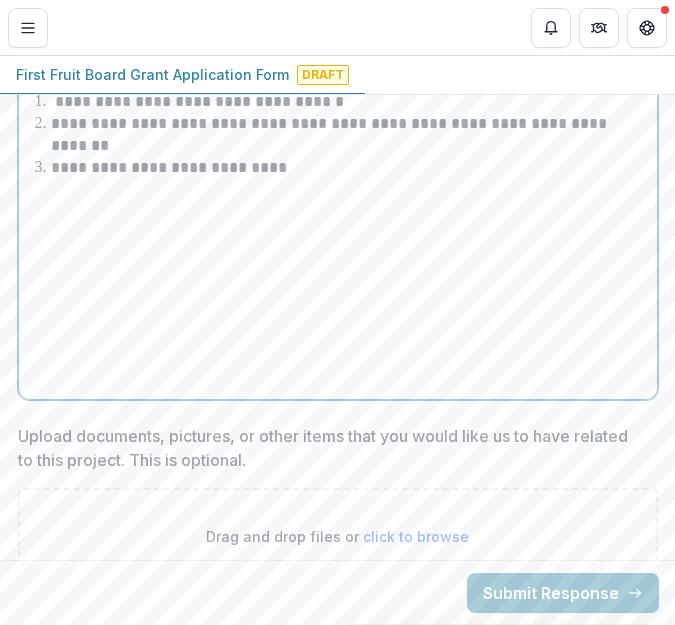 click on "**********" at bounding box center [350, 168] 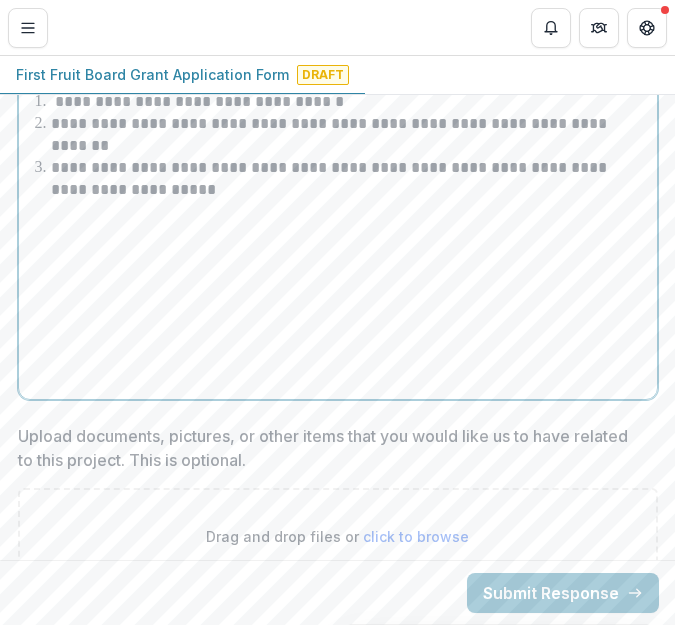 click on "**********" at bounding box center (350, 179) 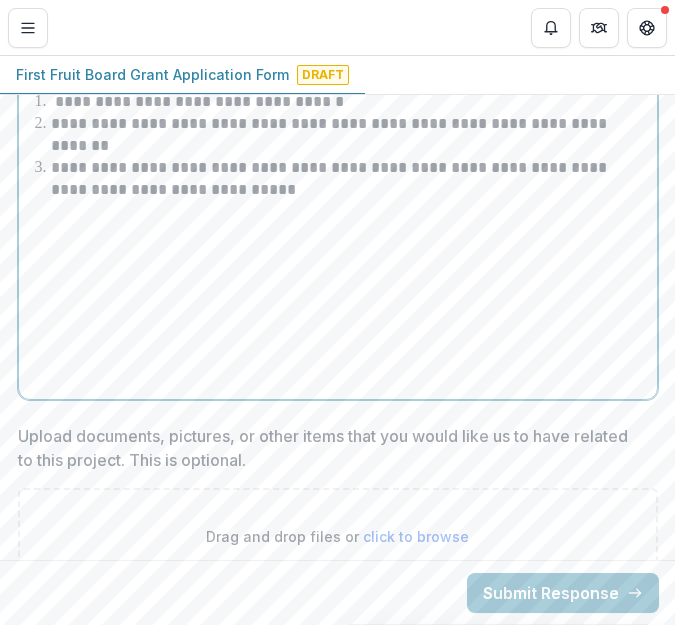 click on "**********" at bounding box center [350, 179] 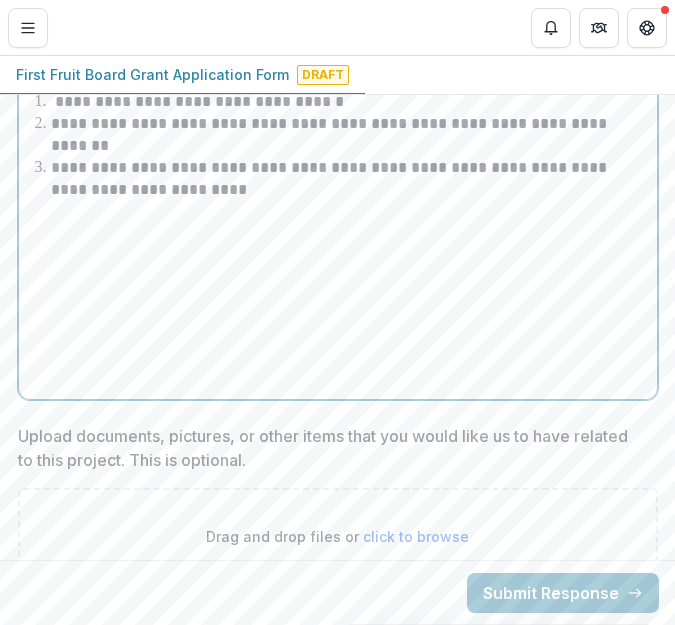 click on "**********" at bounding box center (350, 179) 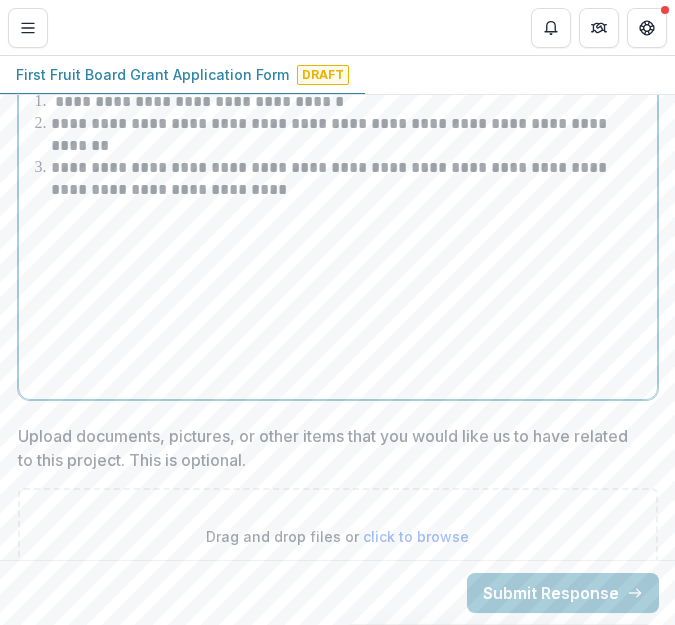 click on "**********" at bounding box center (350, 179) 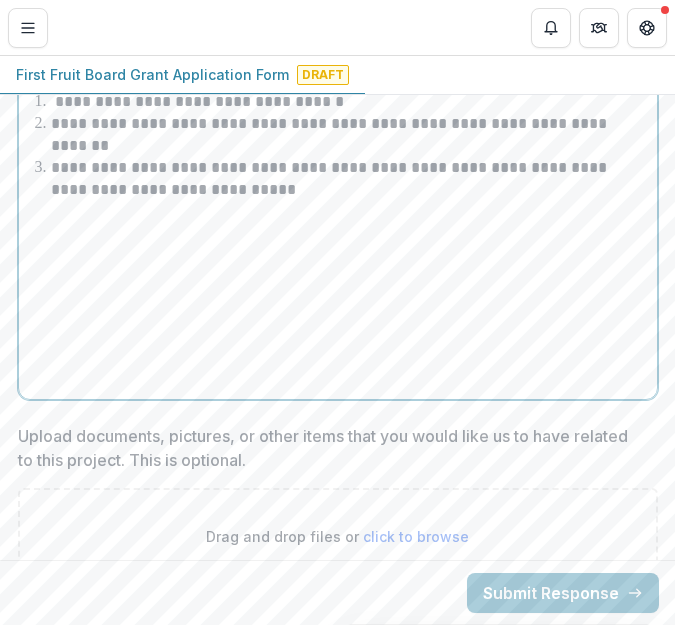 click on "**********" at bounding box center [350, 179] 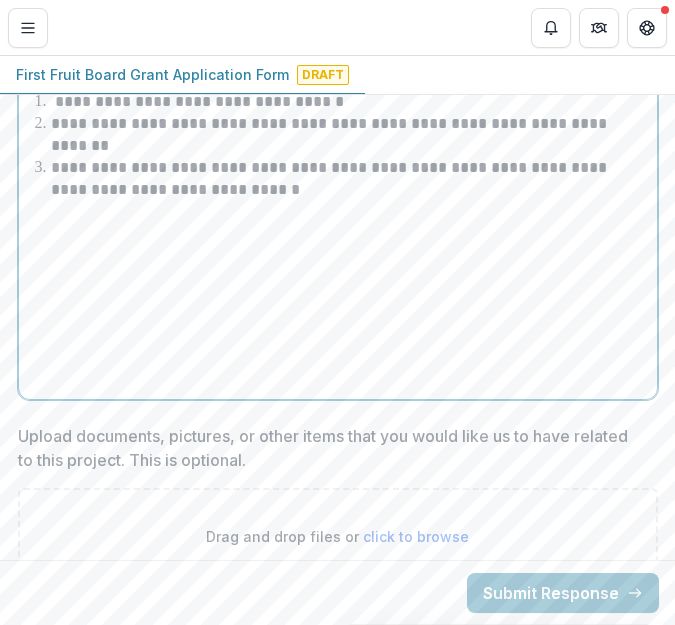 click on "**********" at bounding box center [350, 179] 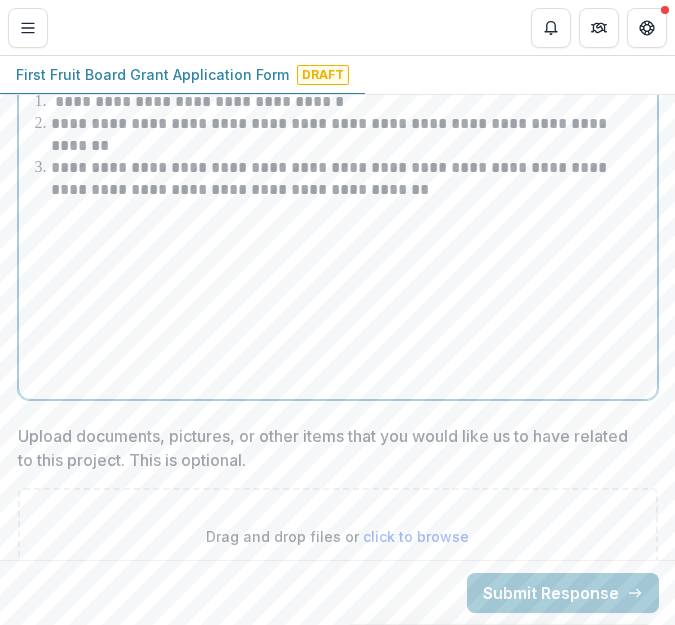 click on "**********" at bounding box center (338, 241) 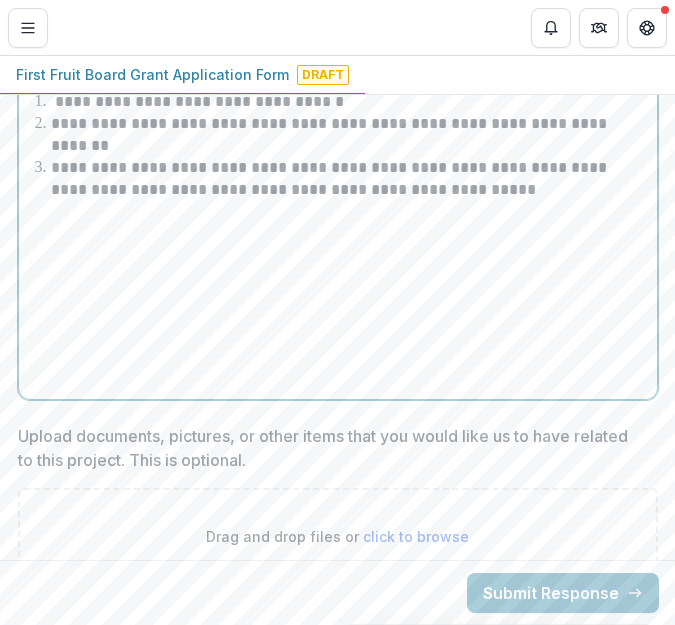 click on "**********" at bounding box center (350, 135) 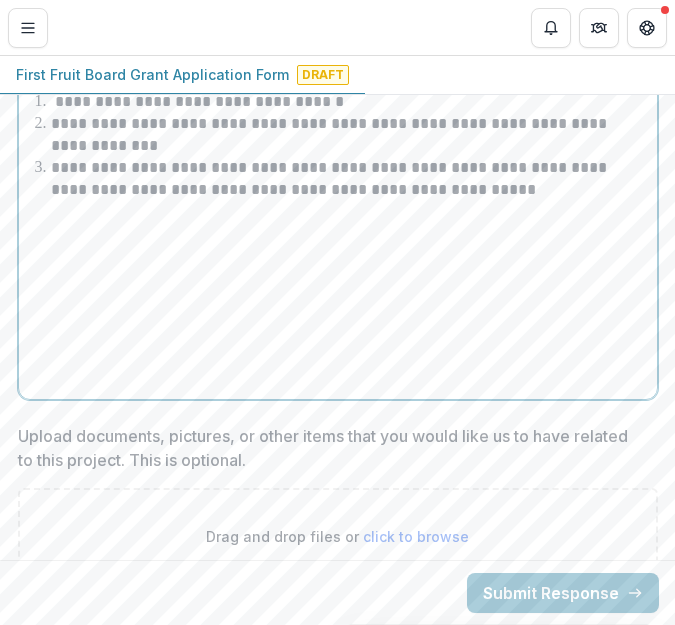 click on "**********" at bounding box center [350, 179] 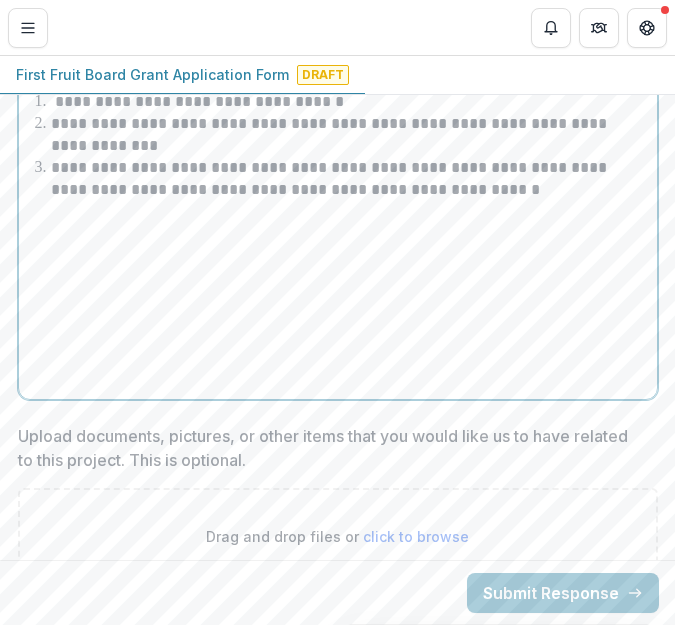 click on "**********" at bounding box center [350, 135] 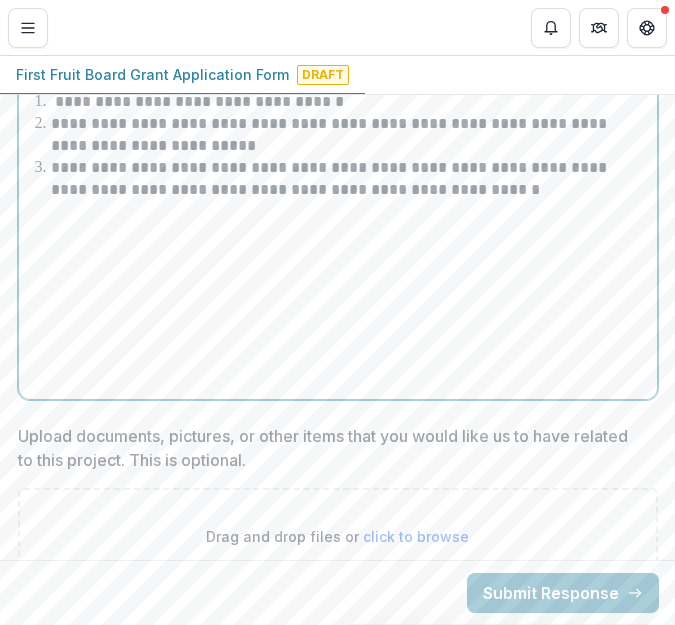 click on "**********" at bounding box center (350, 135) 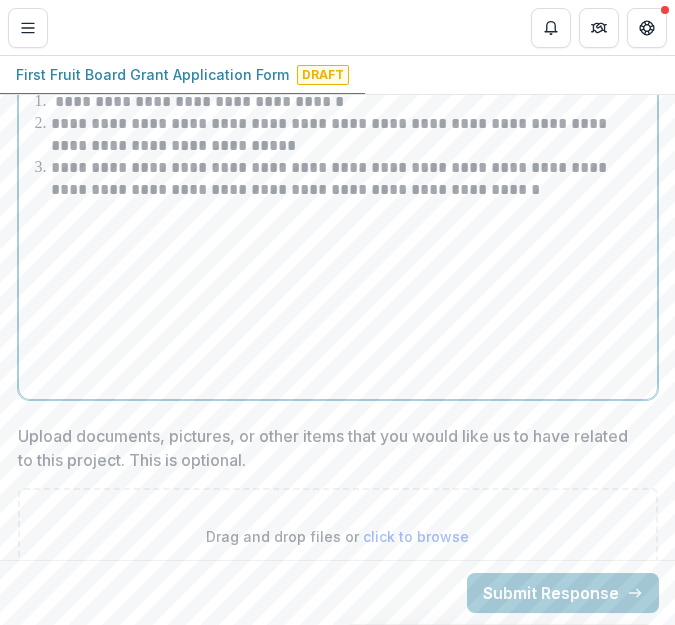 click on "**********" at bounding box center [350, 179] 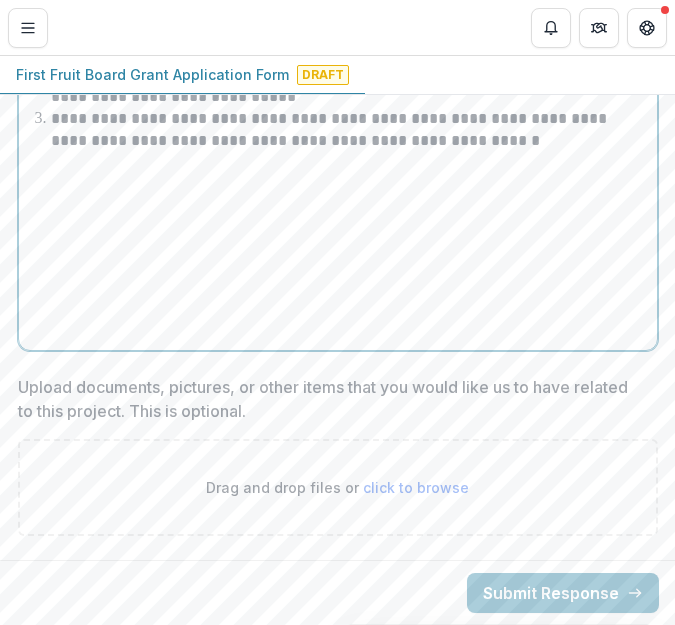 scroll, scrollTop: 6243, scrollLeft: 1, axis: both 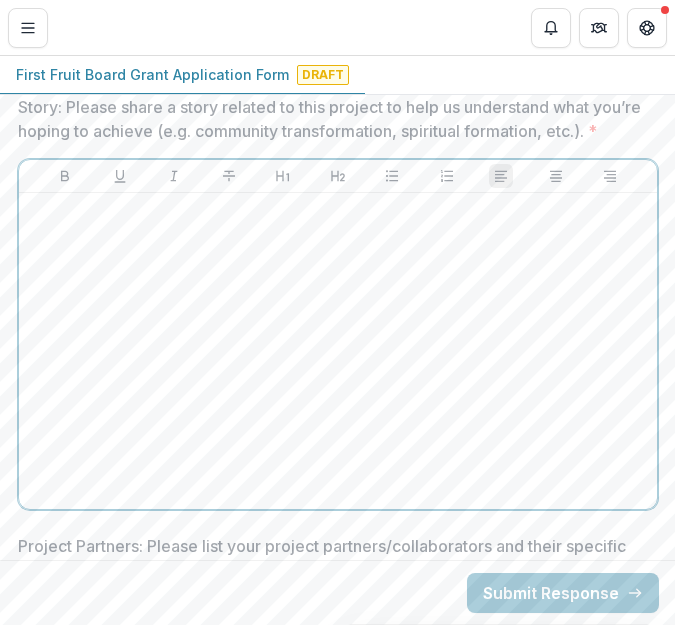 click at bounding box center (338, 351) 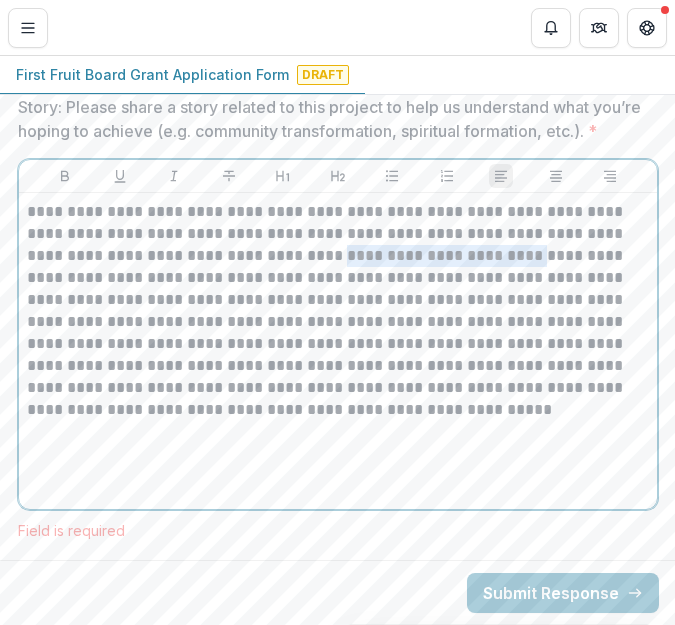 drag, startPoint x: 241, startPoint y: 282, endPoint x: 421, endPoint y: 285, distance: 180.025 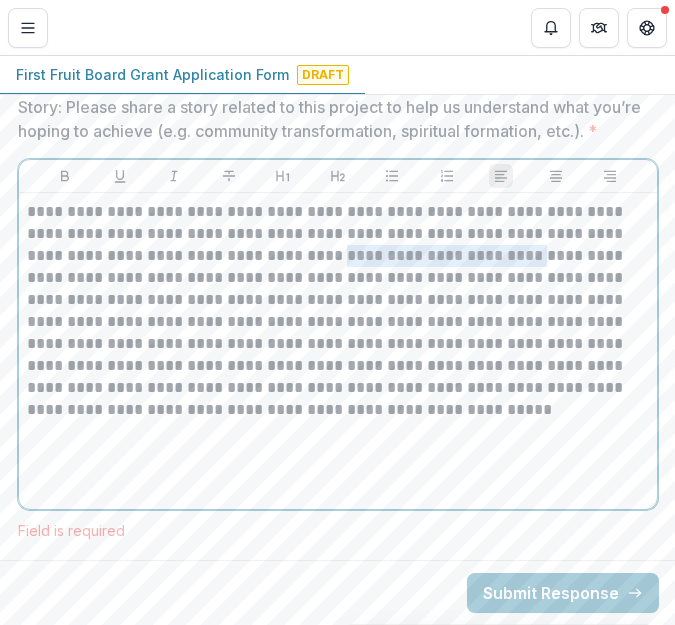 click on "**********" at bounding box center [338, 311] 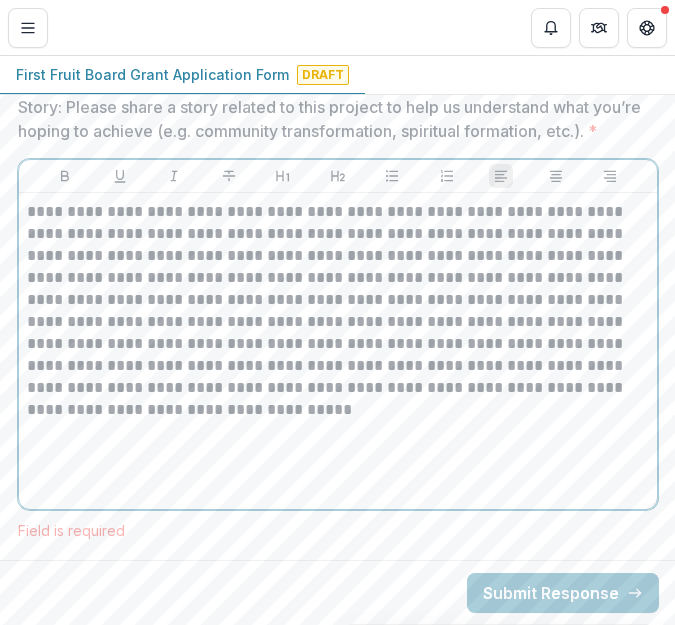 type 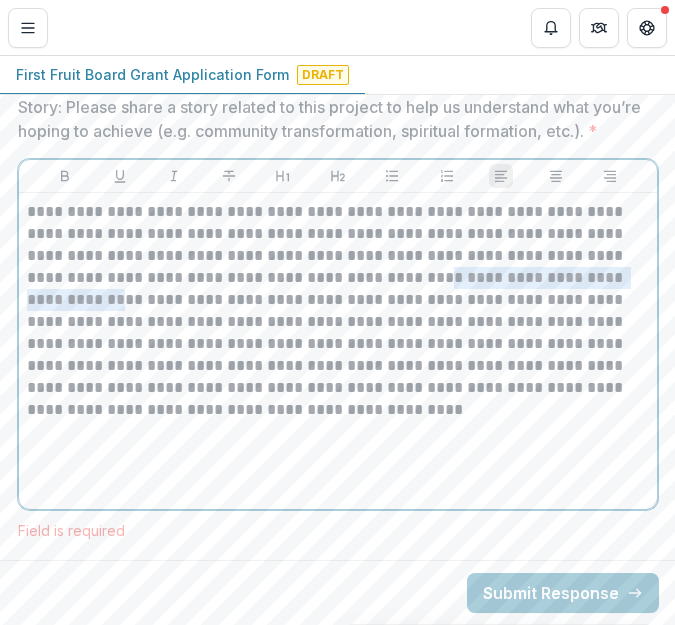 drag, startPoint x: 364, startPoint y: 300, endPoint x: 621, endPoint y: 307, distance: 257.0953 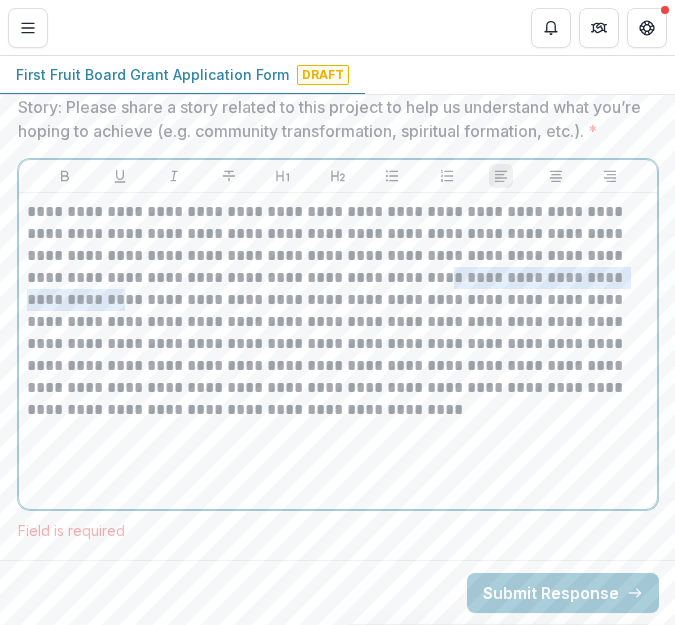 click on "**********" at bounding box center [338, 311] 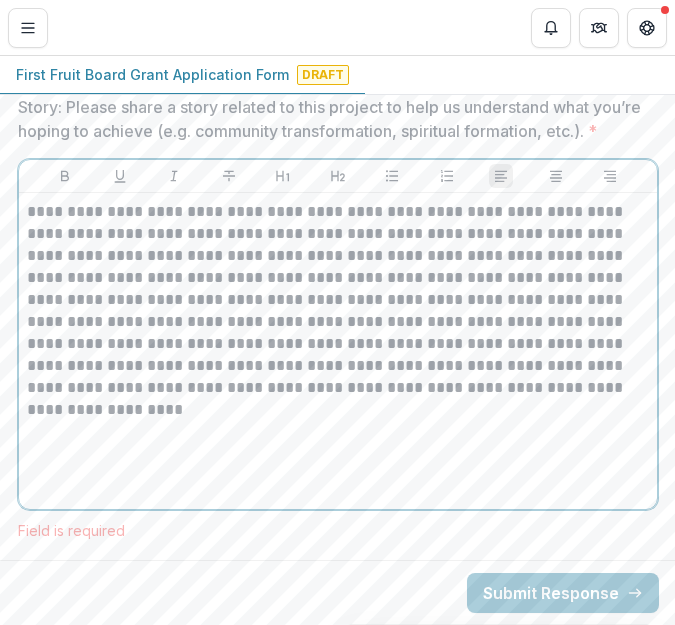 click on "**********" at bounding box center [338, 300] 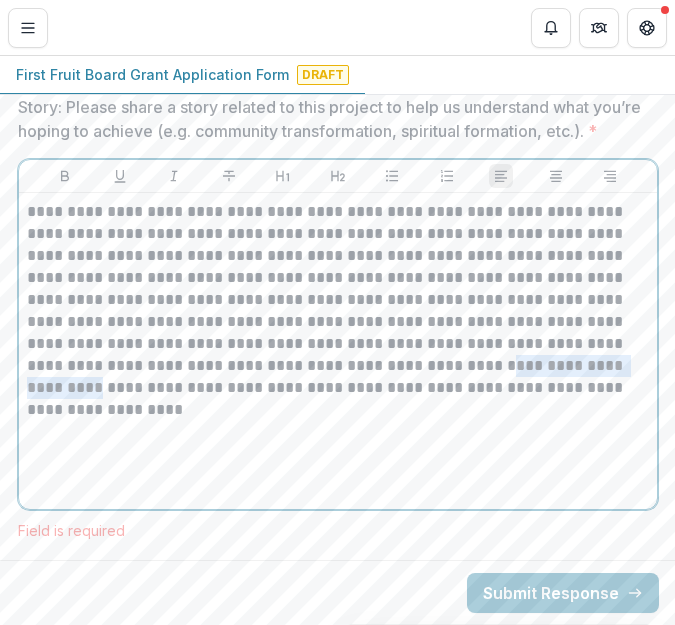 drag, startPoint x: 303, startPoint y: 392, endPoint x: 475, endPoint y: 400, distance: 172.18594 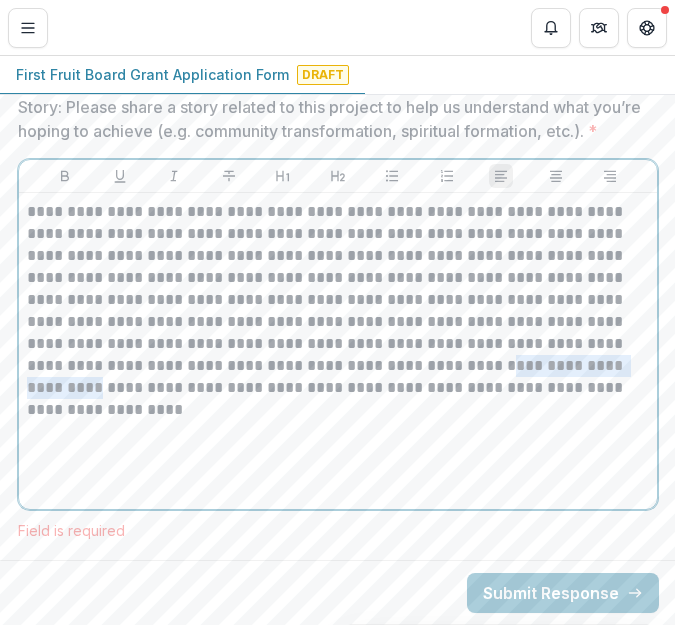click on "**********" at bounding box center (338, 300) 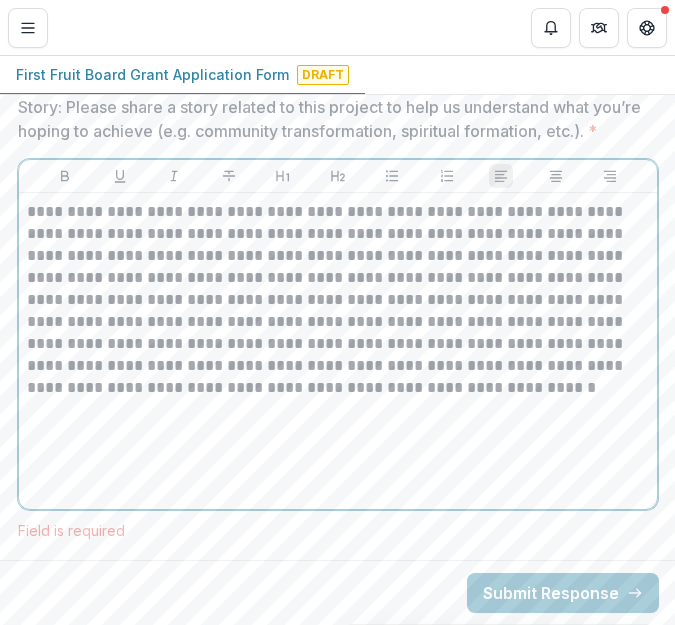 click on "**********" at bounding box center [338, 300] 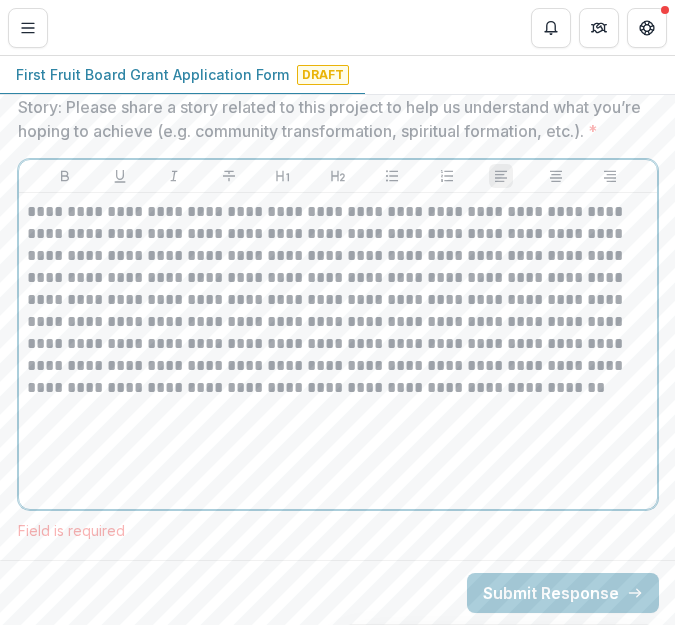 click on "**********" at bounding box center (338, 300) 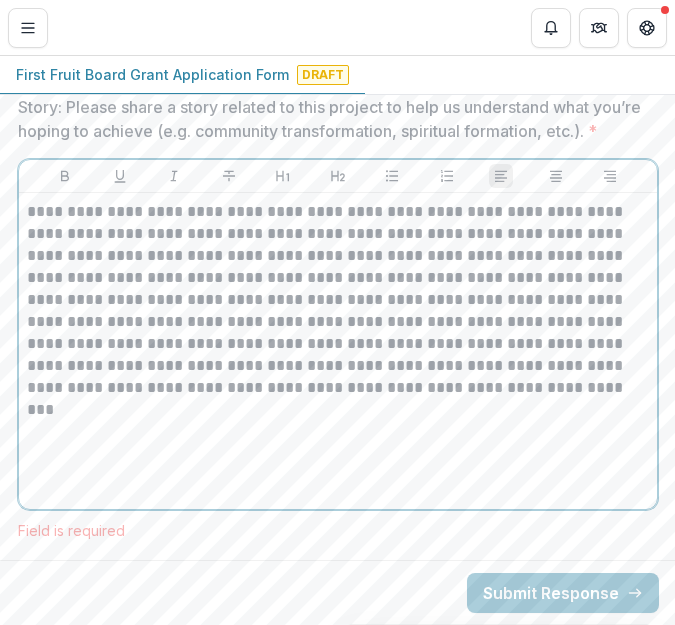 scroll, scrollTop: 4669, scrollLeft: 3, axis: both 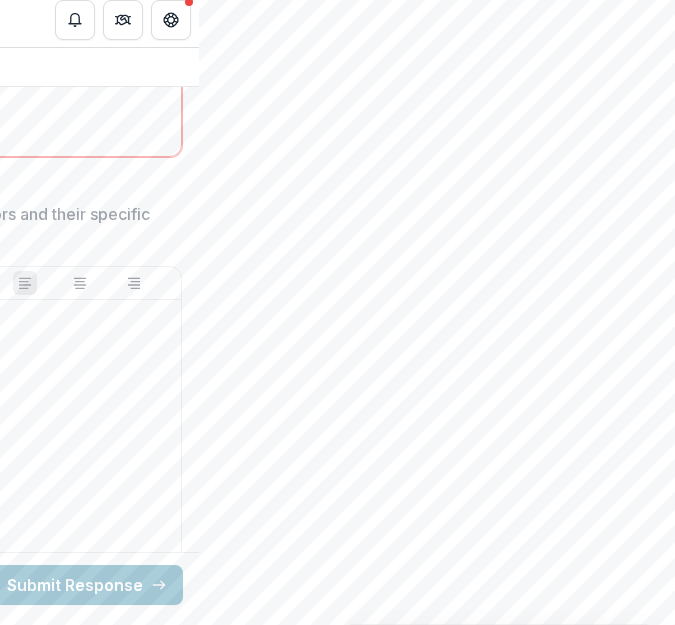 click on "**********" at bounding box center [337, 312] 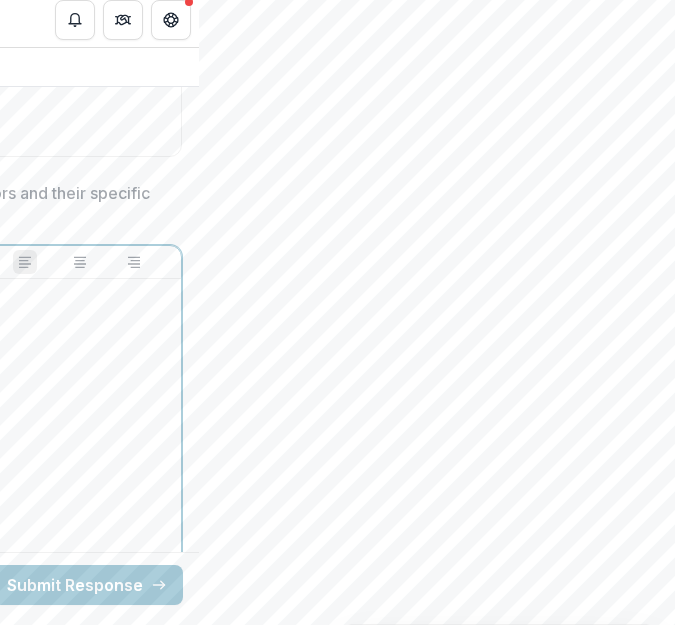 scroll, scrollTop: 8, scrollLeft: 17, axis: both 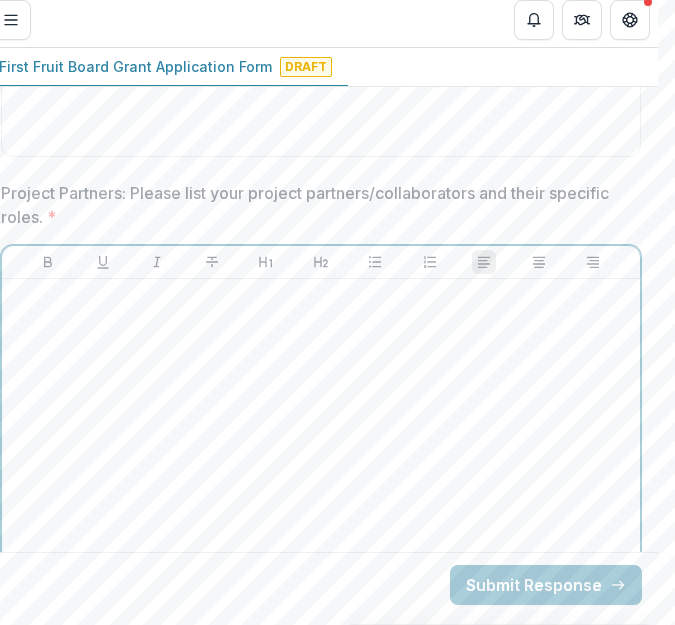 click at bounding box center (321, 437) 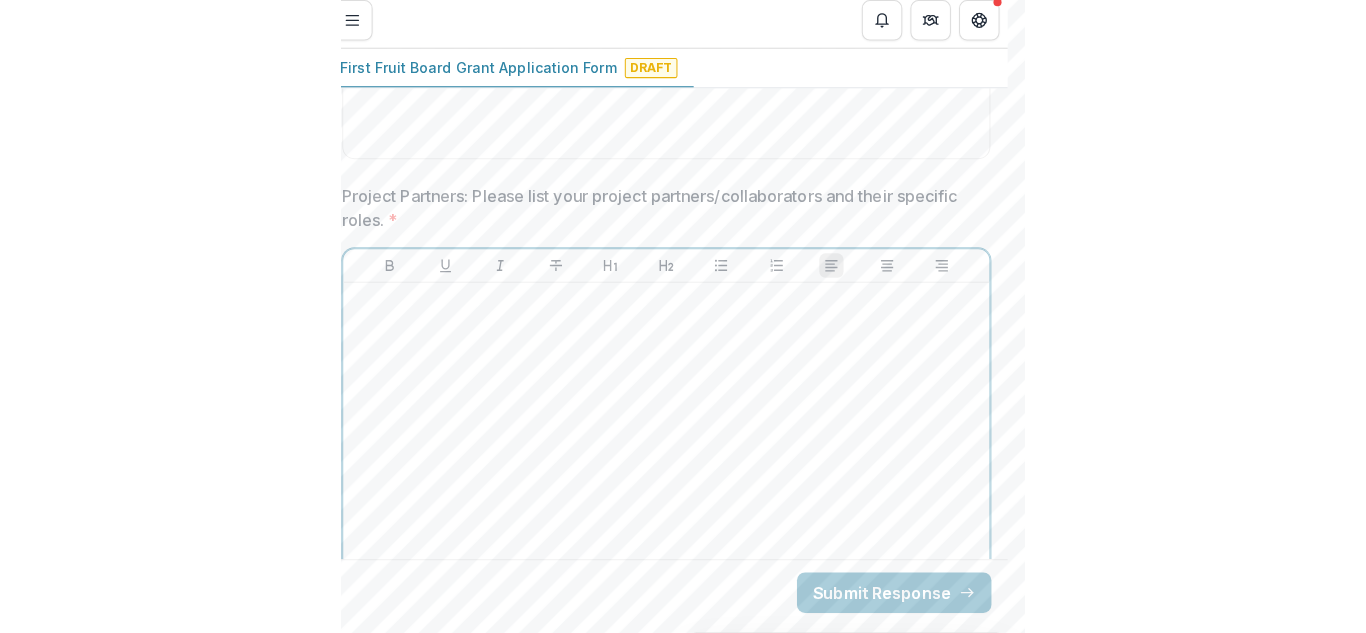 scroll, scrollTop: 4669, scrollLeft: 0, axis: vertical 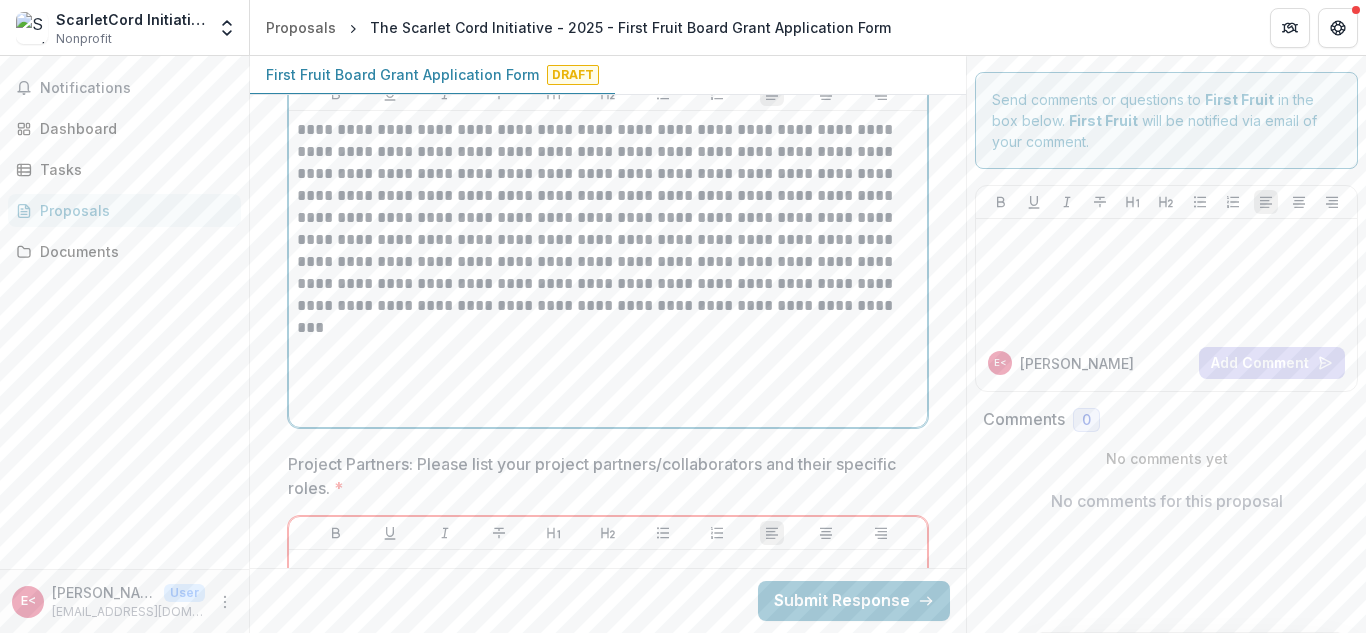 click on "**********" at bounding box center (608, 218) 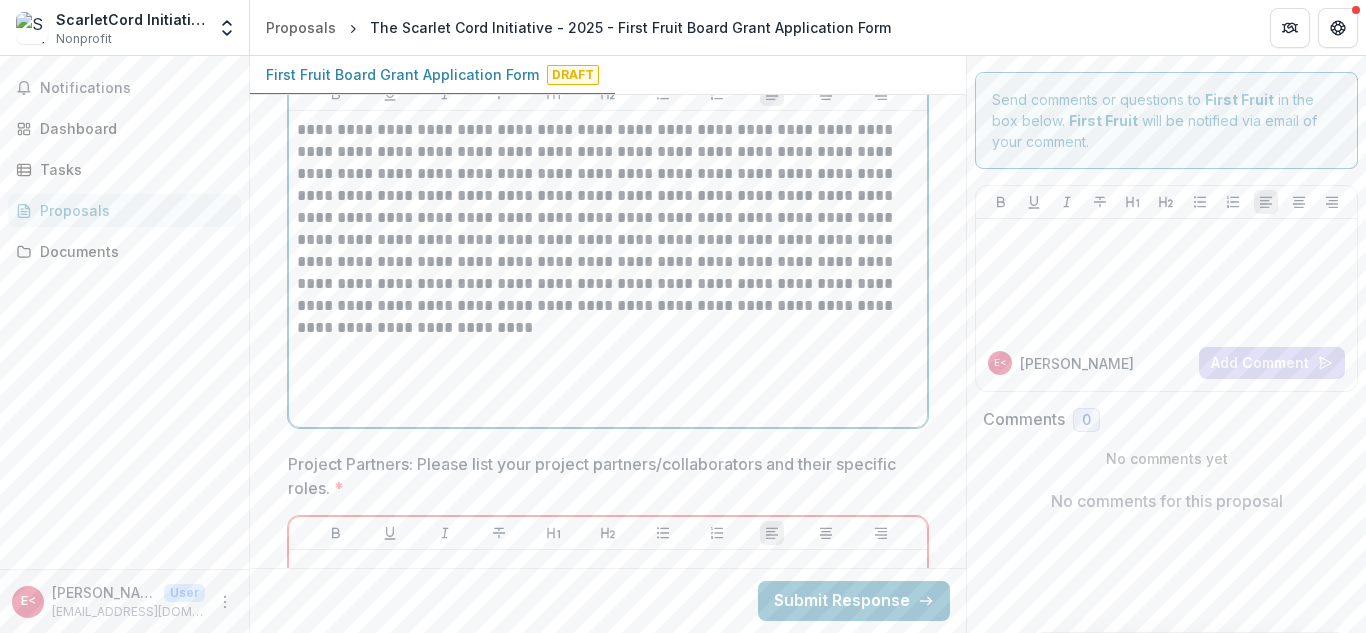 click on "**********" at bounding box center [608, 229] 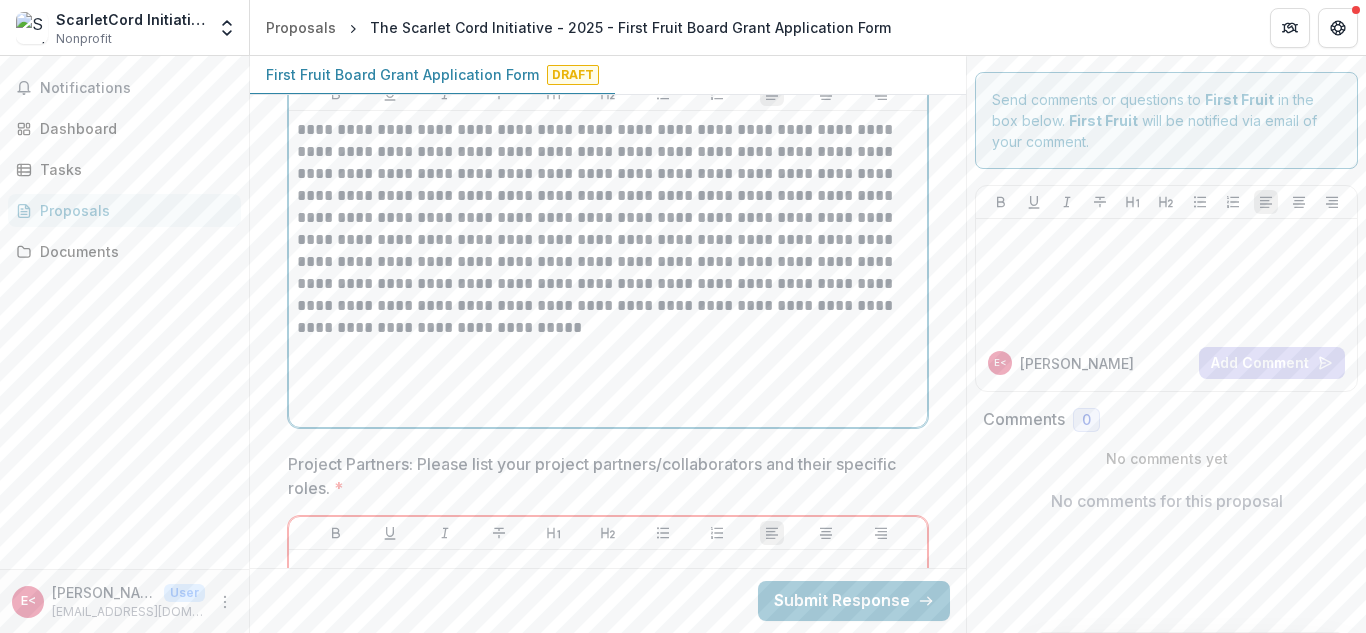click on "**********" at bounding box center [608, 229] 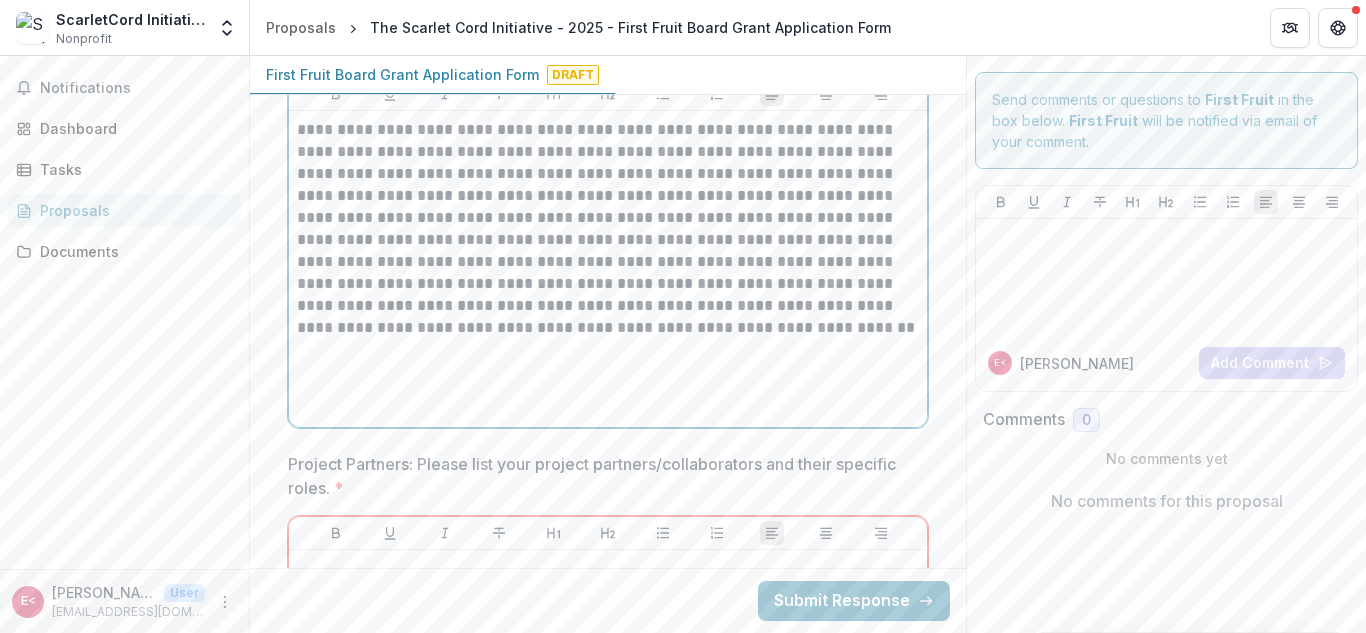 click on "**********" at bounding box center (608, 229) 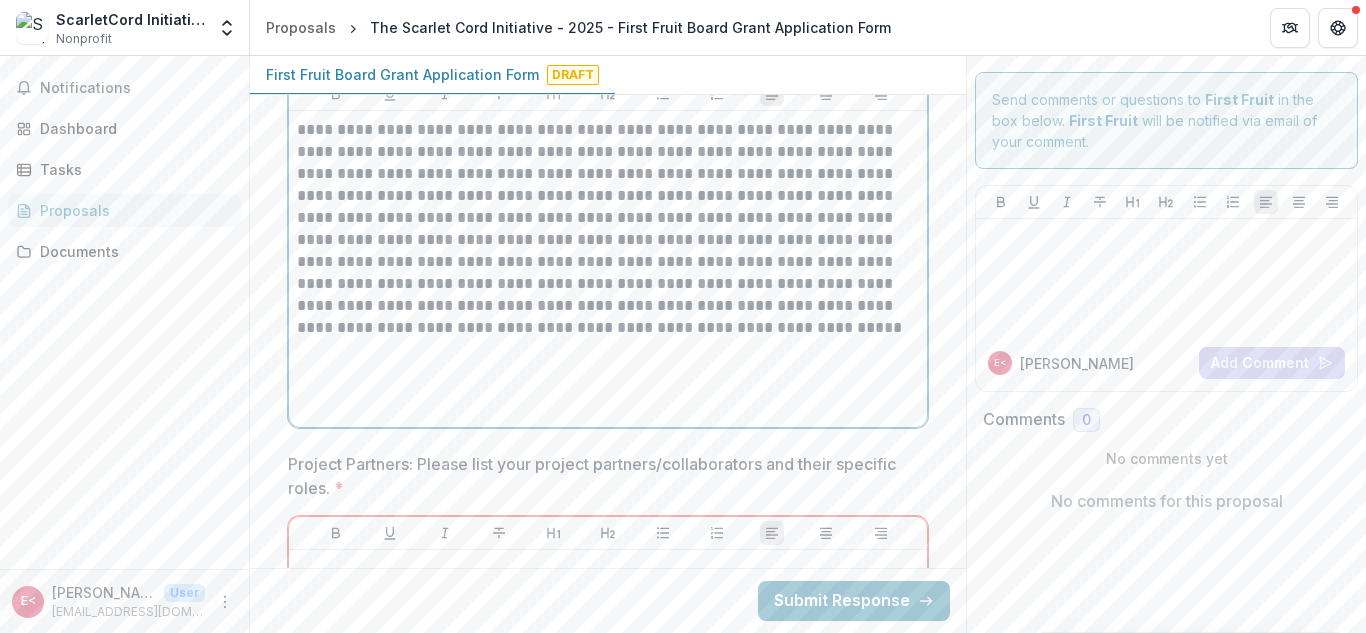 click on "**********" at bounding box center (608, 229) 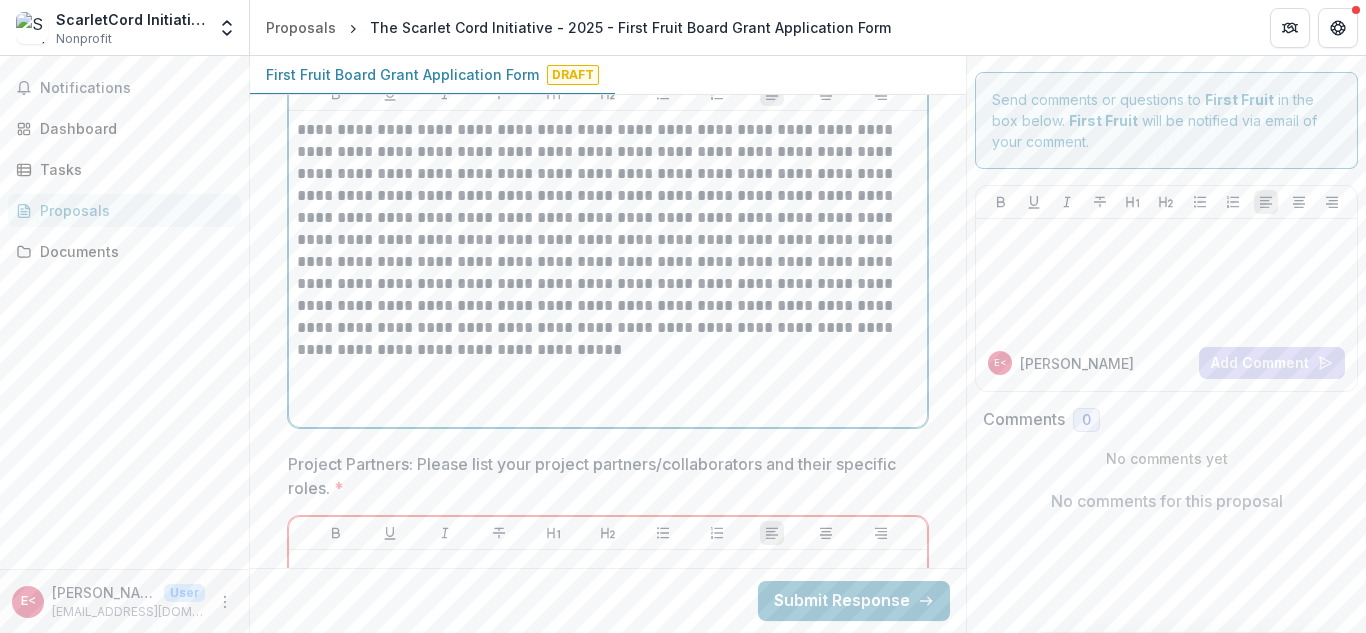 click on "**********" at bounding box center [608, 240] 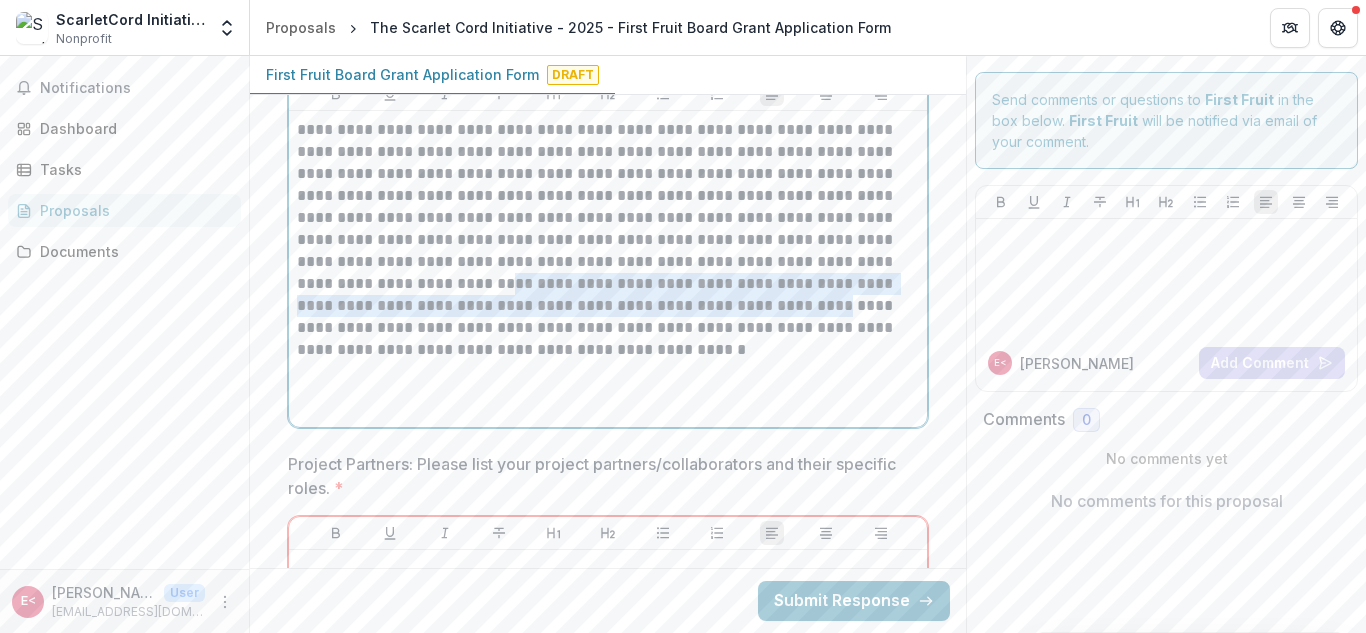 drag, startPoint x: 346, startPoint y: 307, endPoint x: 642, endPoint y: 333, distance: 297.1397 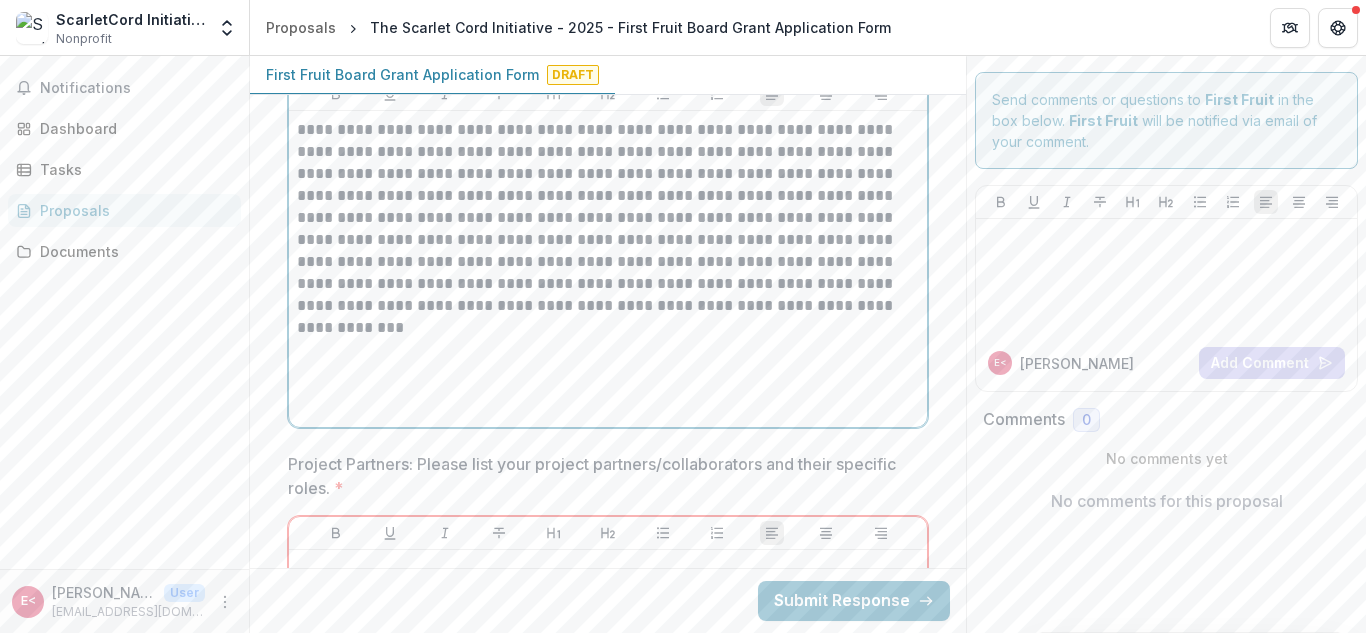 click on "**********" at bounding box center (608, 218) 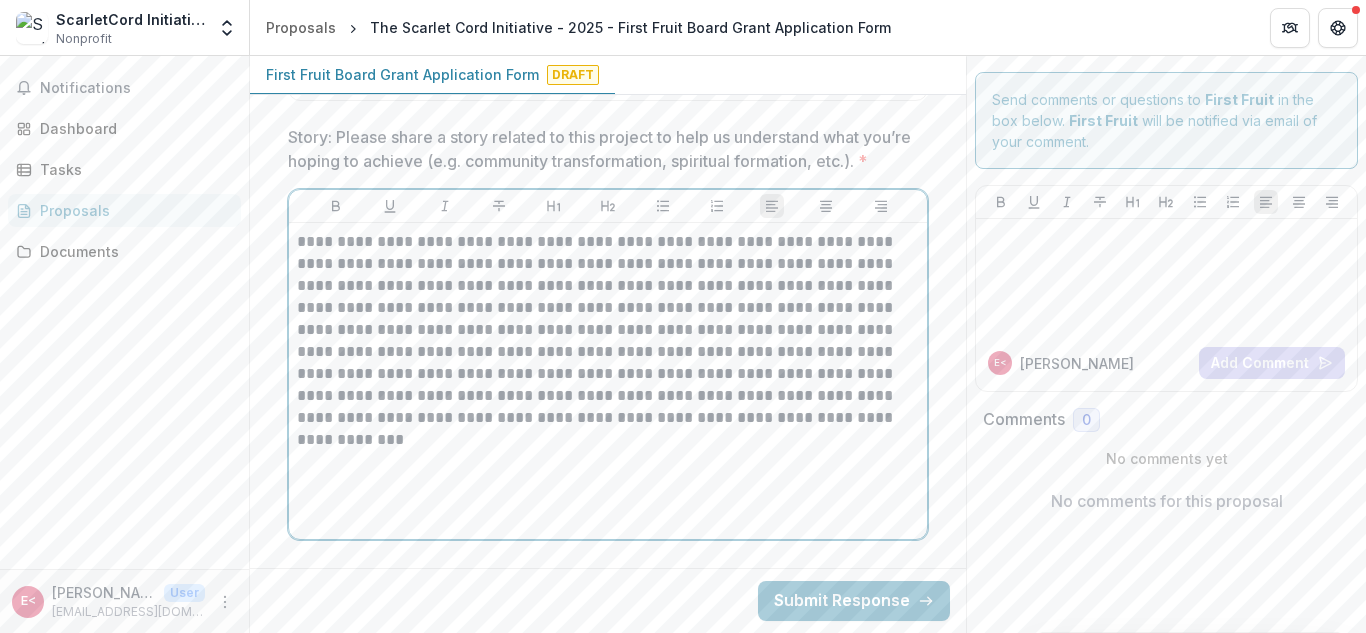 scroll, scrollTop: 4224, scrollLeft: 0, axis: vertical 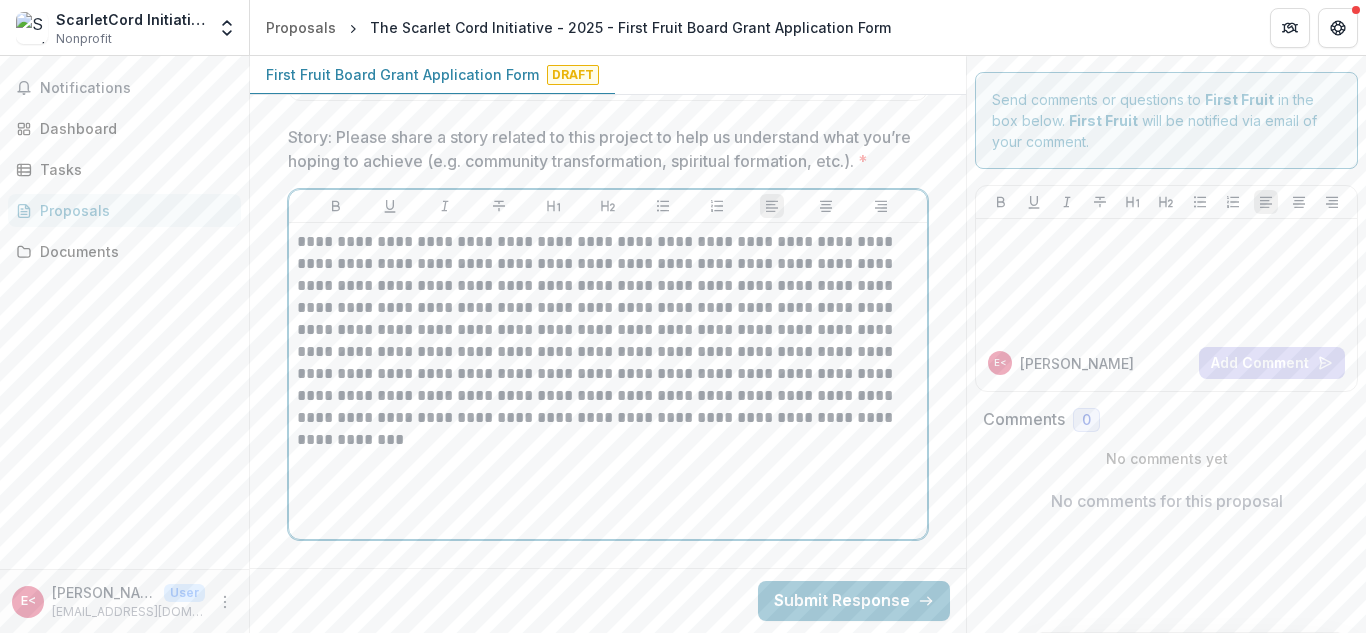 click on "**********" at bounding box center [608, 381] 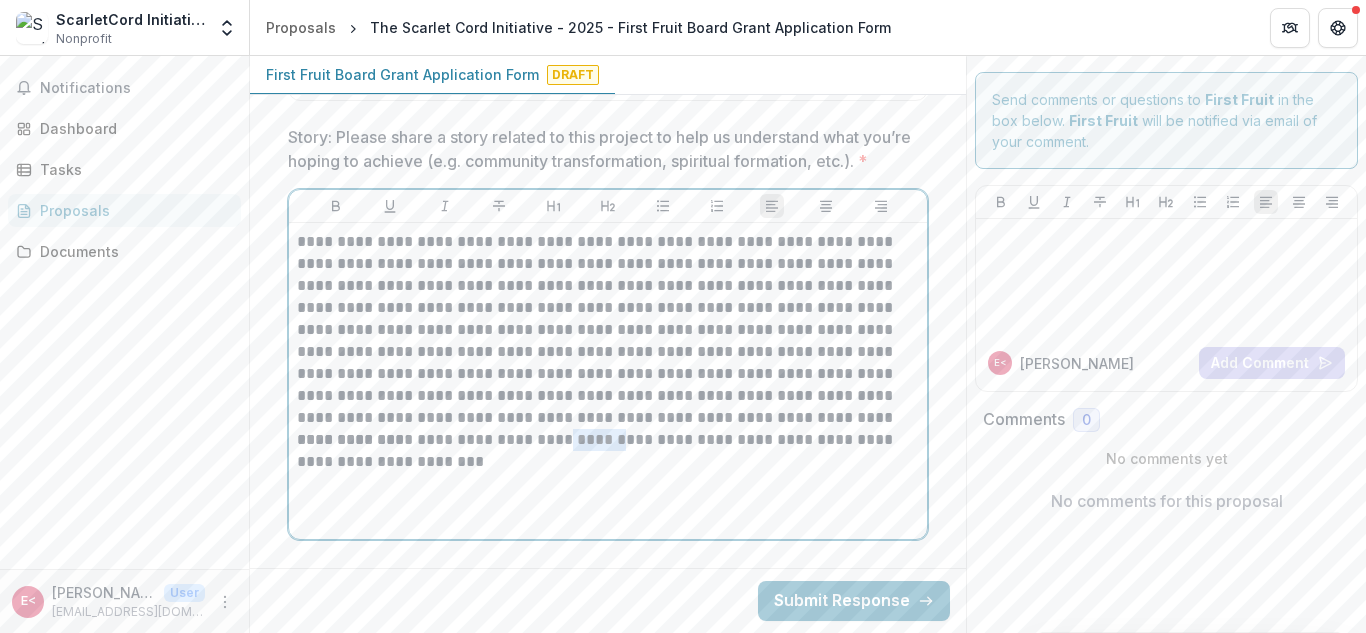 drag, startPoint x: 623, startPoint y: 465, endPoint x: 564, endPoint y: 468, distance: 59.07622 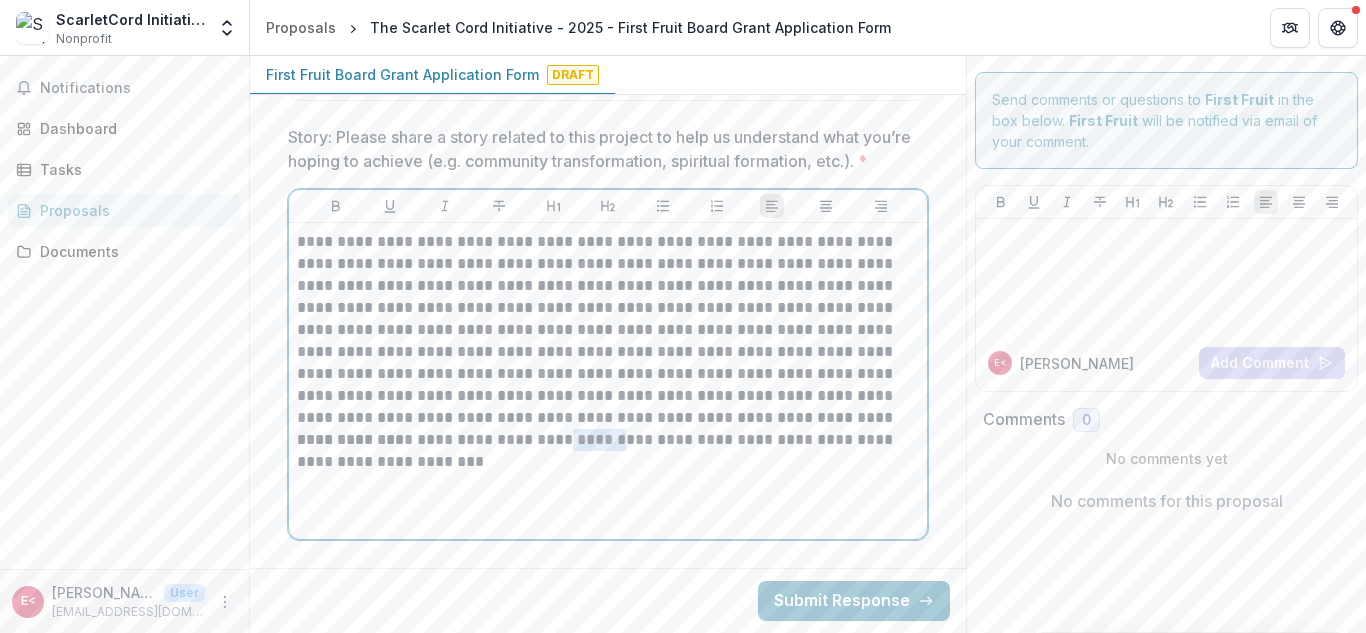 click on "**********" at bounding box center [608, 451] 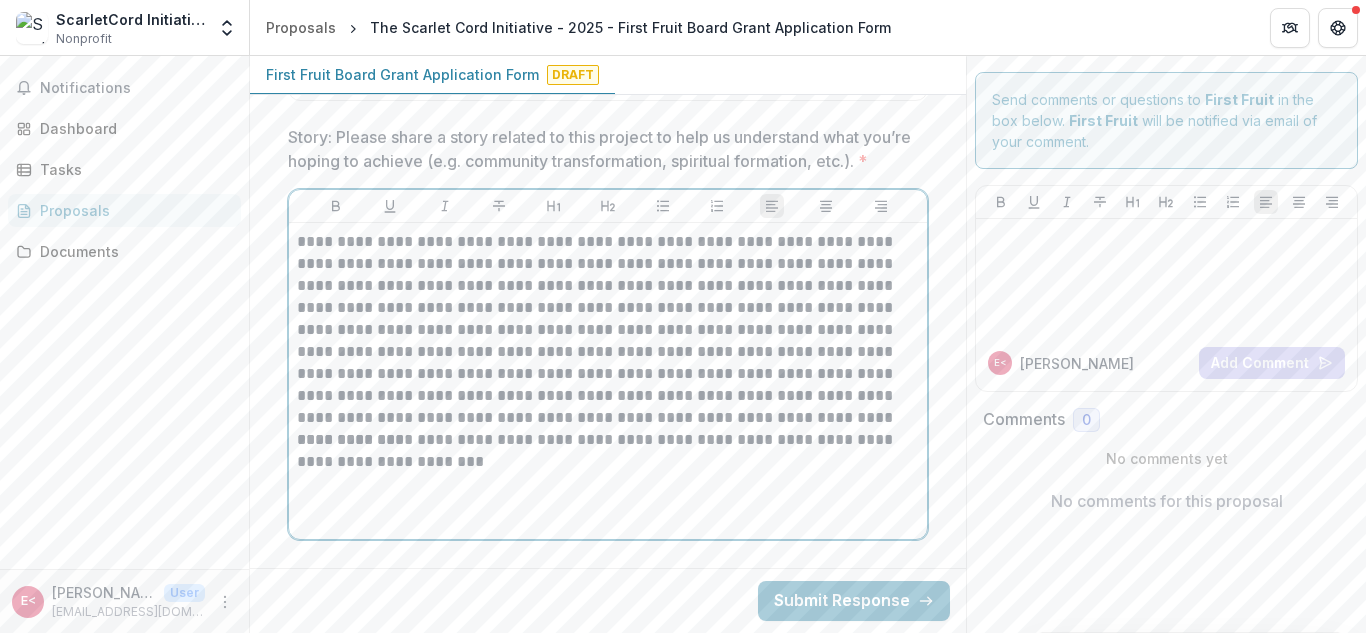 click on "**********" at bounding box center (608, 451) 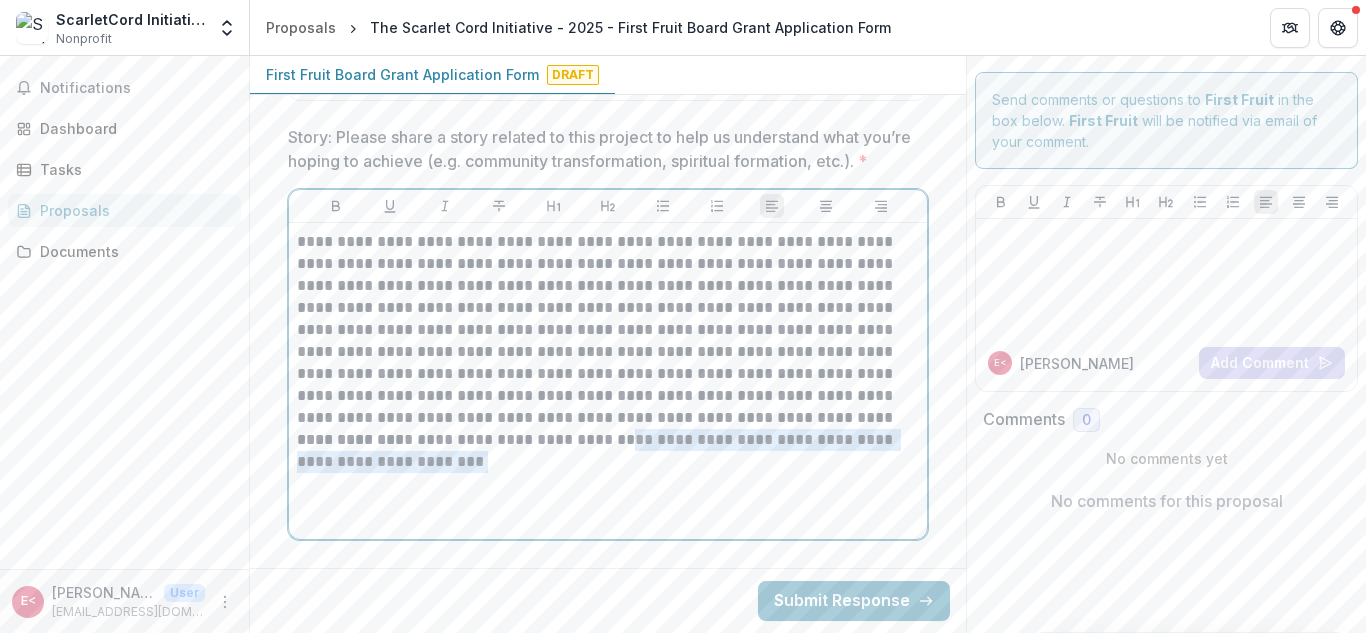 drag, startPoint x: 624, startPoint y: 468, endPoint x: 723, endPoint y: 492, distance: 101.86756 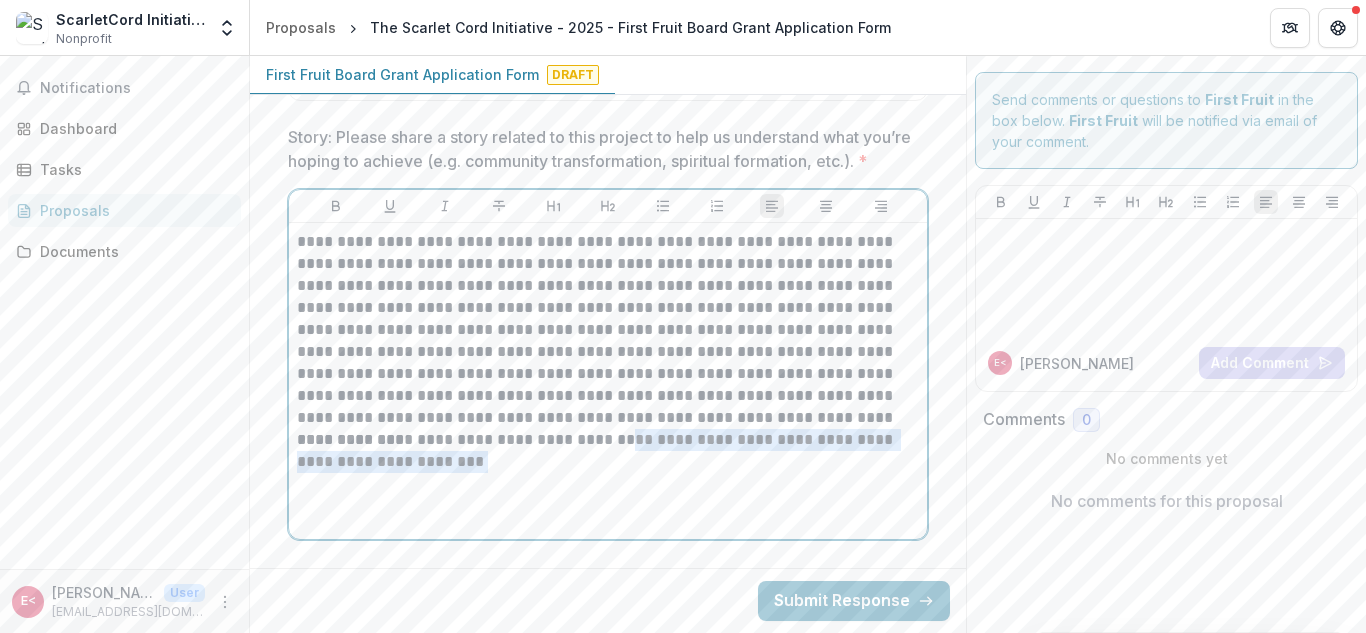 click on "**********" at bounding box center (608, 451) 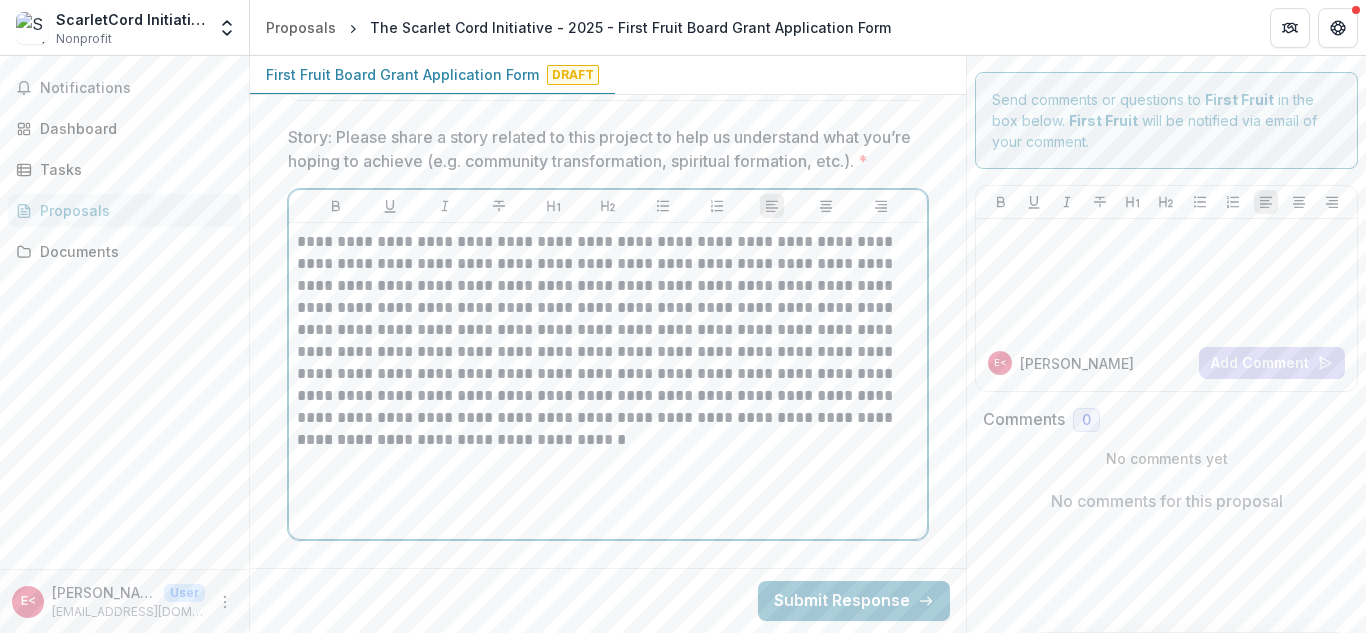 click on "**********" at bounding box center [608, 381] 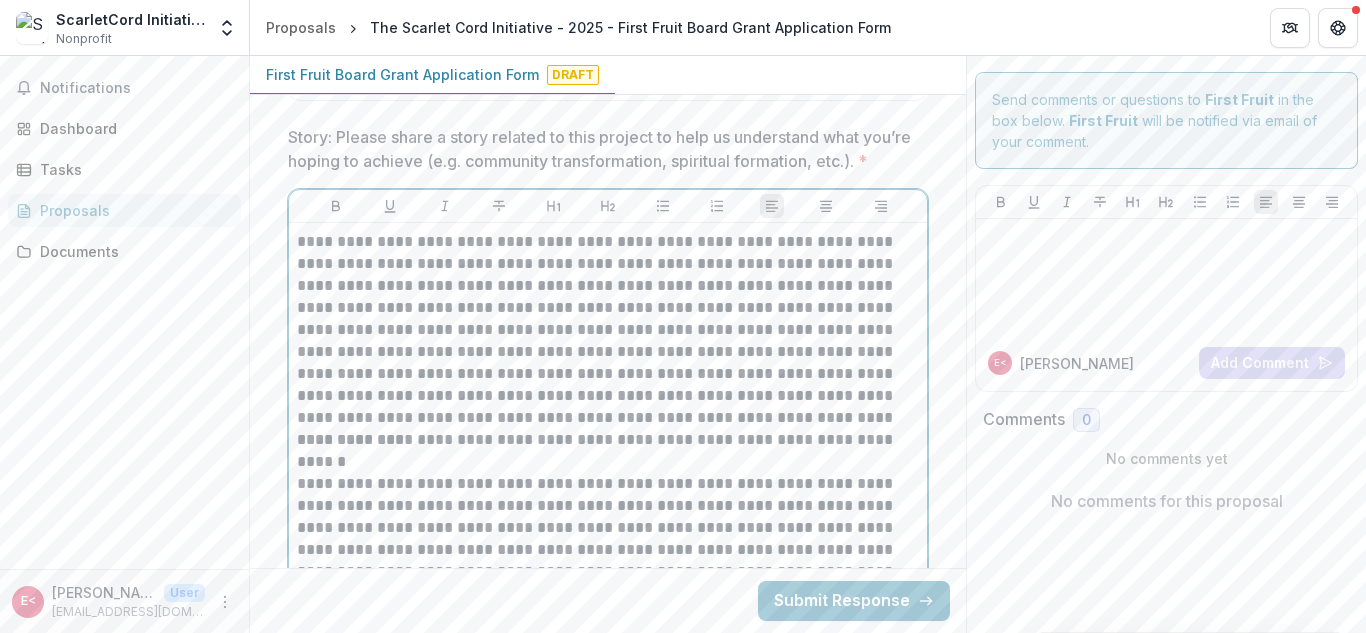 scroll, scrollTop: 4400, scrollLeft: 0, axis: vertical 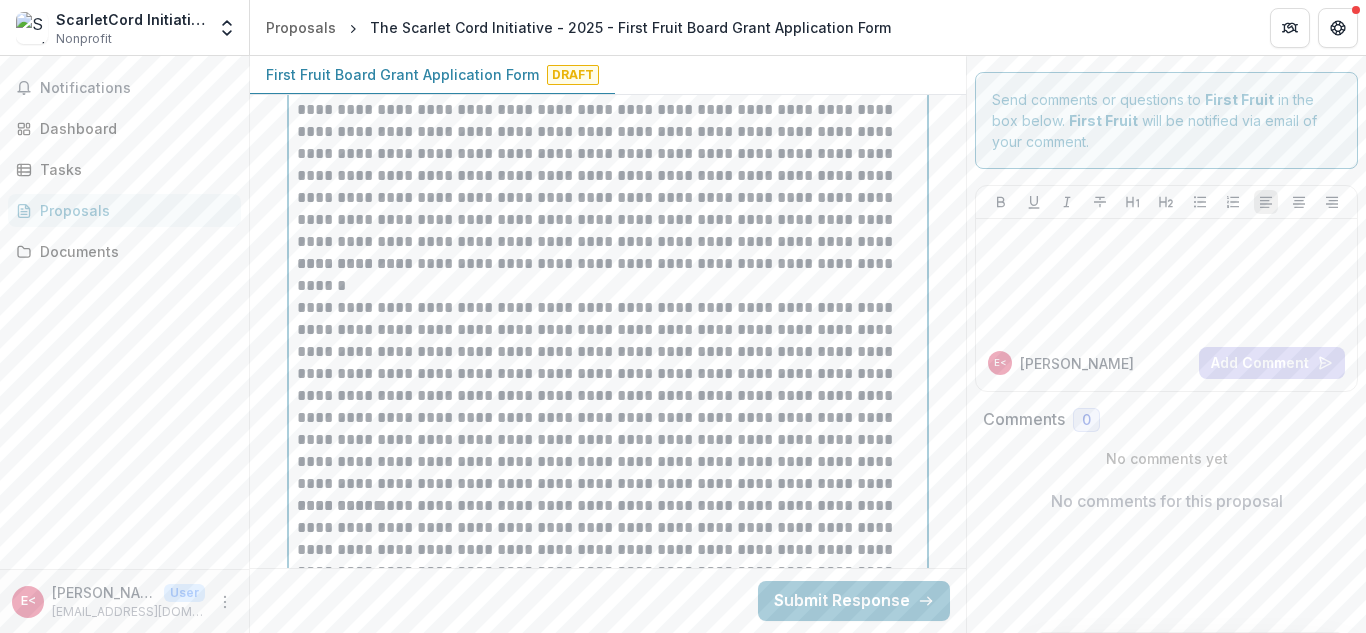 click on "**********" at bounding box center [608, 396] 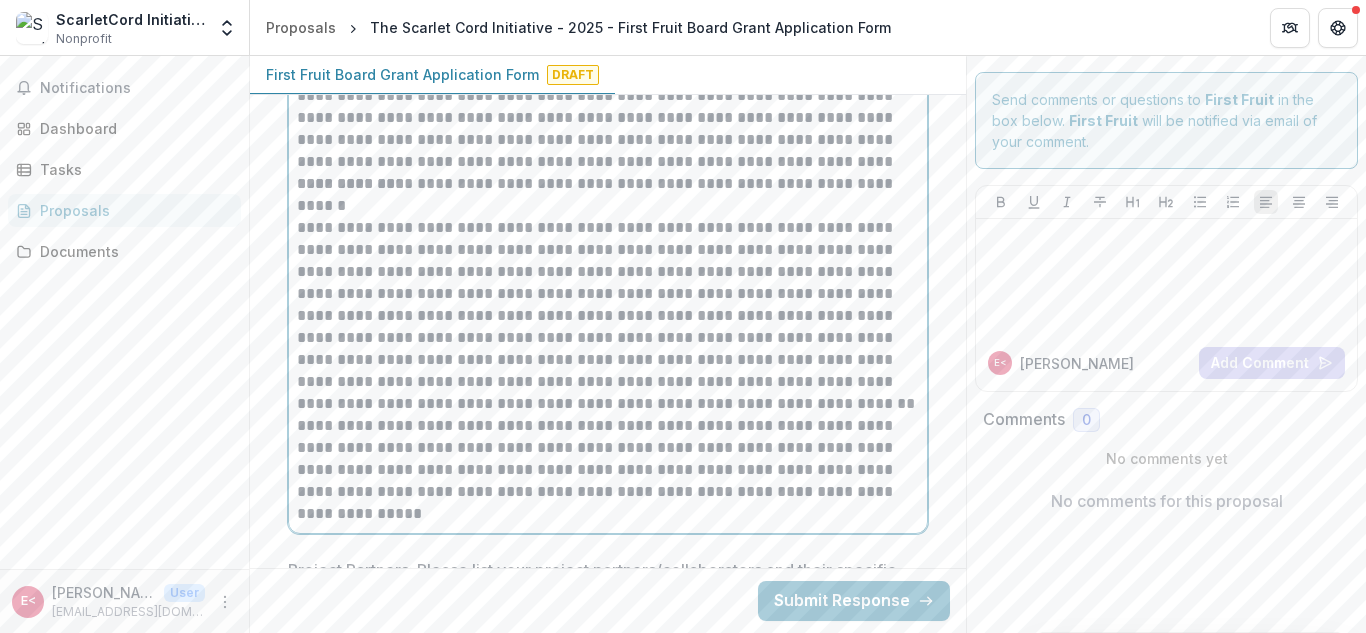 scroll, scrollTop: 4510, scrollLeft: 0, axis: vertical 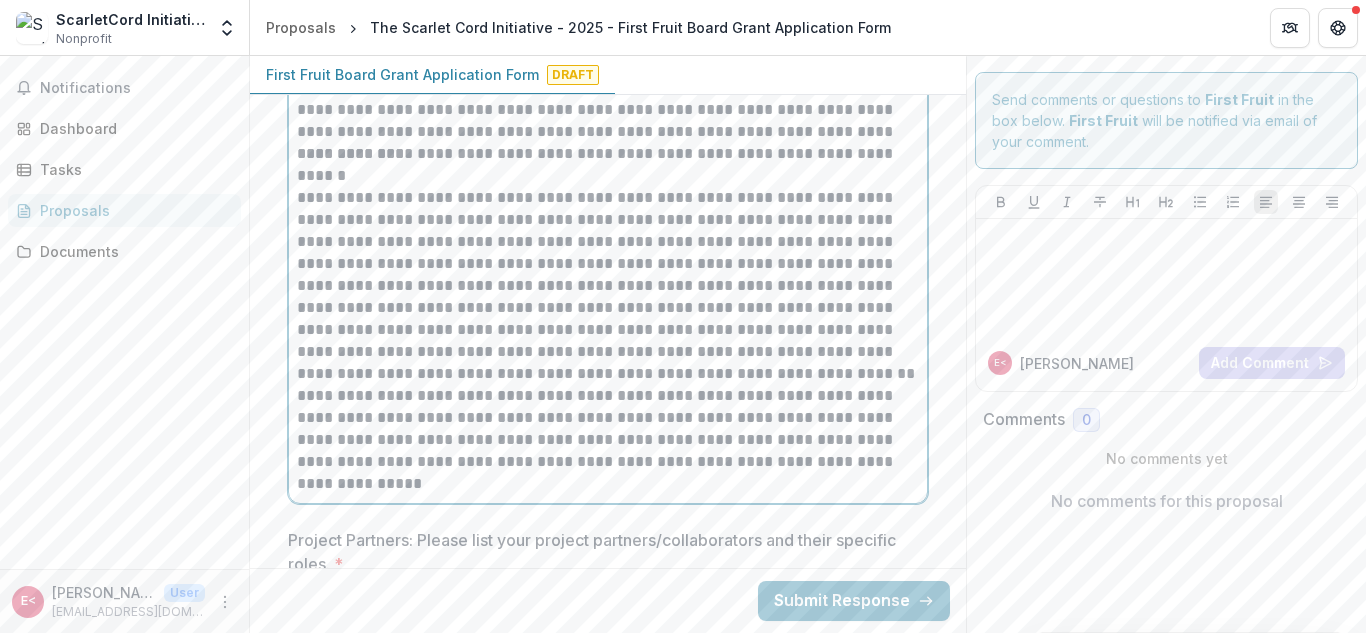 click on "**********" at bounding box center (608, 440) 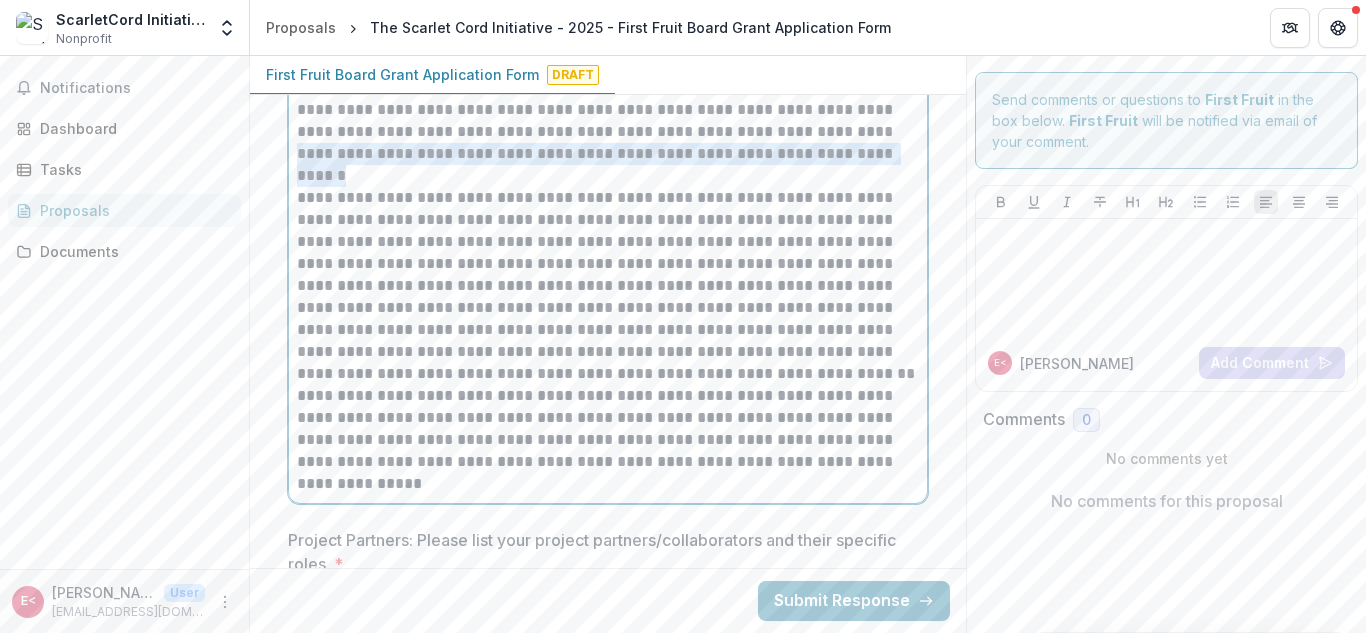 drag, startPoint x: 294, startPoint y: 177, endPoint x: 415, endPoint y: 207, distance: 124.66354 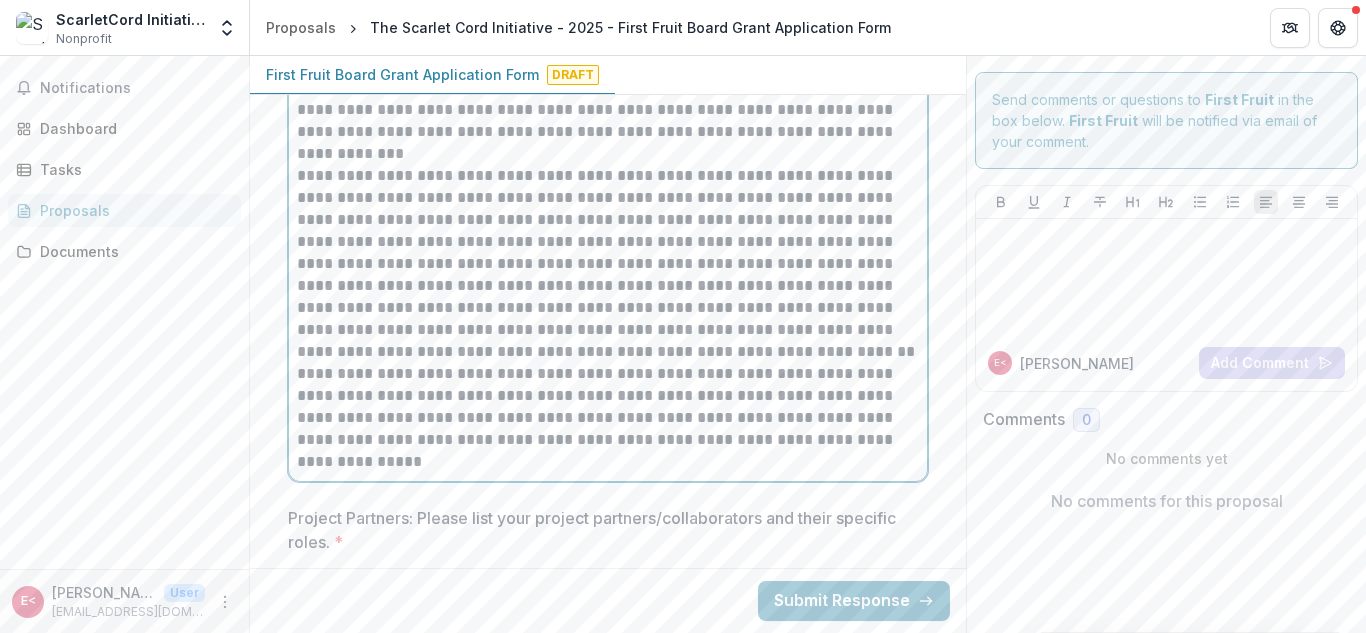 scroll, scrollTop: 4590, scrollLeft: 0, axis: vertical 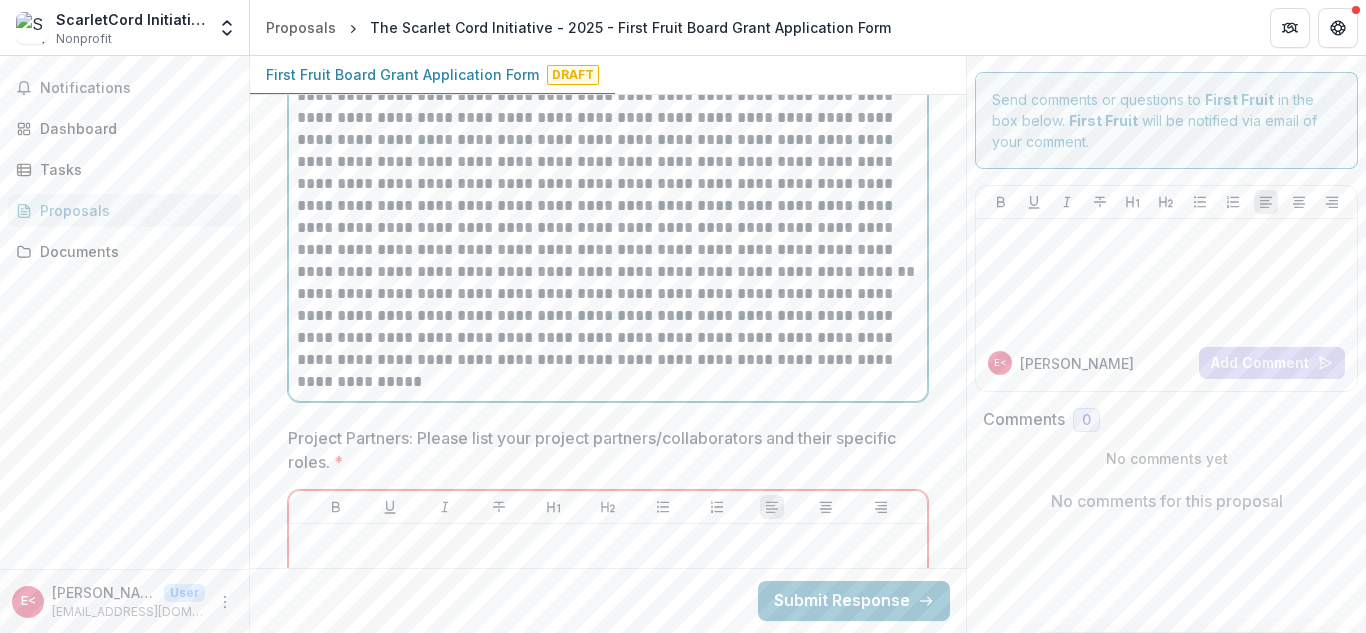 click on "**********" at bounding box center (608, 338) 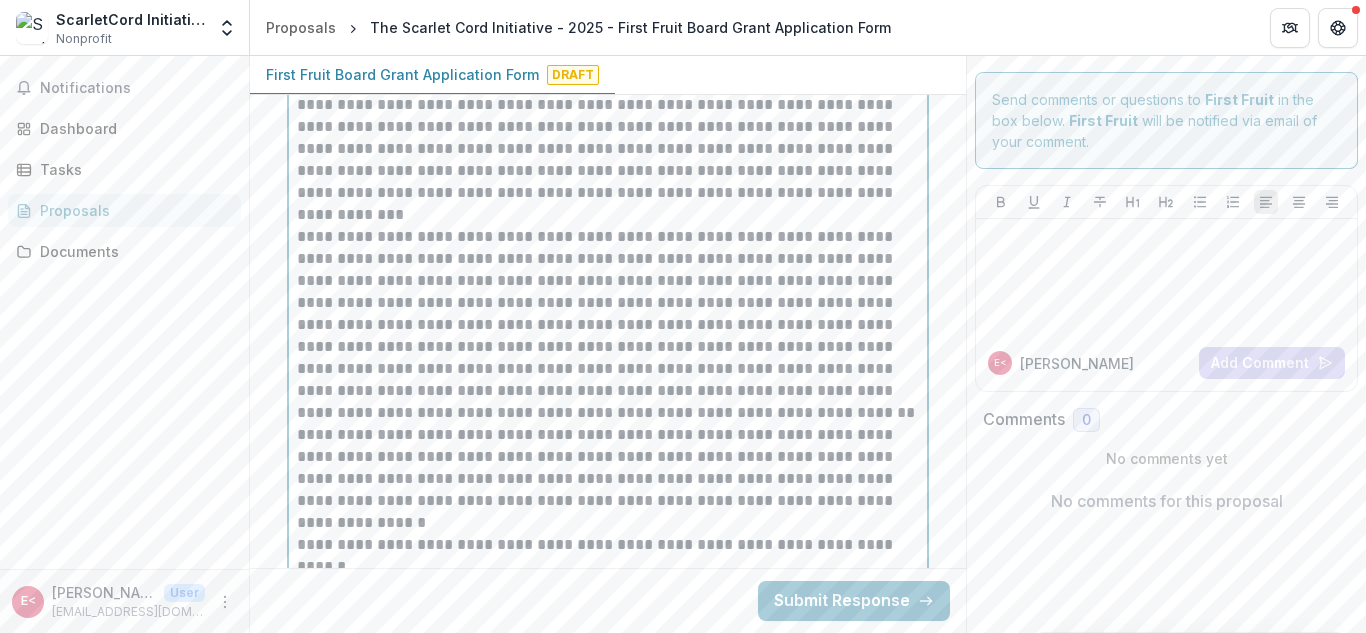 scroll, scrollTop: 4446, scrollLeft: 0, axis: vertical 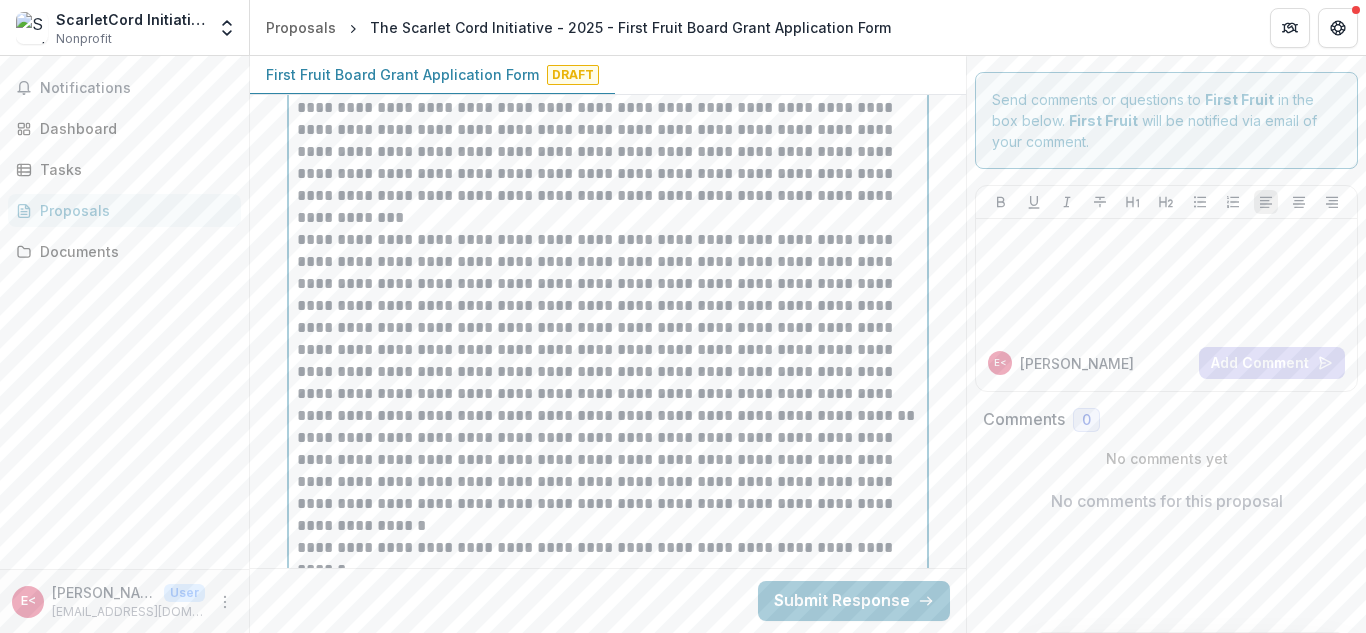 click at bounding box center (608, 218) 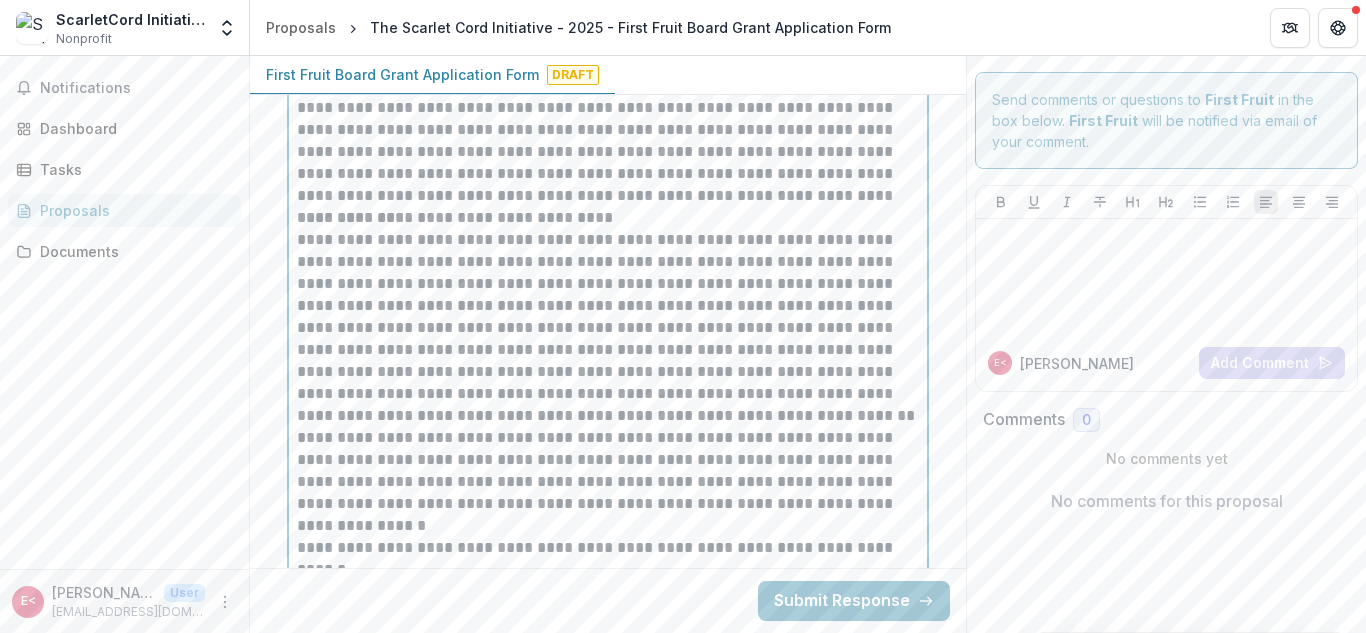 click on "**********" at bounding box center [608, 108] 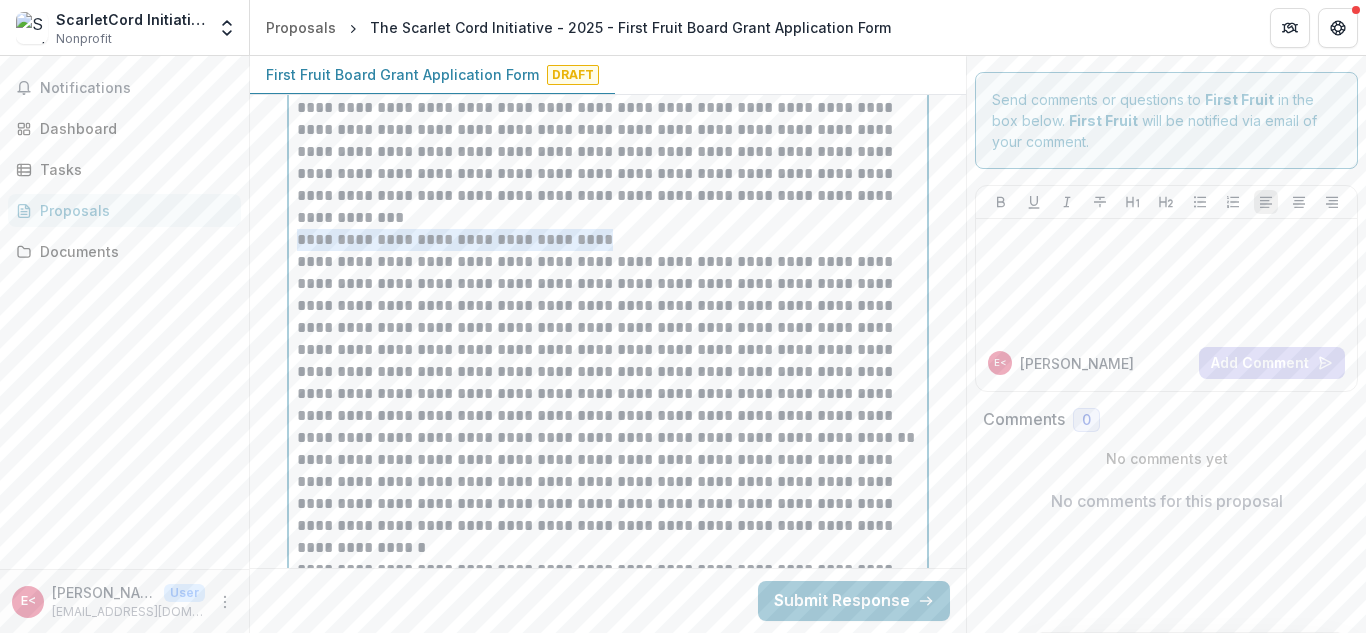 drag, startPoint x: 297, startPoint y: 262, endPoint x: 591, endPoint y: 269, distance: 294.0833 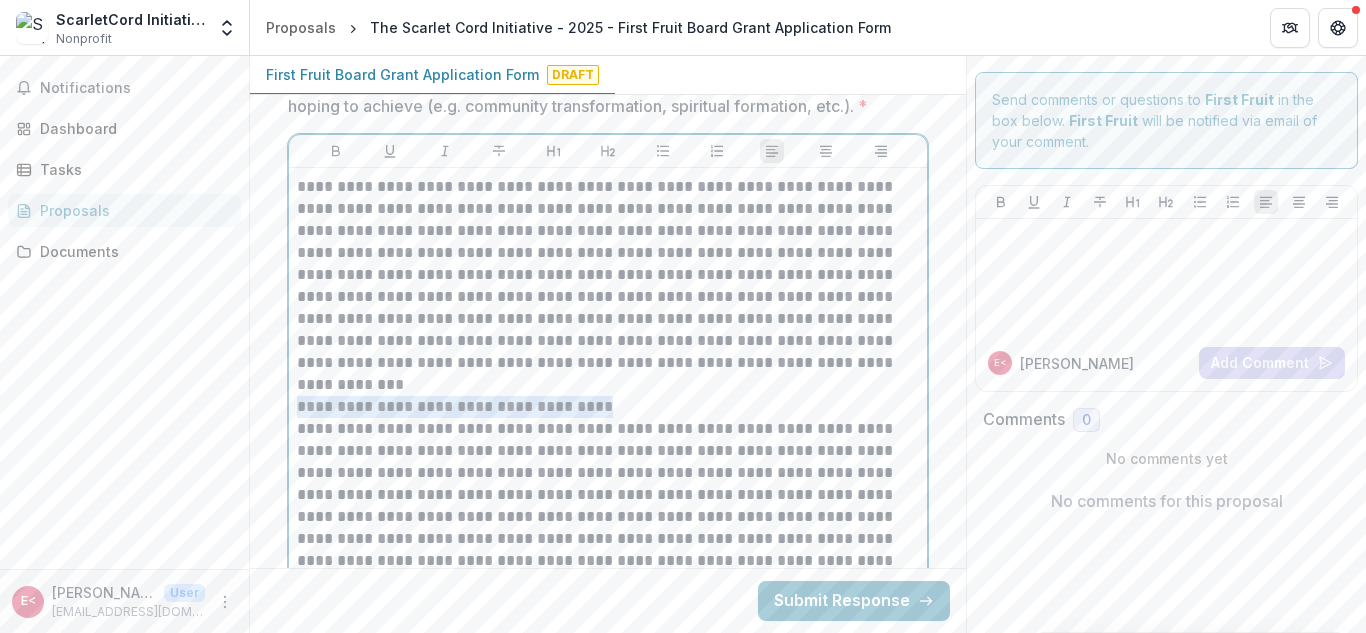 scroll, scrollTop: 4278, scrollLeft: 0, axis: vertical 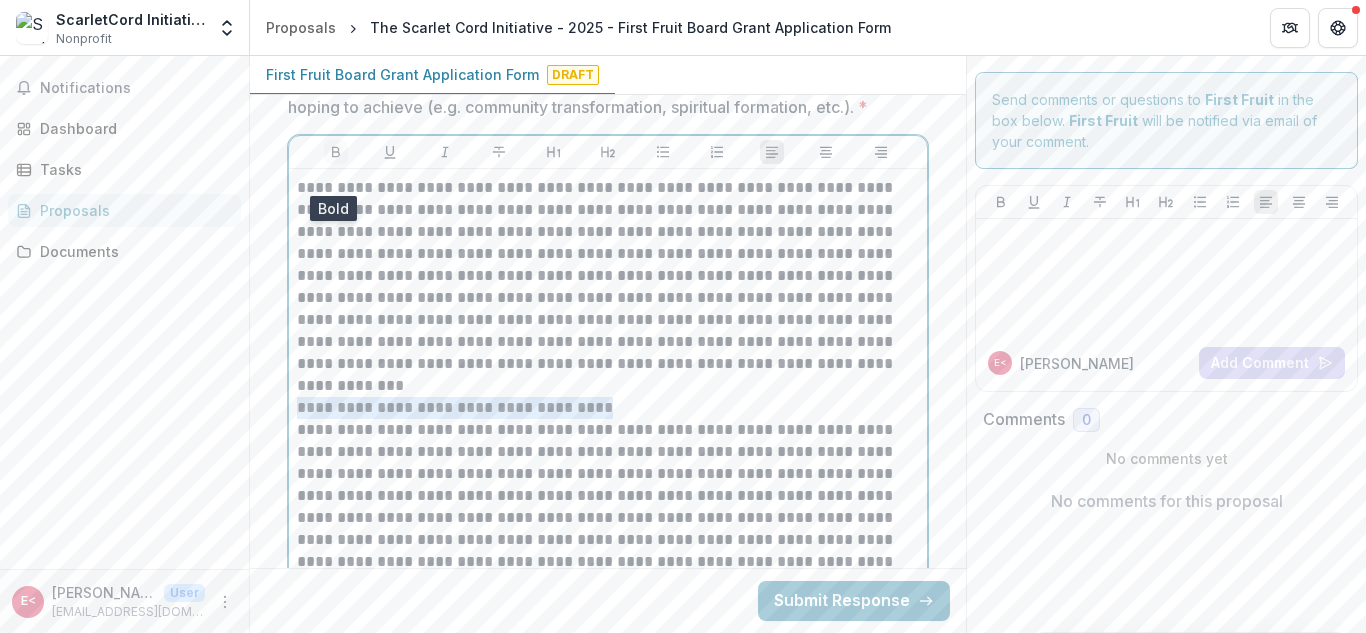 click 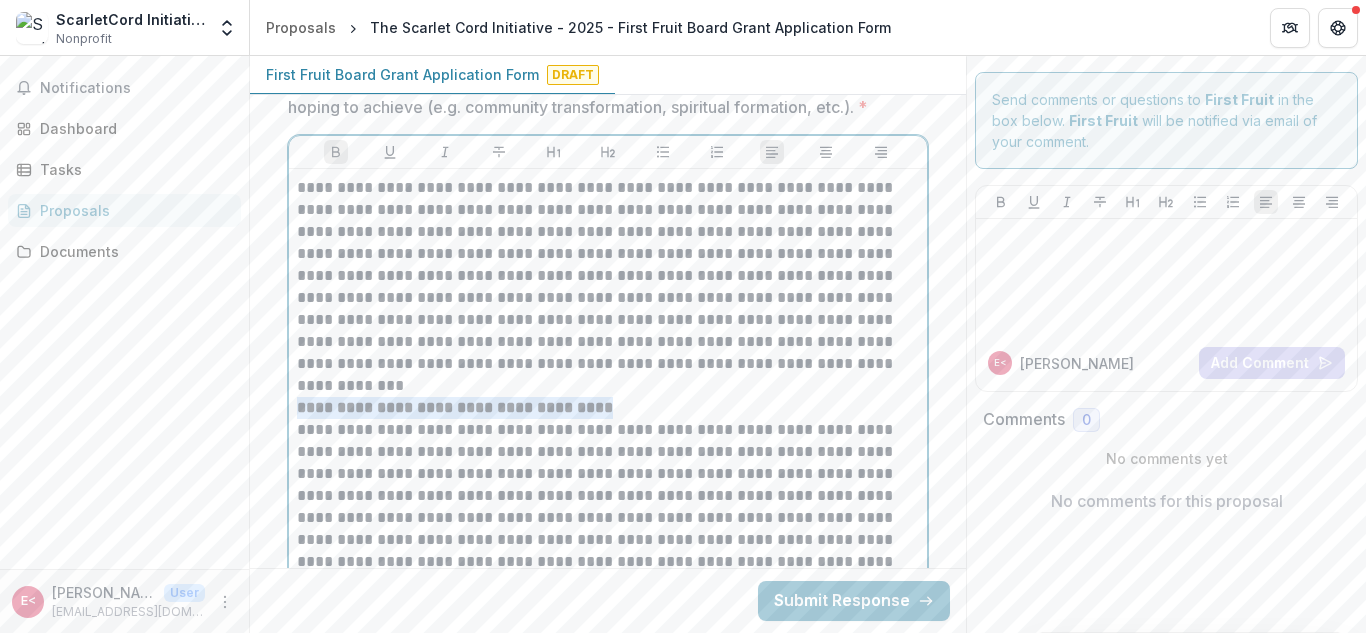click on "**********" at bounding box center (608, 408) 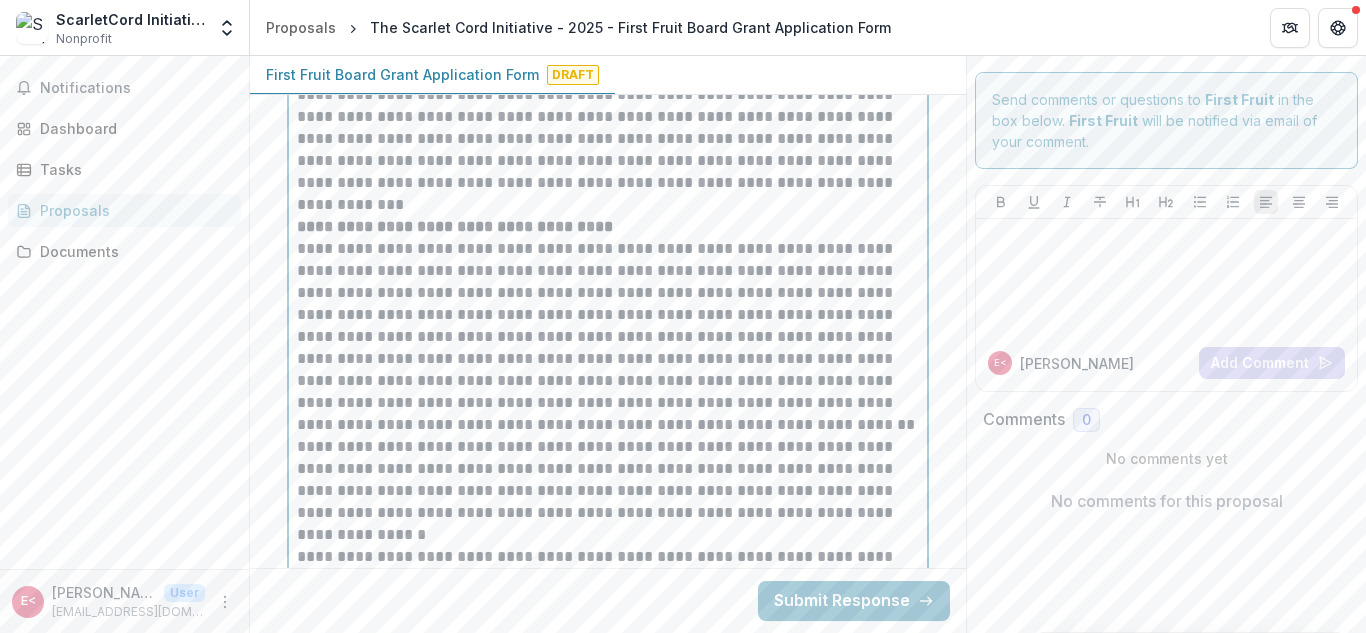scroll, scrollTop: 4568, scrollLeft: 0, axis: vertical 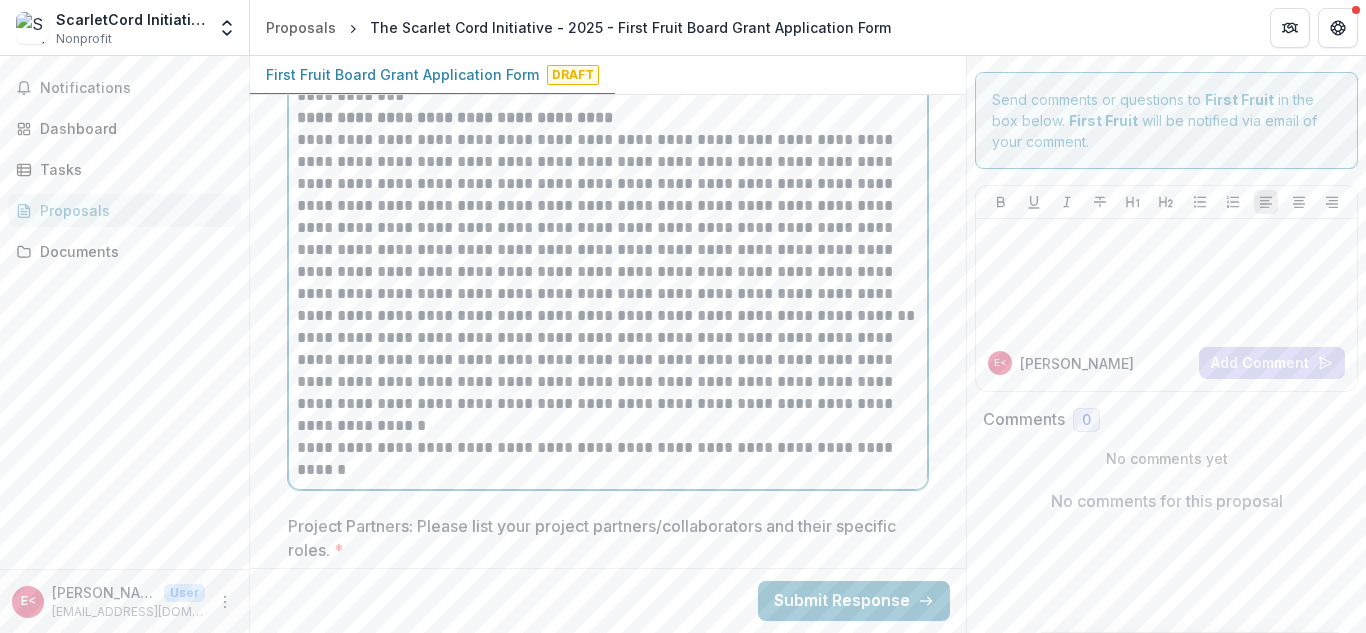 click on "**********" at bounding box center (608, 382) 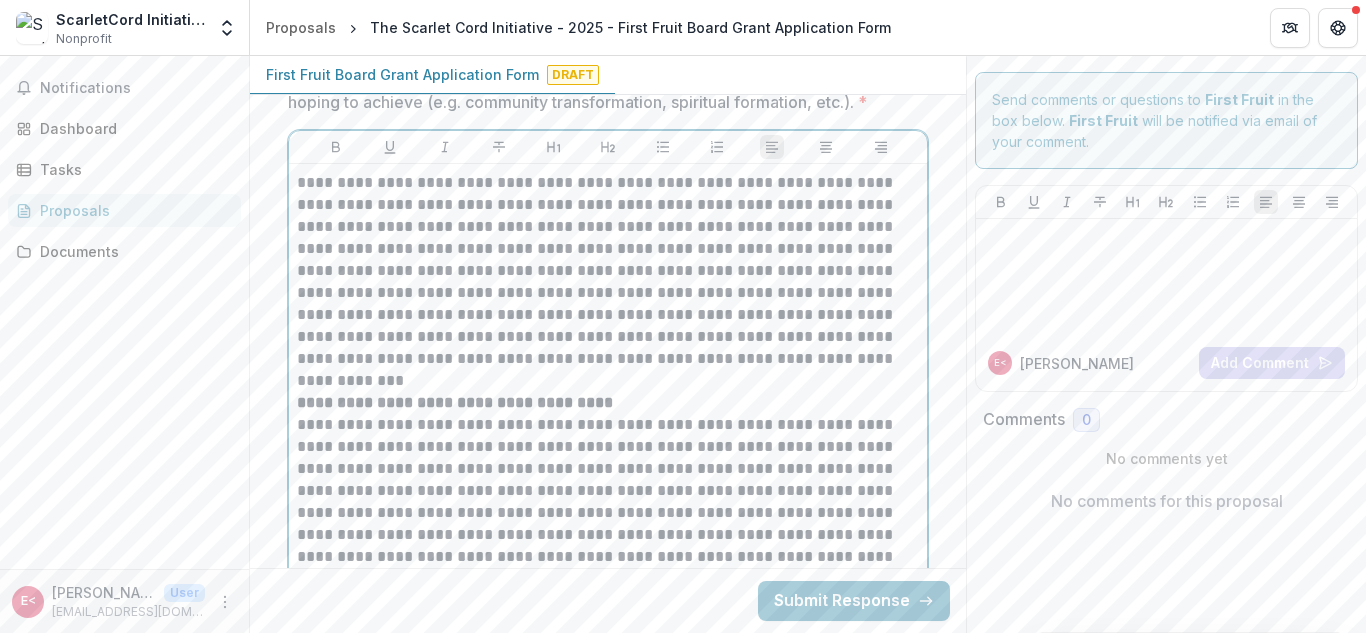 scroll, scrollTop: 4219, scrollLeft: 0, axis: vertical 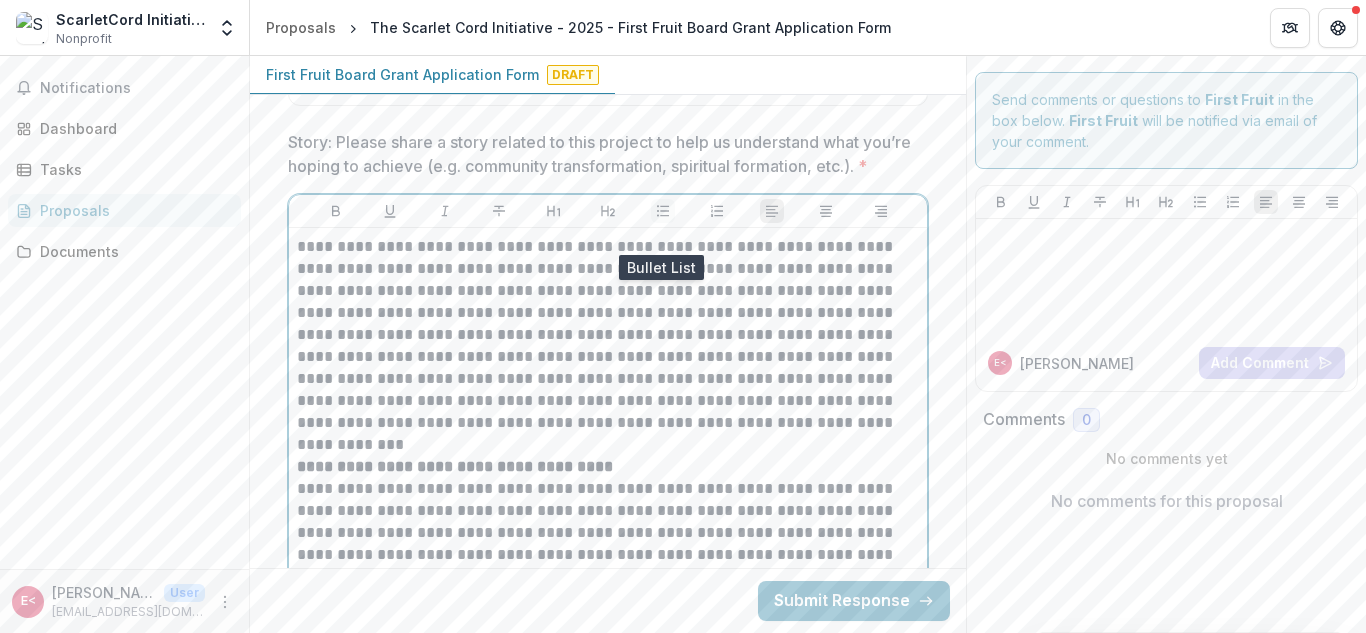 click 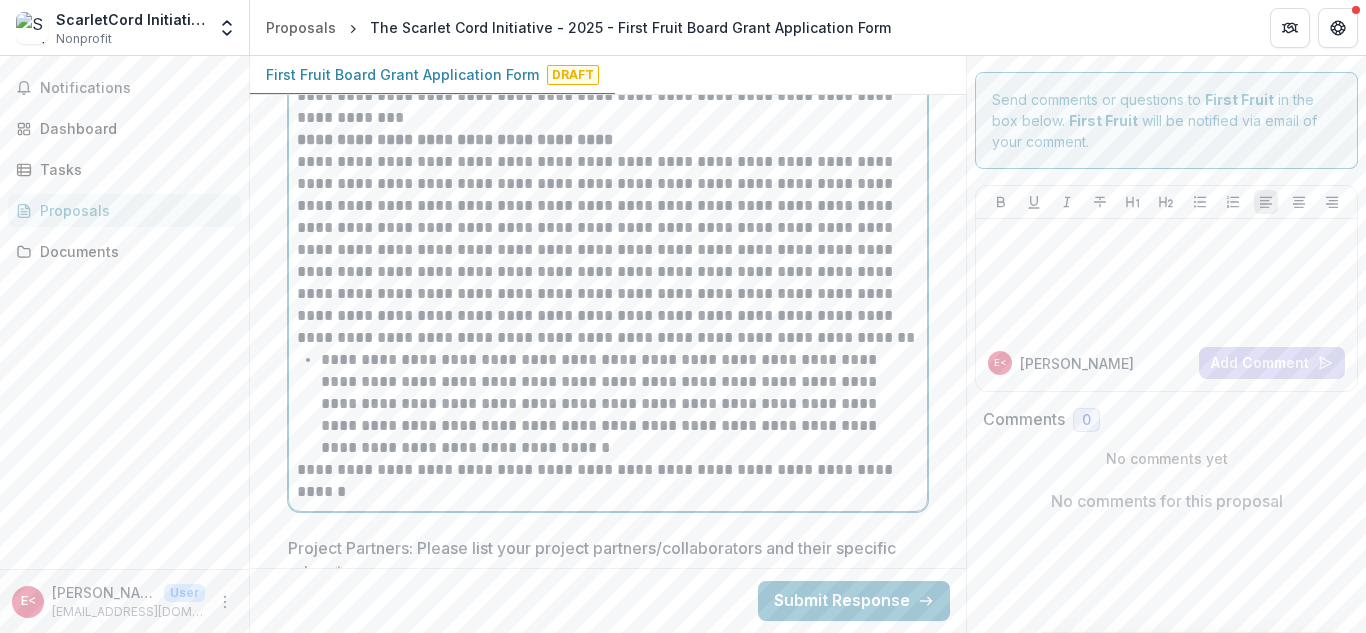 scroll, scrollTop: 4548, scrollLeft: 0, axis: vertical 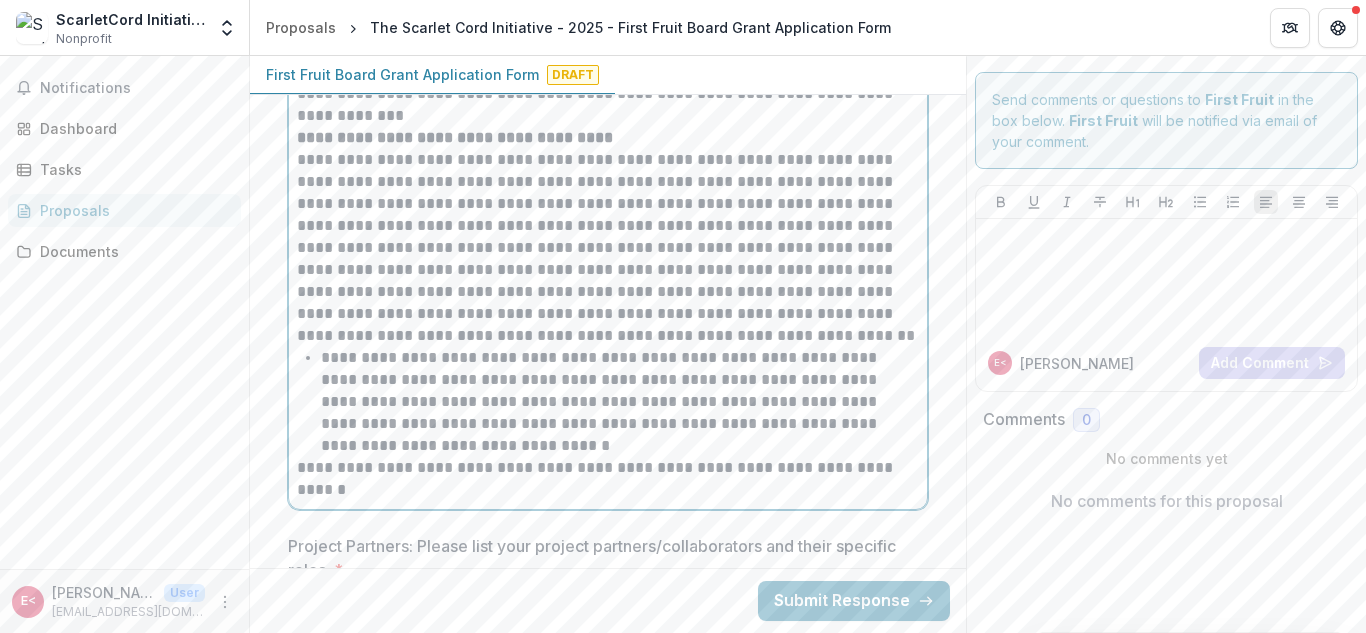 click on "**********" at bounding box center (608, 248) 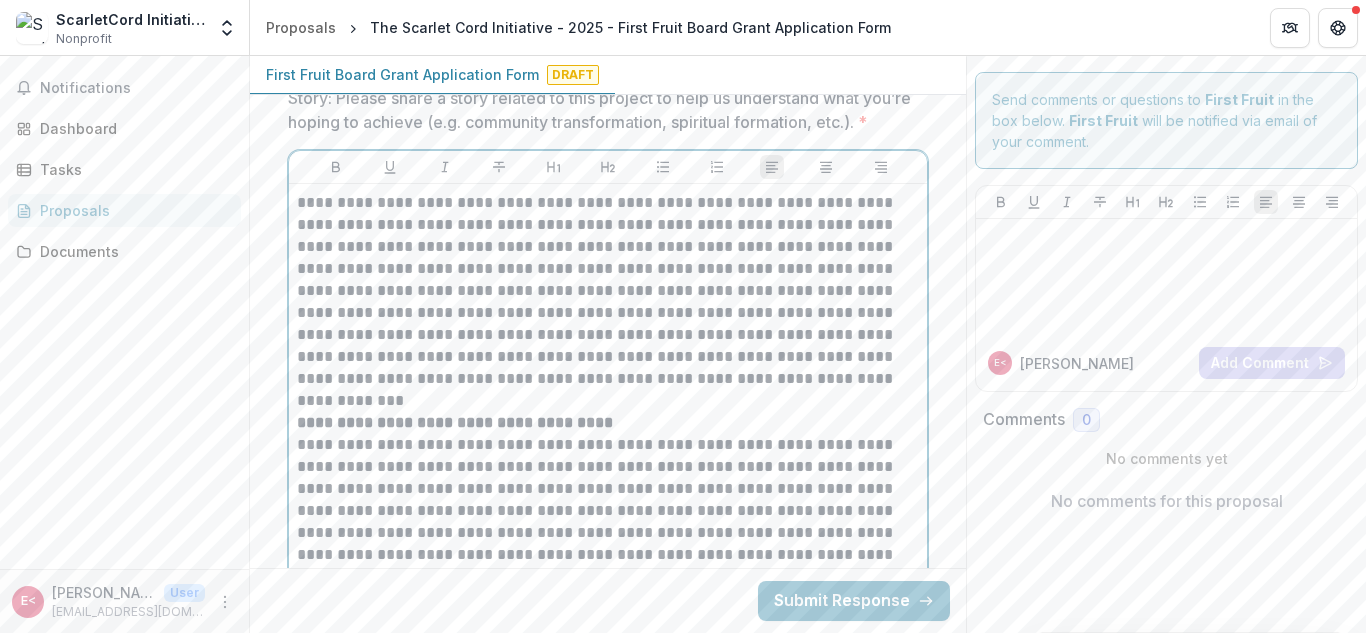 scroll, scrollTop: 4232, scrollLeft: 0, axis: vertical 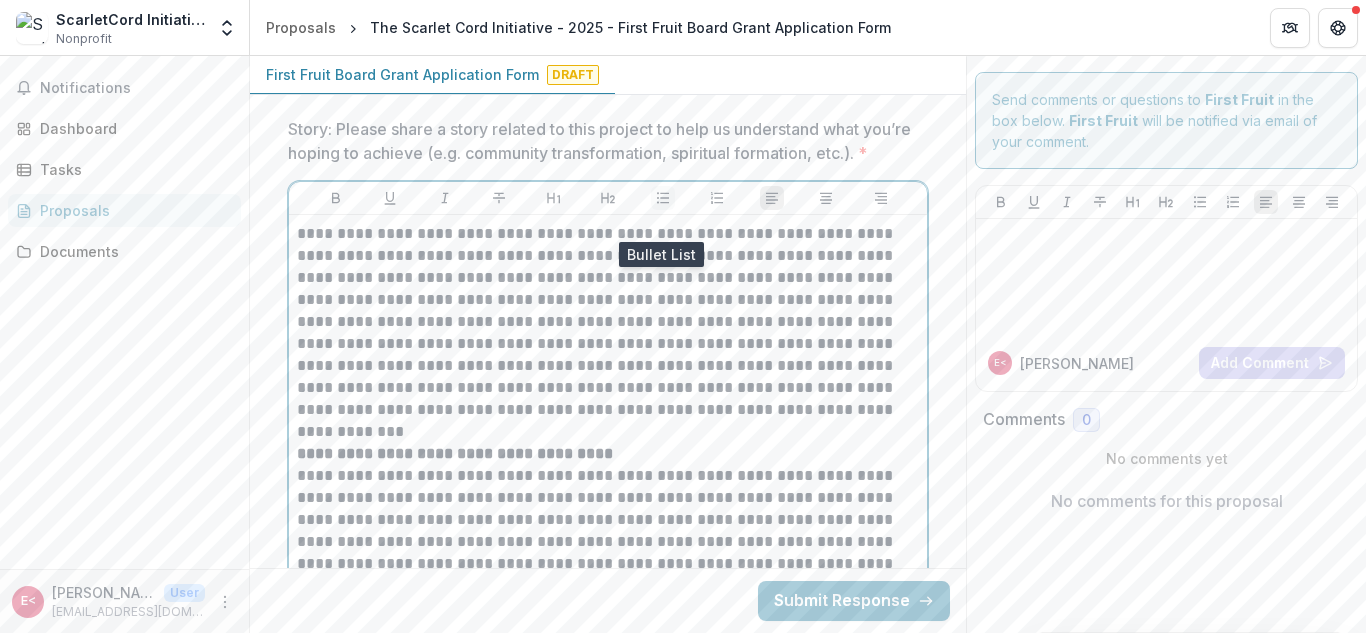 click 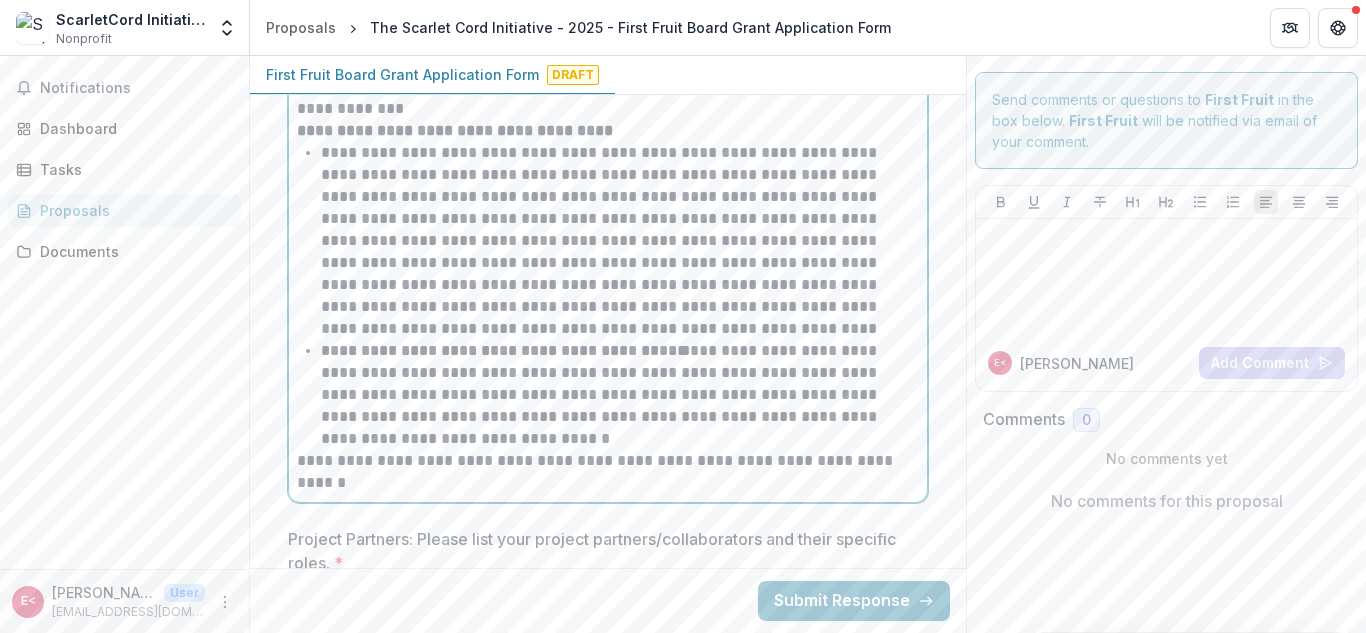 scroll, scrollTop: 4593, scrollLeft: 0, axis: vertical 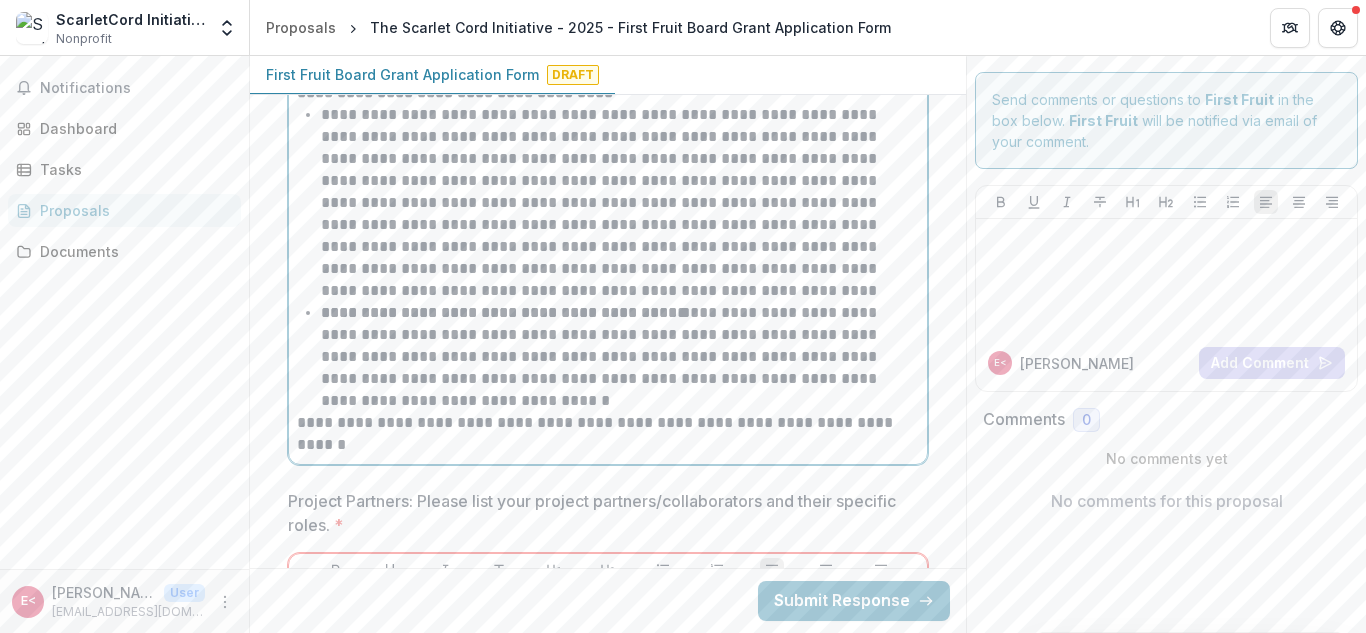 click on "**********" at bounding box center [620, 357] 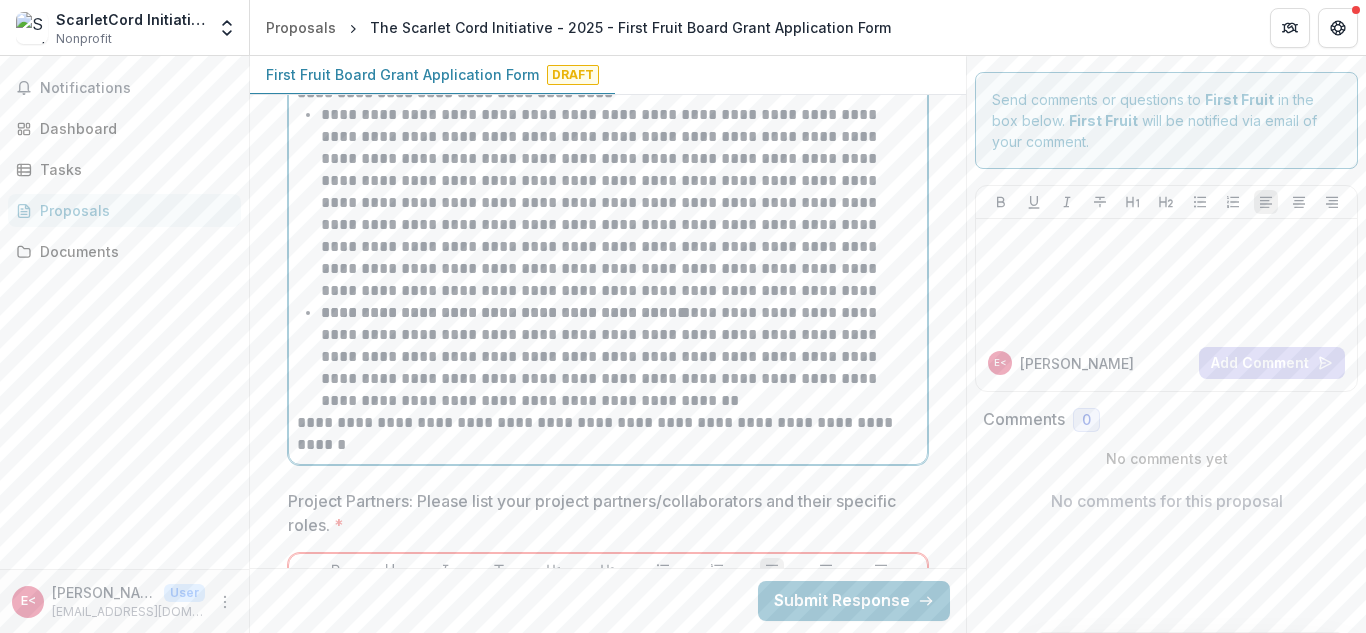 click on "**********" at bounding box center [620, 357] 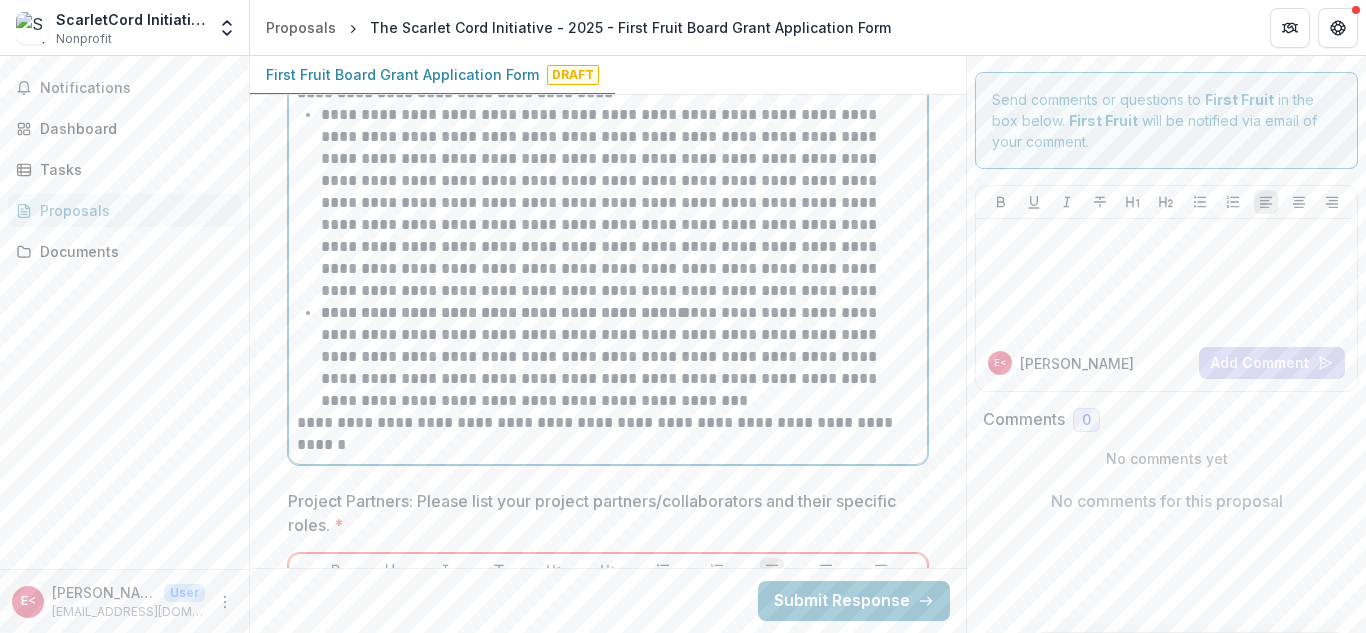 click on "**********" at bounding box center [620, 357] 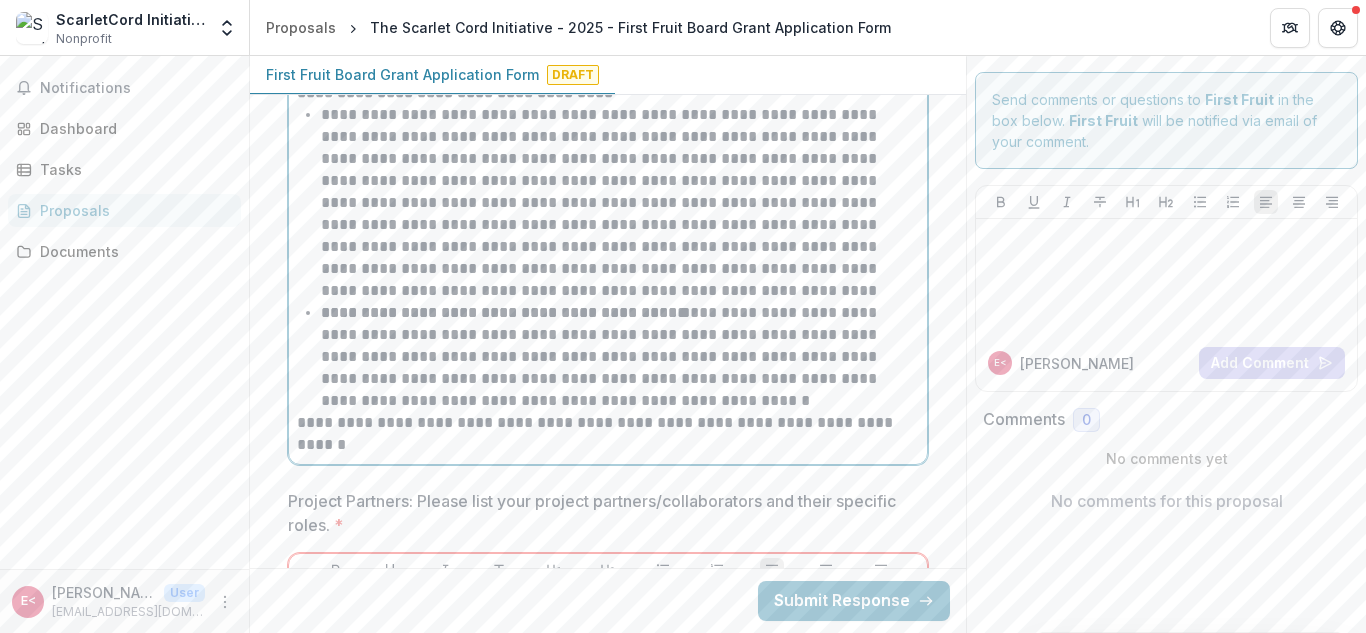 click on "**********" at bounding box center (620, 357) 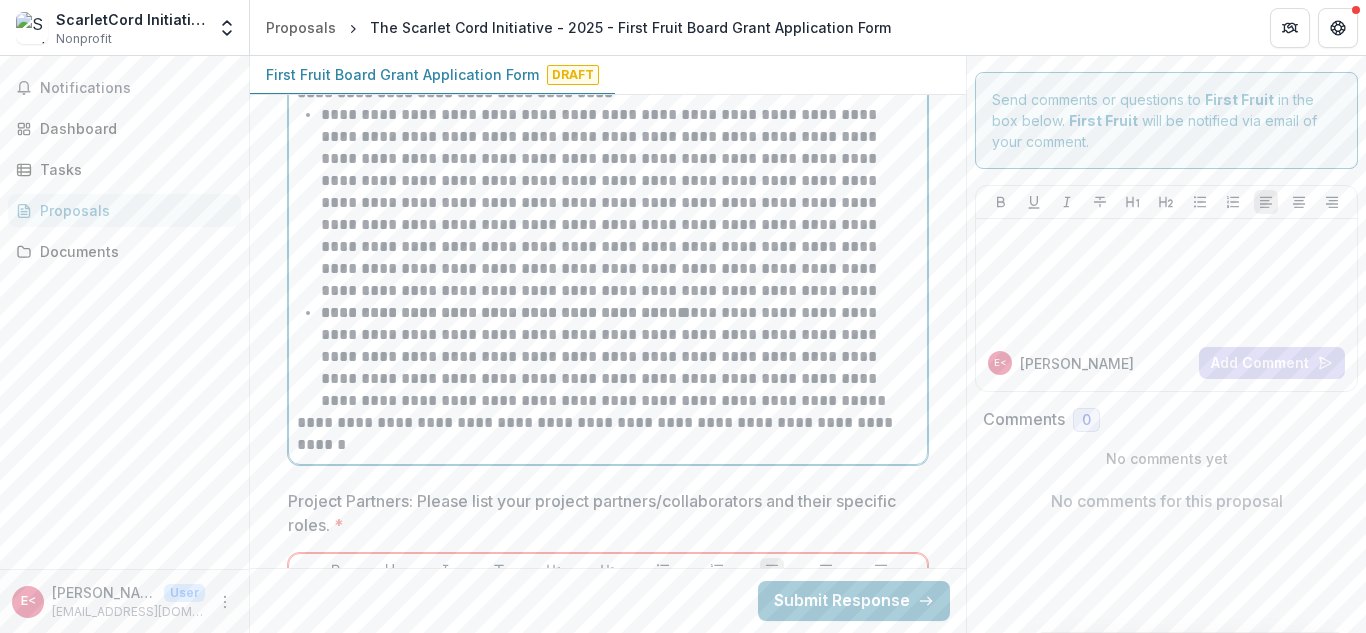 click on "**********" at bounding box center (620, 357) 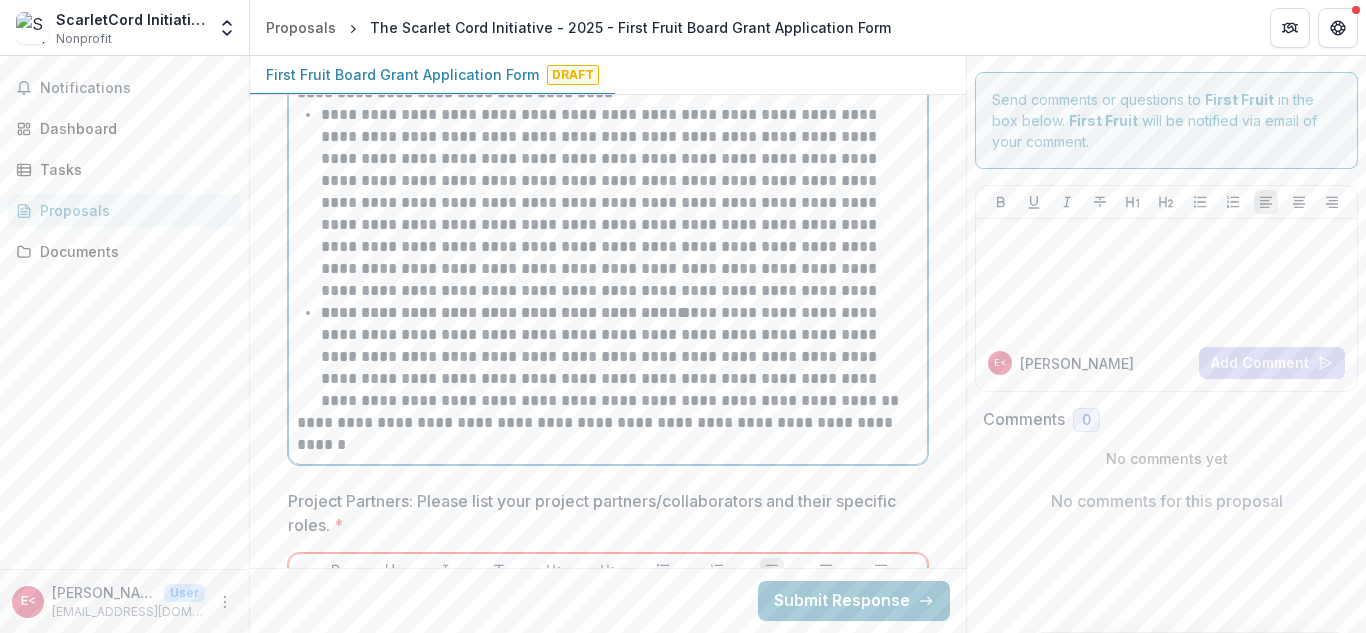 click on "**********" at bounding box center [620, 203] 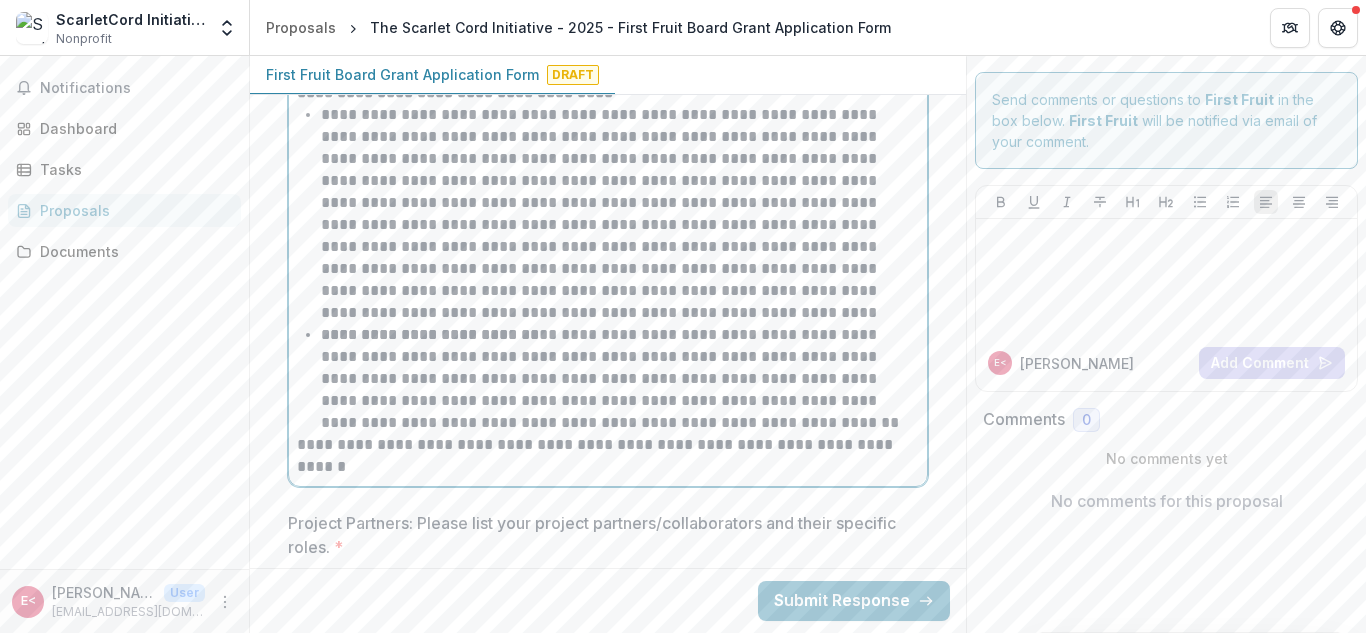 click on "**********" at bounding box center [620, 214] 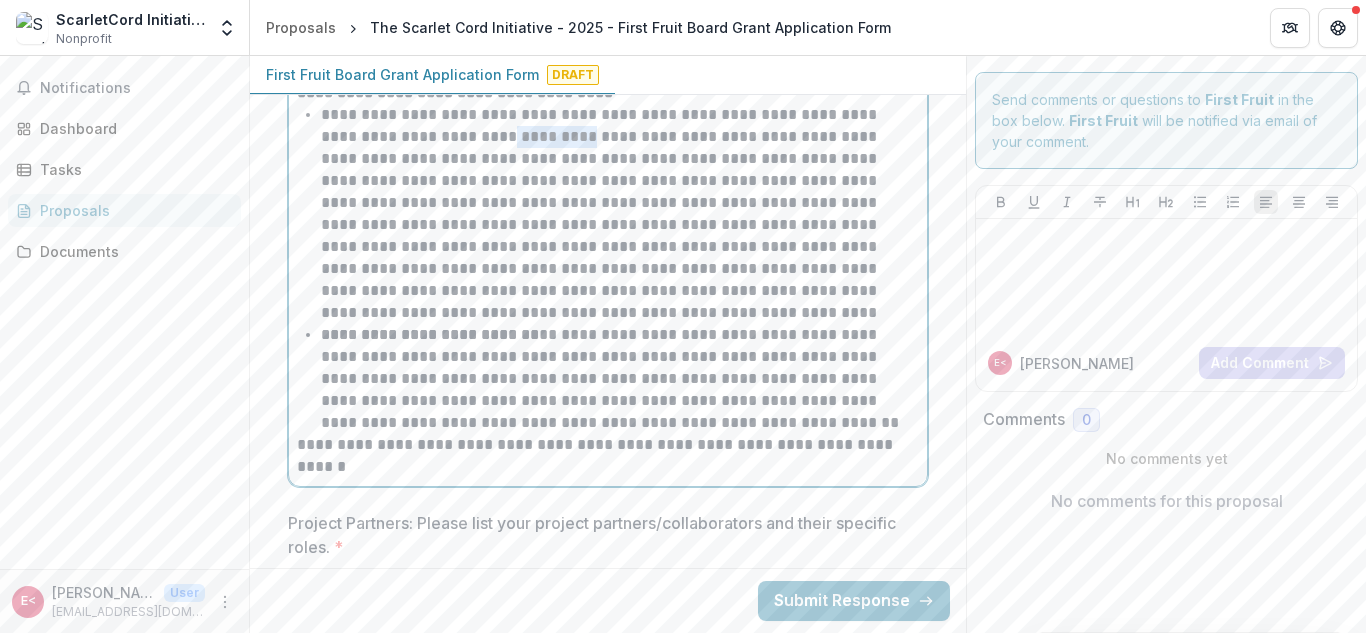 drag, startPoint x: 452, startPoint y: 161, endPoint x: 513, endPoint y: 164, distance: 61.073727 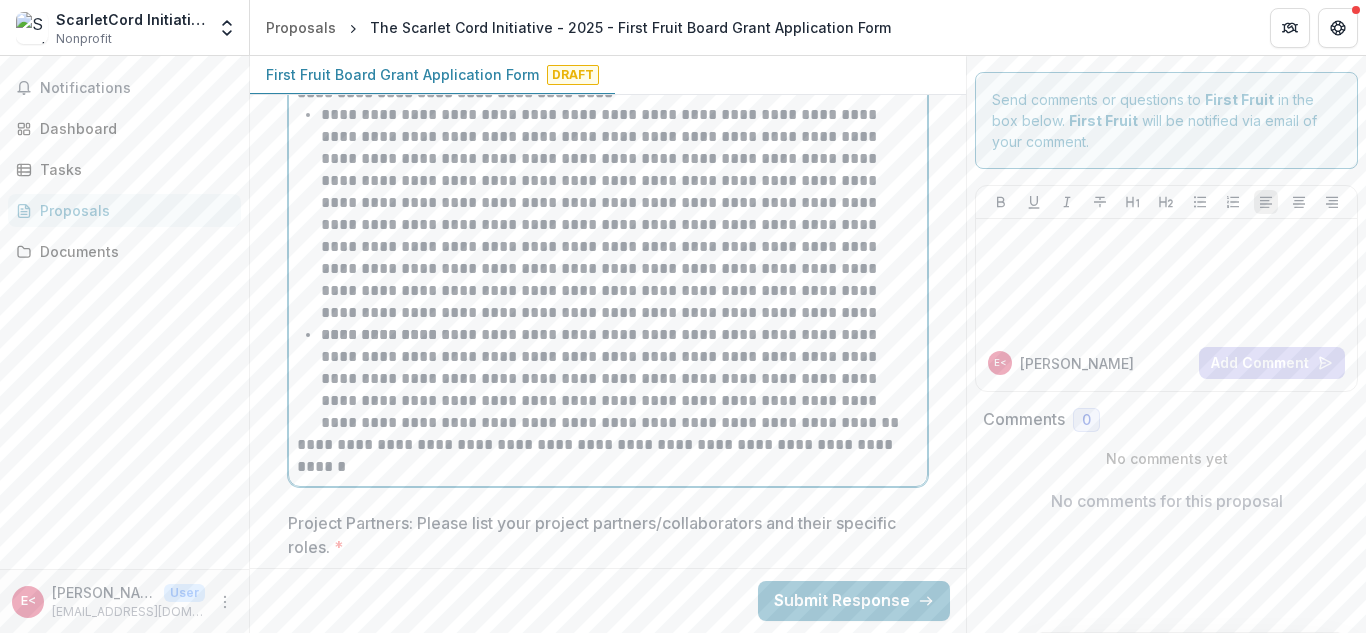click on "**********" at bounding box center (620, 214) 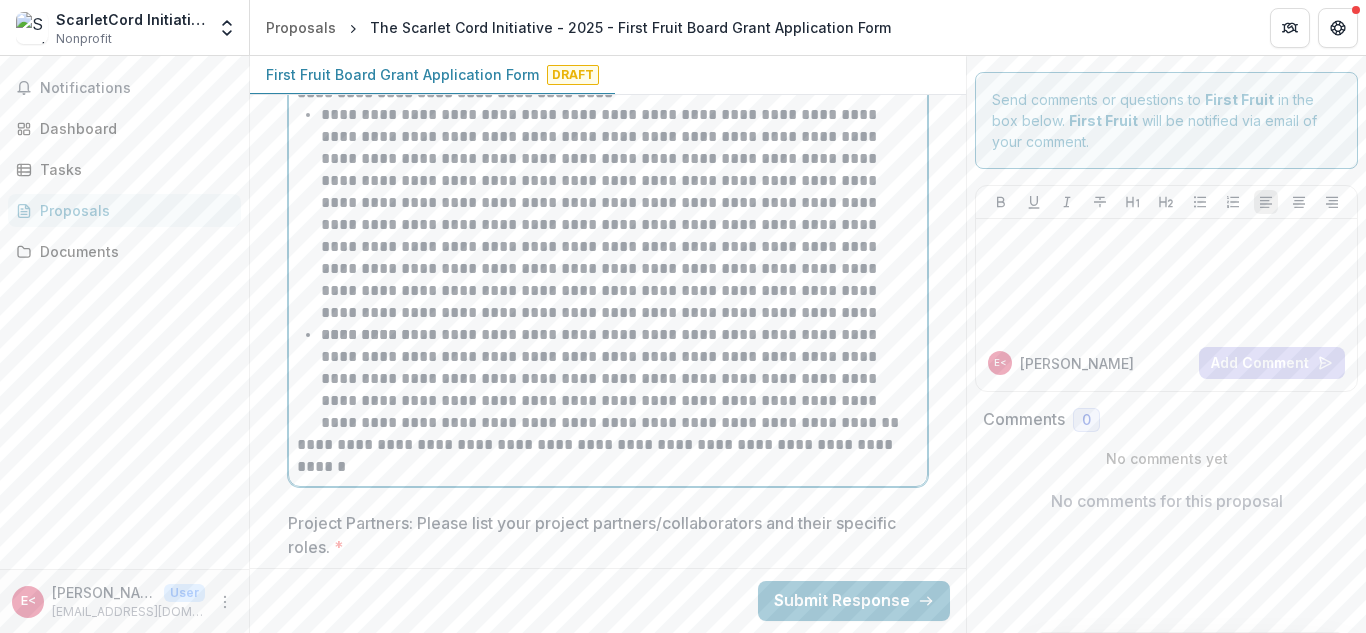 click on "**********" at bounding box center [620, 214] 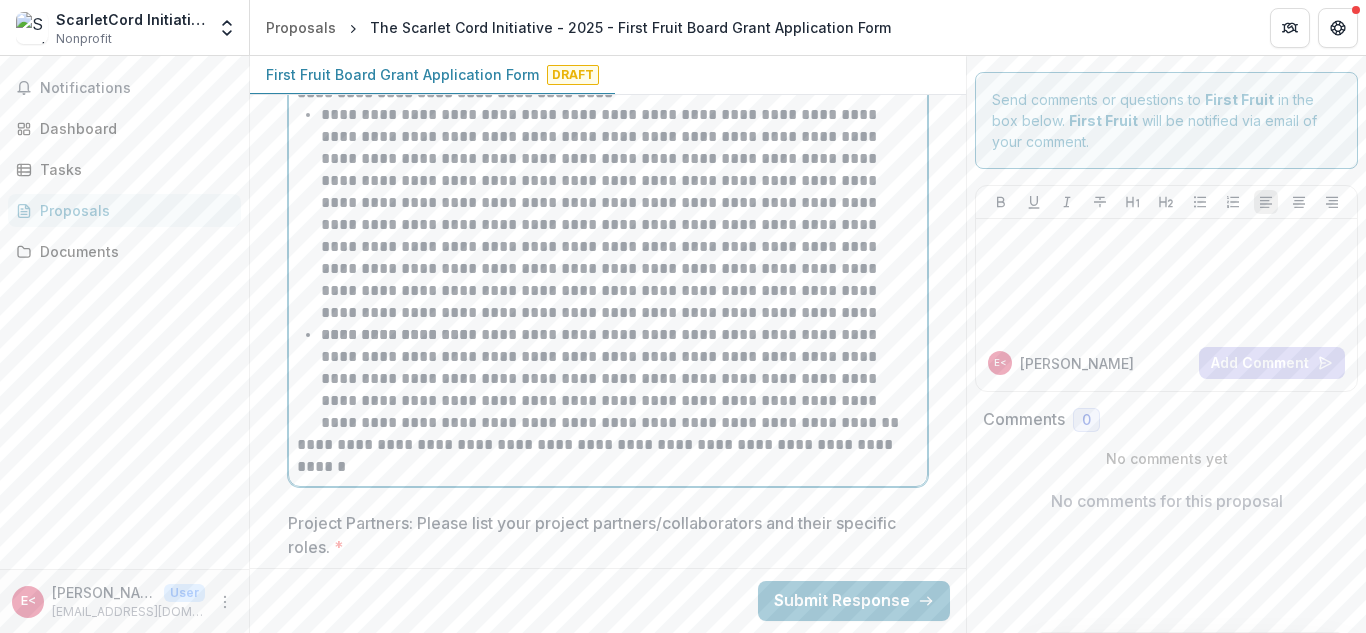click on "**********" at bounding box center (620, 214) 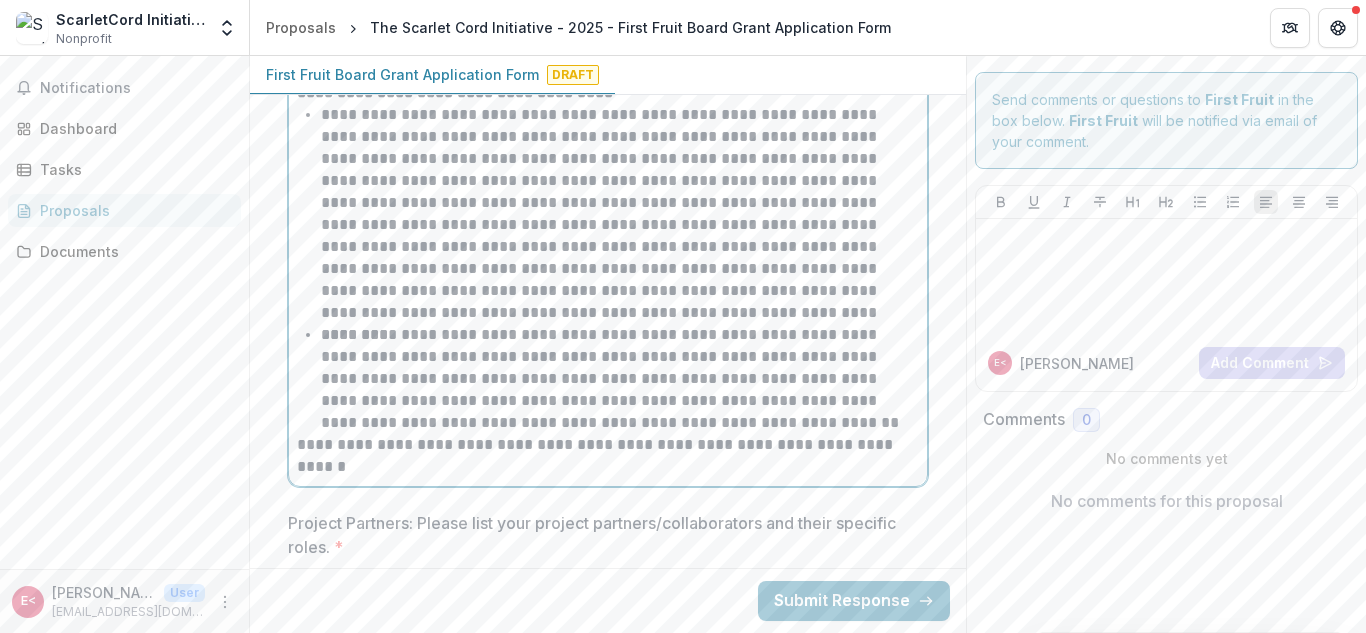 click on "**********" at bounding box center (620, 379) 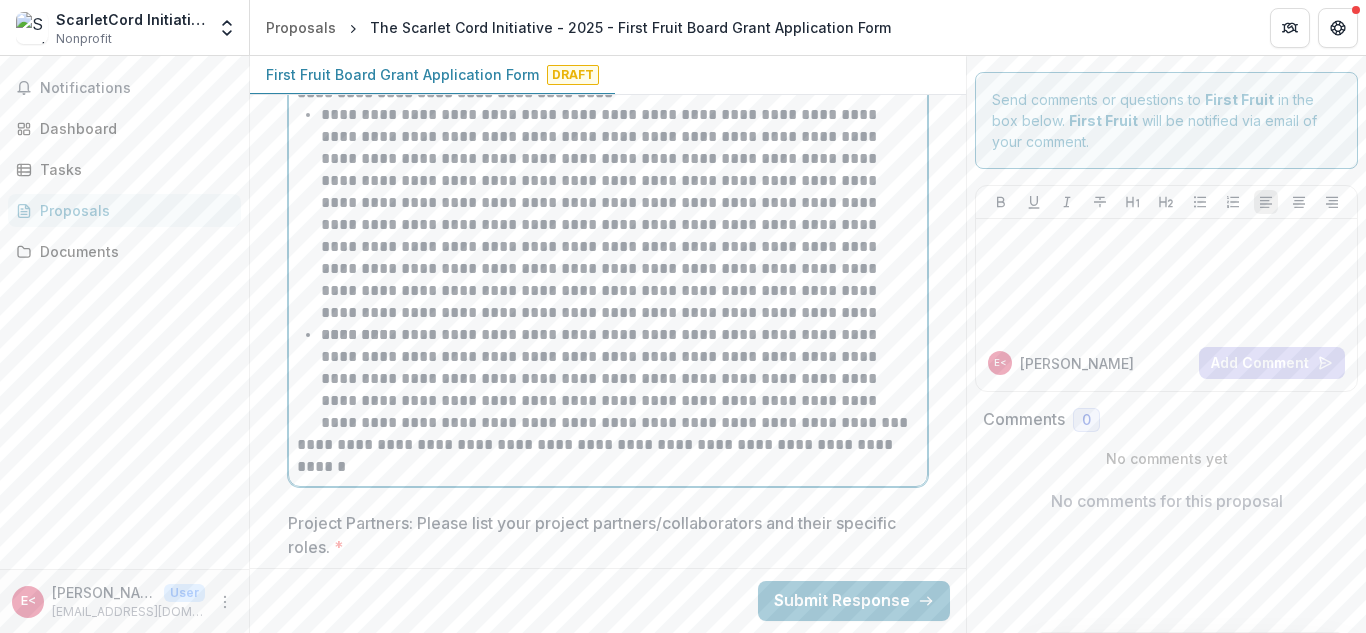 click on "**********" at bounding box center [608, 456] 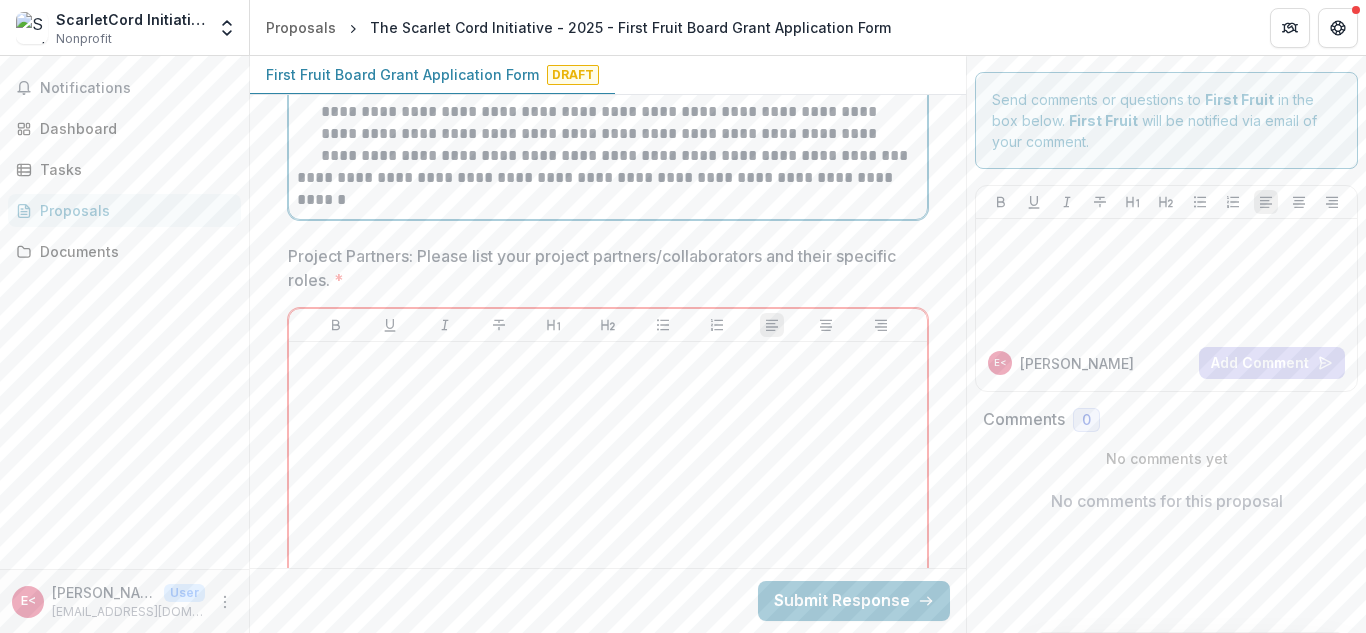 scroll, scrollTop: 4861, scrollLeft: 0, axis: vertical 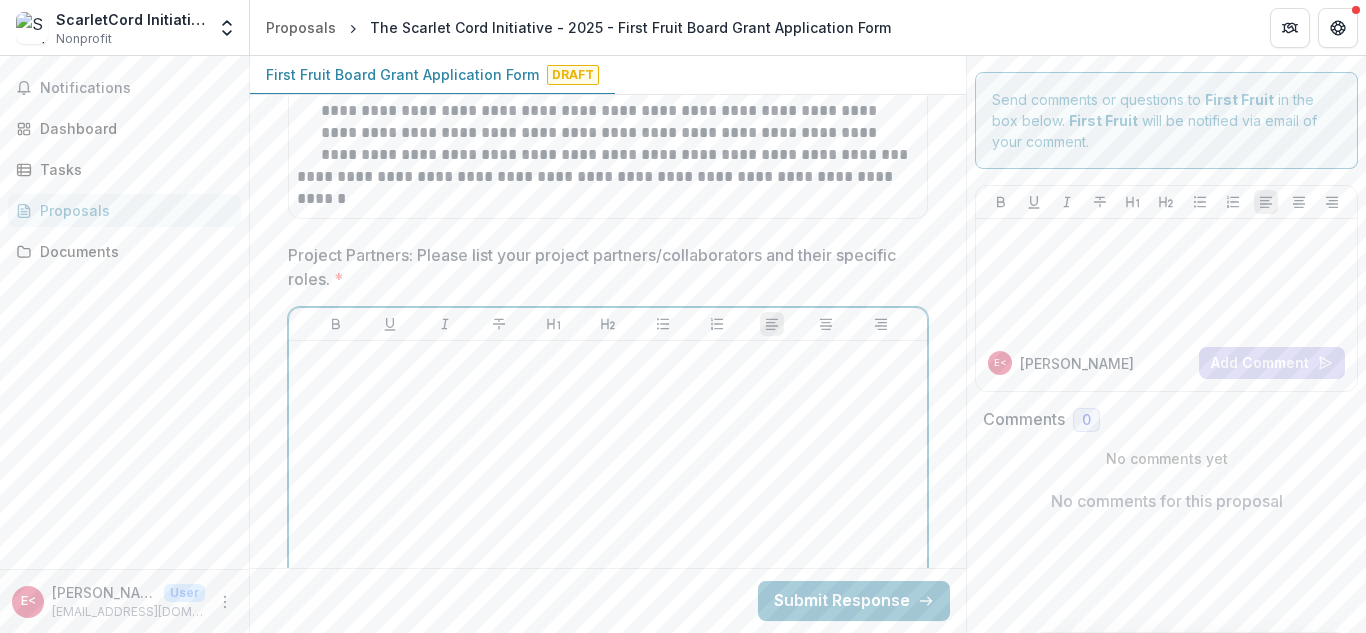 click at bounding box center (608, 360) 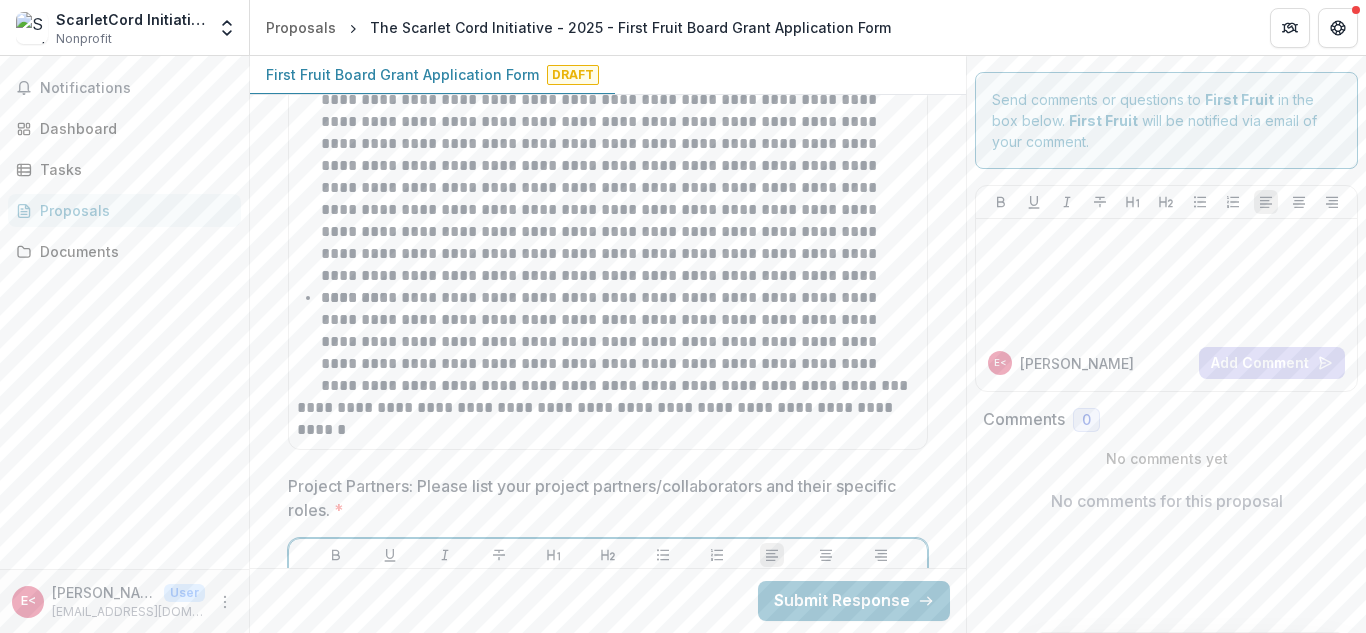 scroll, scrollTop: 4632, scrollLeft: 0, axis: vertical 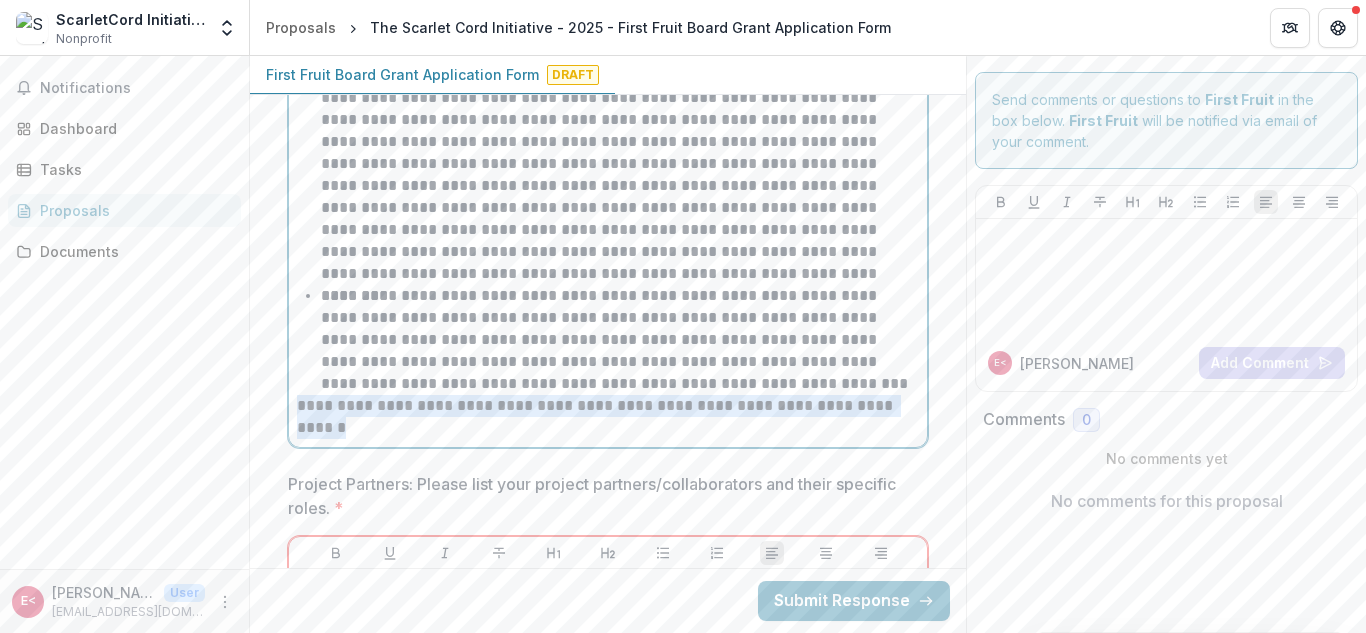 drag, startPoint x: 296, startPoint y: 422, endPoint x: 416, endPoint y: 459, distance: 125.57468 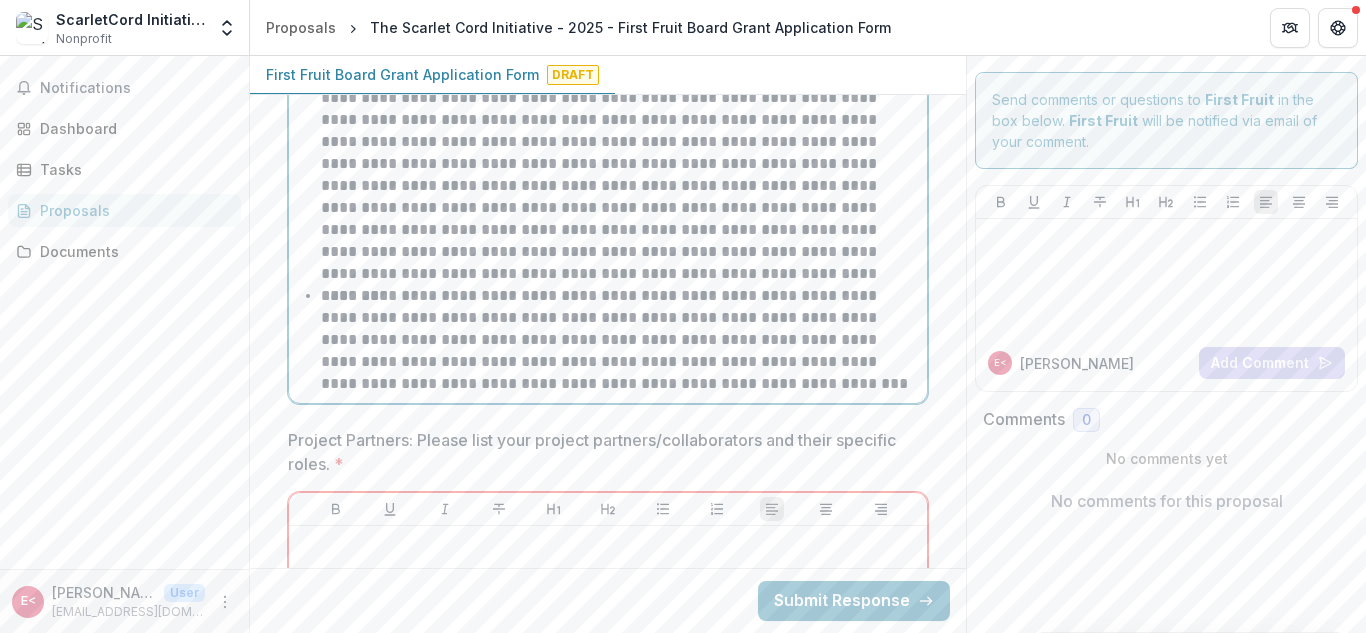 scroll, scrollTop: 4355, scrollLeft: 0, axis: vertical 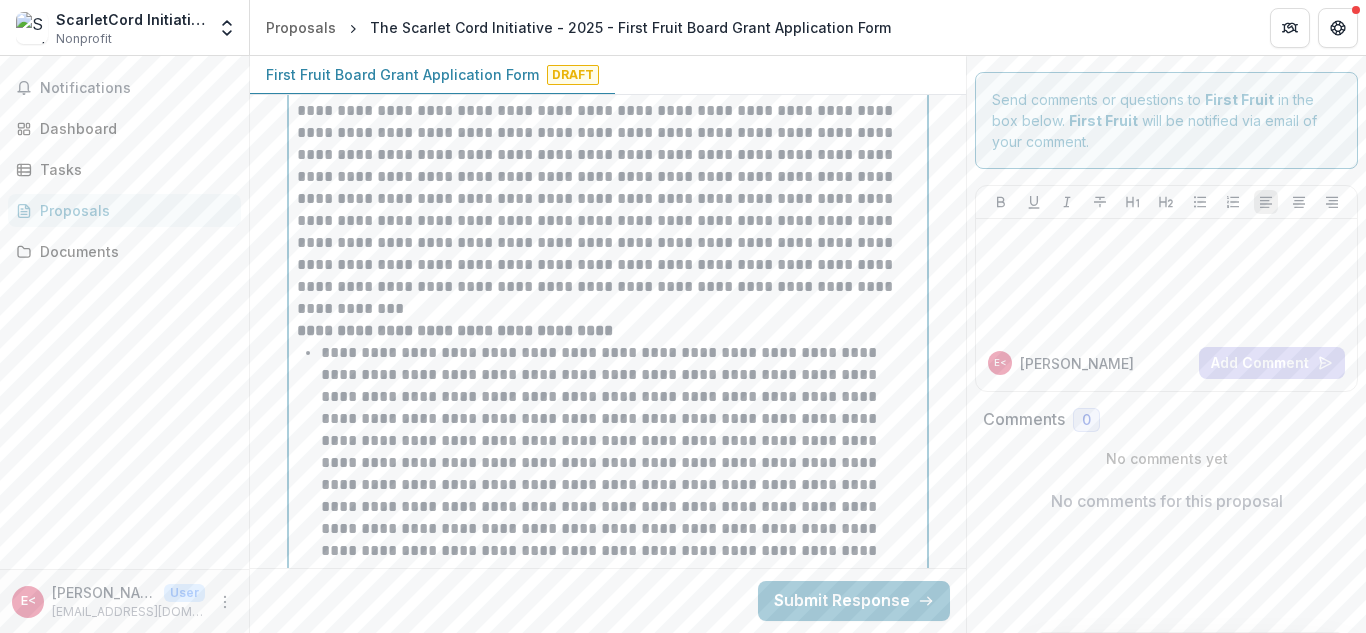 click on "**********" at bounding box center [608, 199] 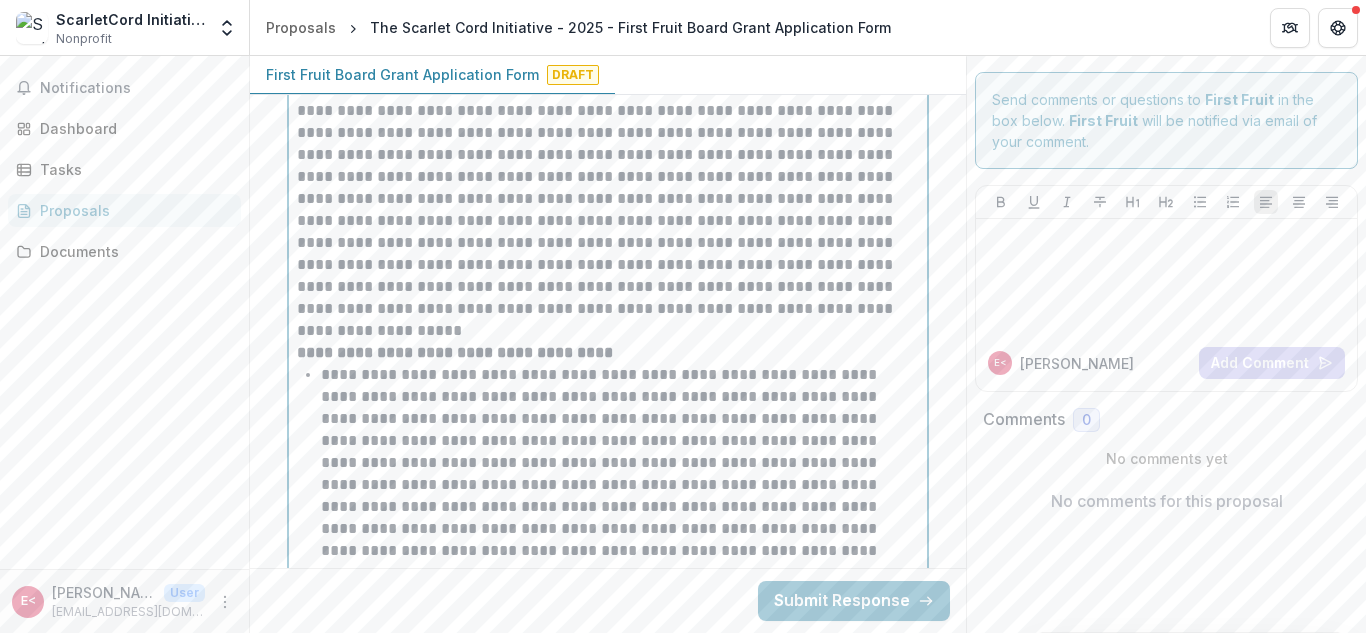 click on "**********" at bounding box center [608, 210] 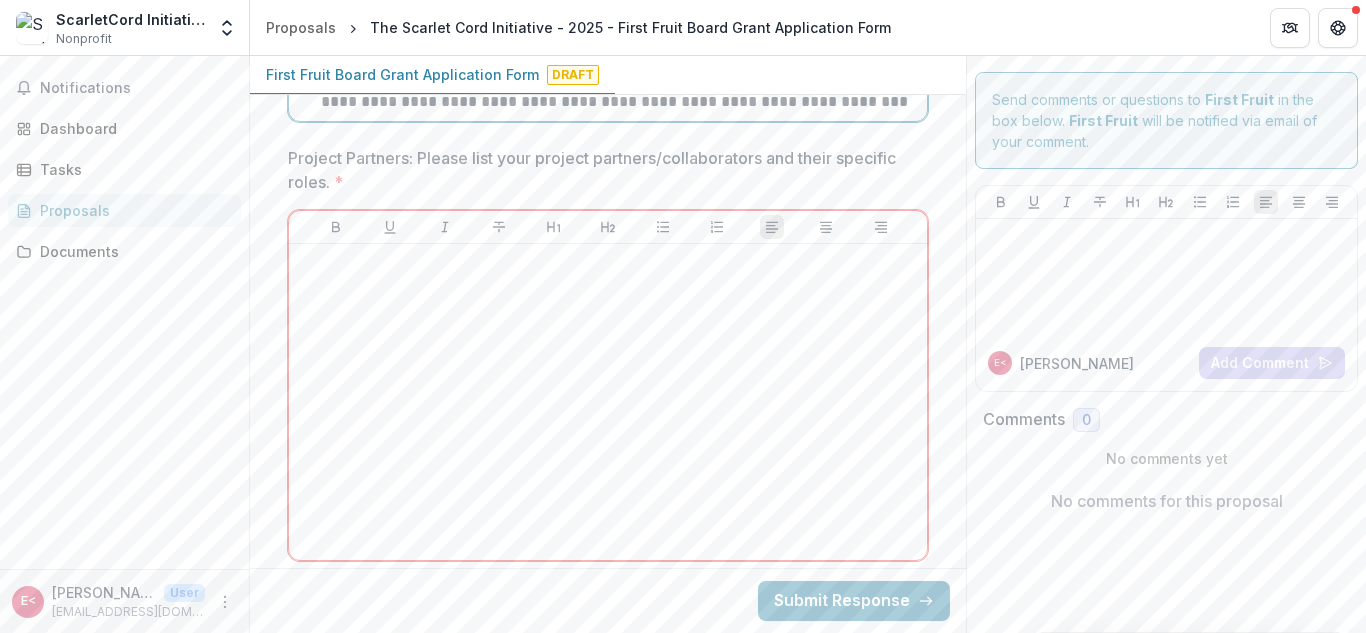 scroll, scrollTop: 4939, scrollLeft: 0, axis: vertical 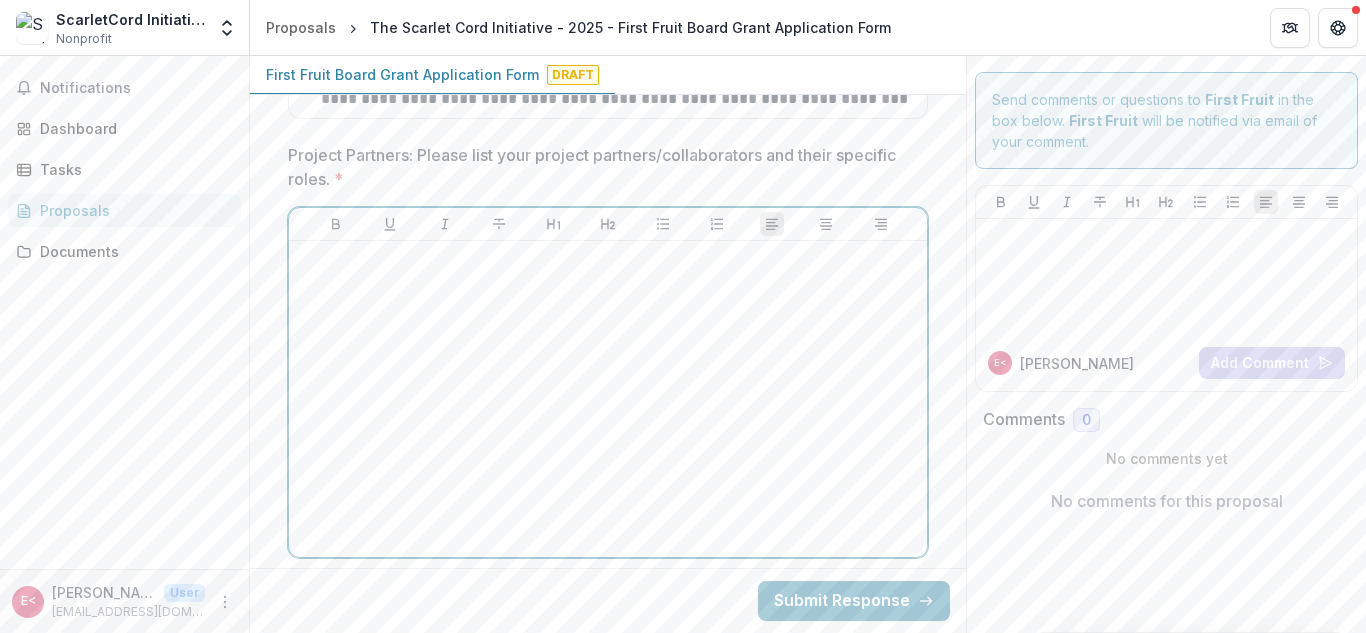 click at bounding box center [608, 399] 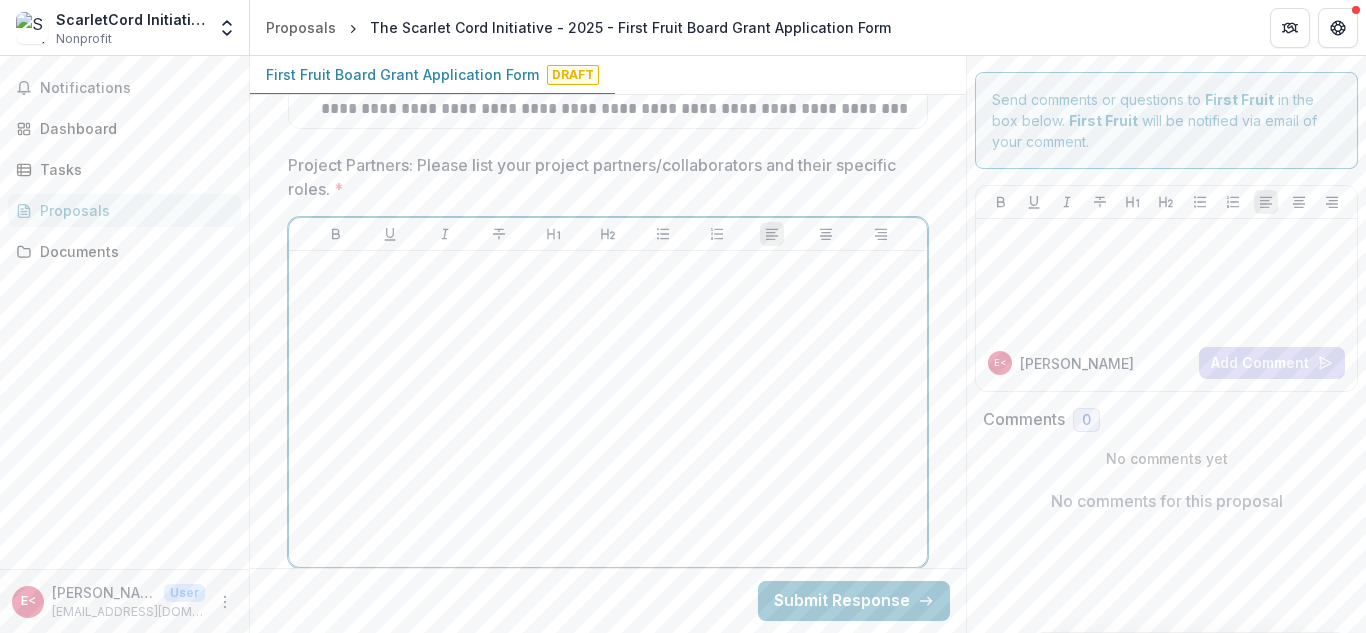 scroll, scrollTop: 4928, scrollLeft: 0, axis: vertical 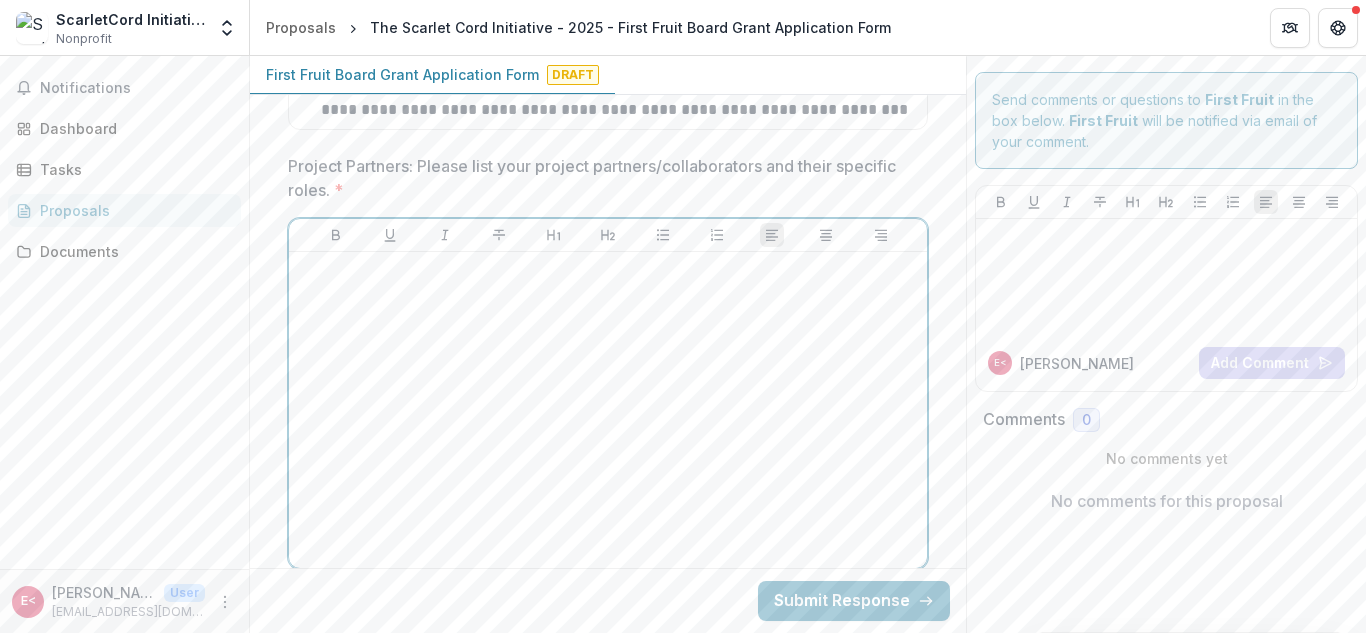 type 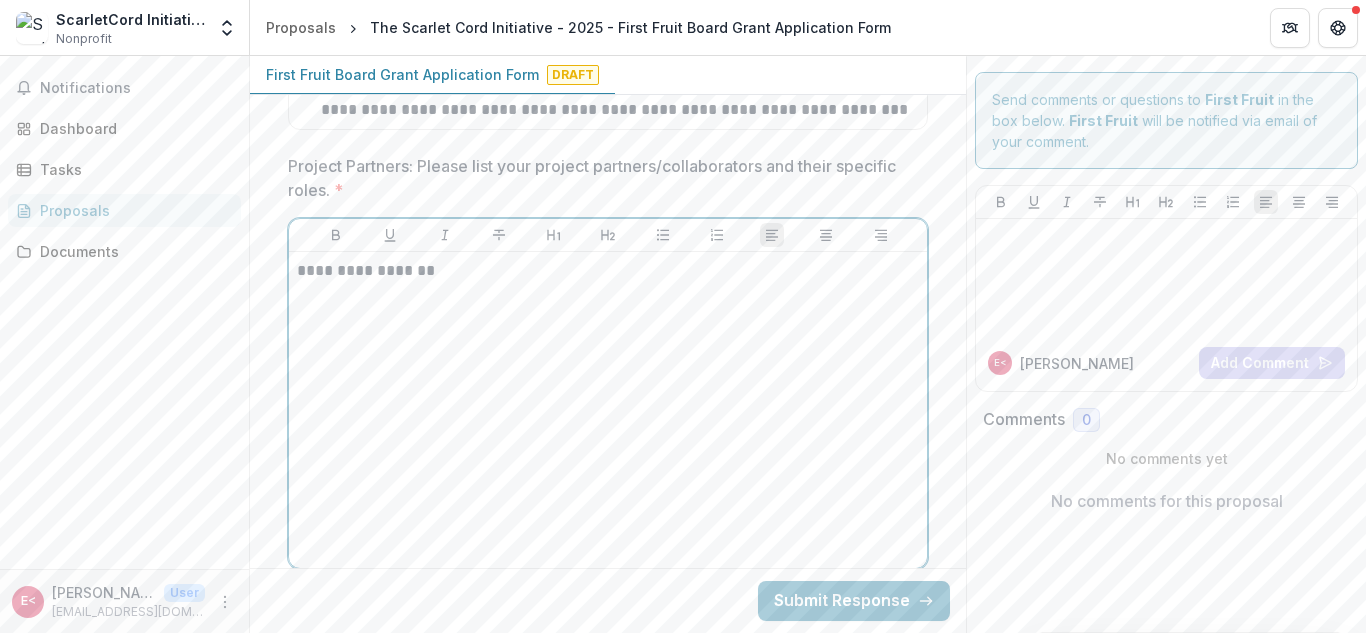 click on "**********" at bounding box center [608, 271] 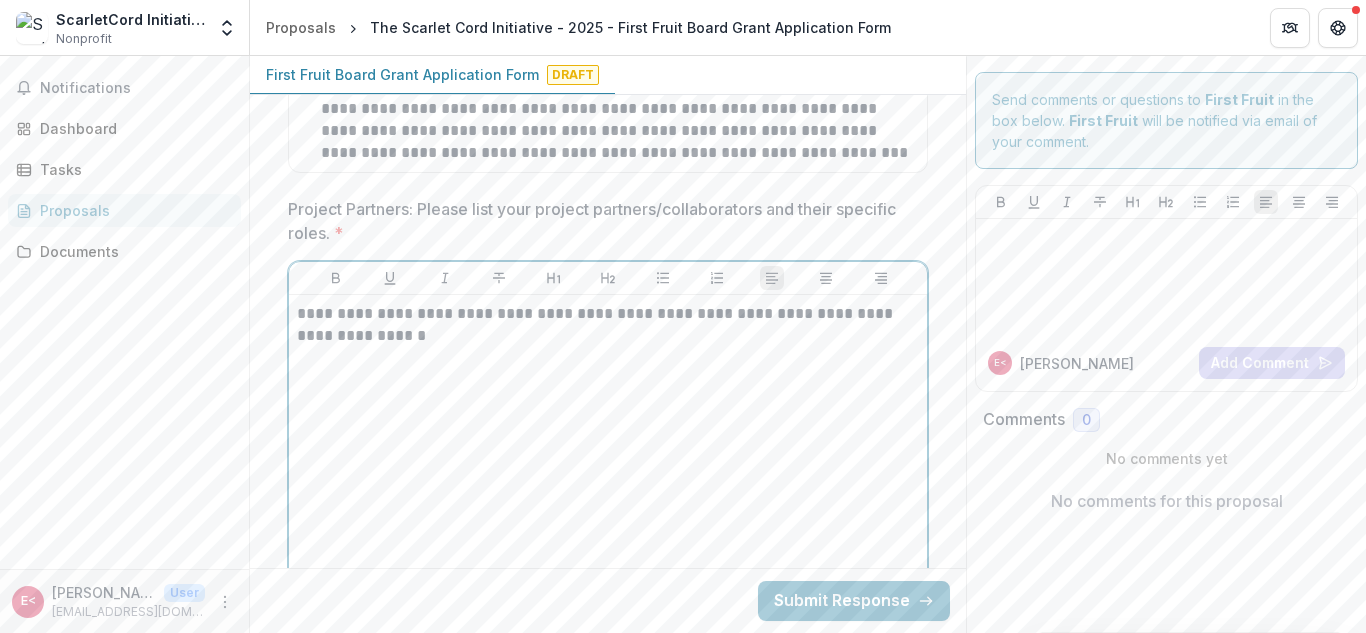 scroll, scrollTop: 4887, scrollLeft: 0, axis: vertical 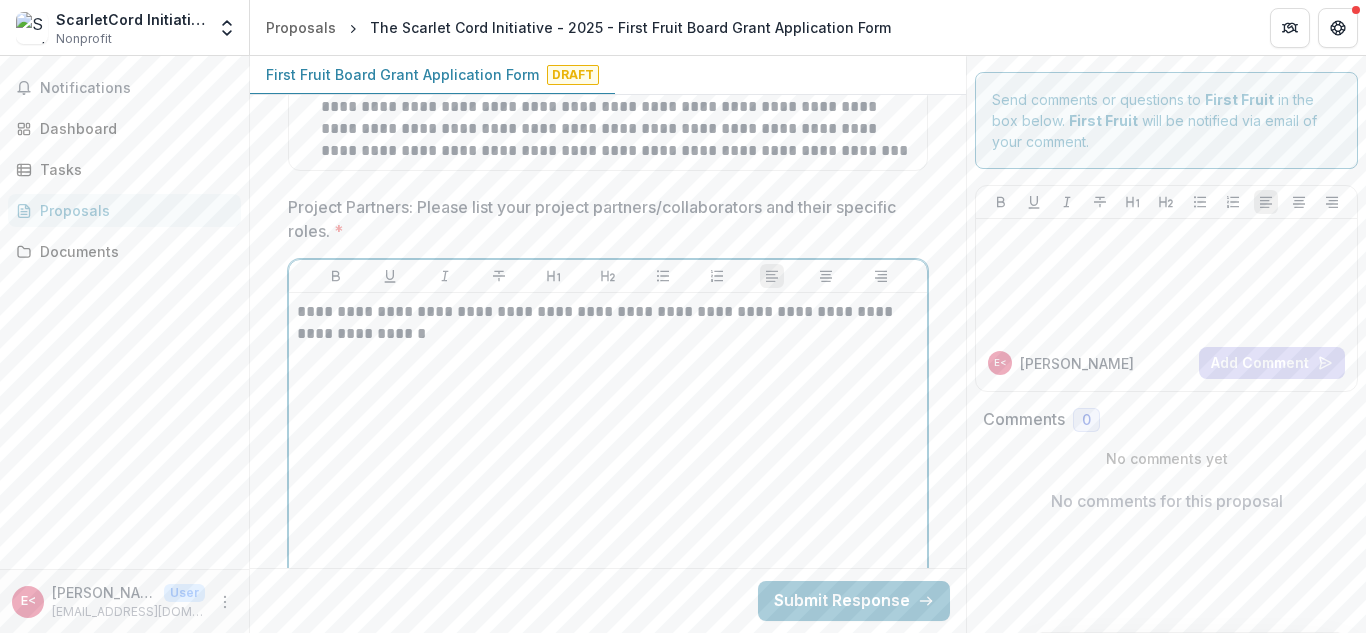 click on "**********" at bounding box center (608, 323) 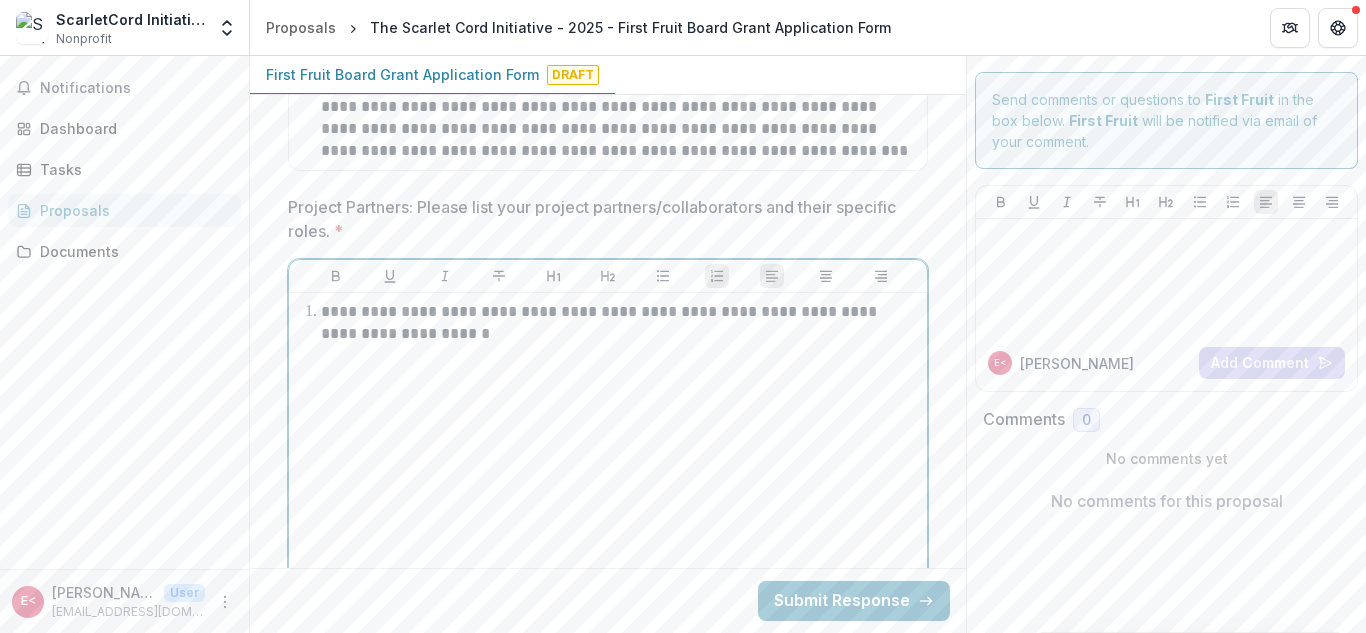click on "**********" at bounding box center (620, 323) 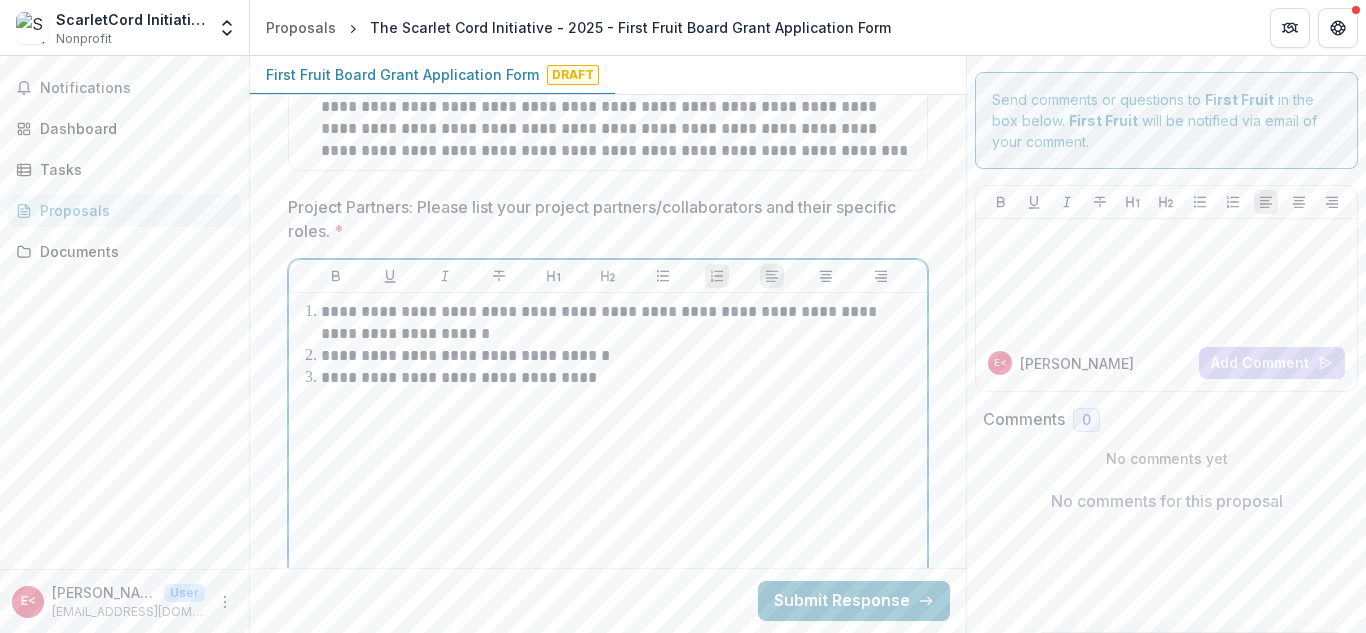 click on "**********" at bounding box center (620, 378) 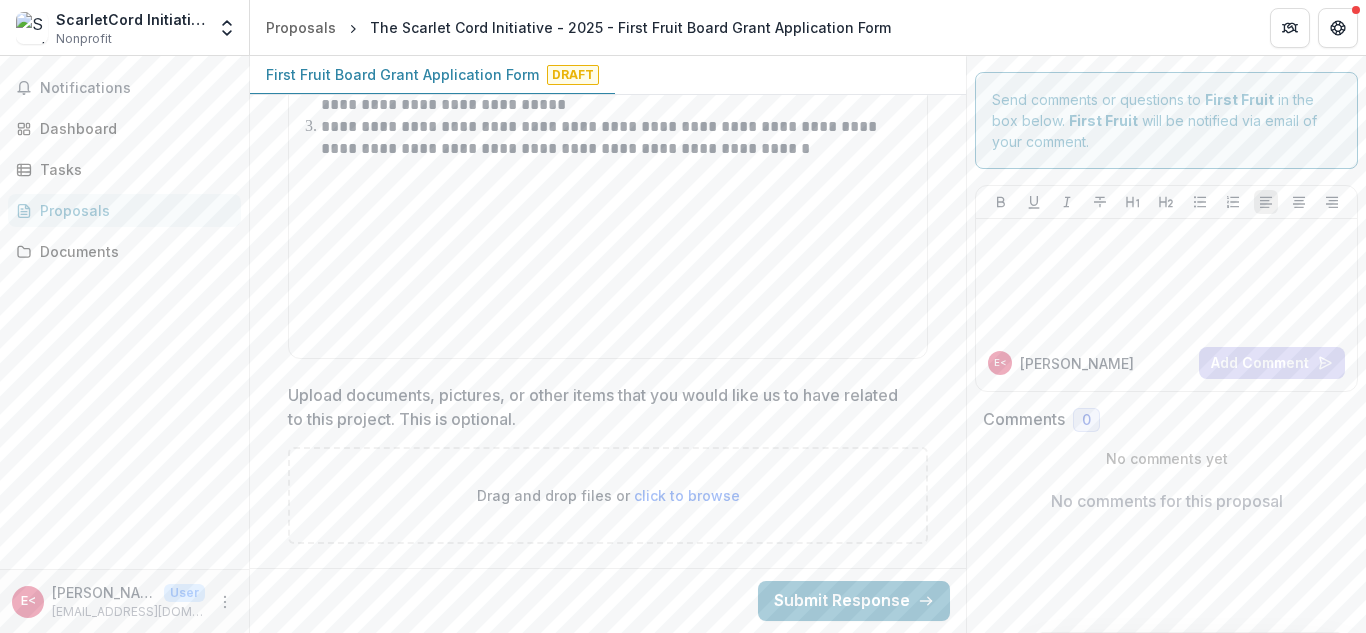 scroll, scrollTop: 6445, scrollLeft: 0, axis: vertical 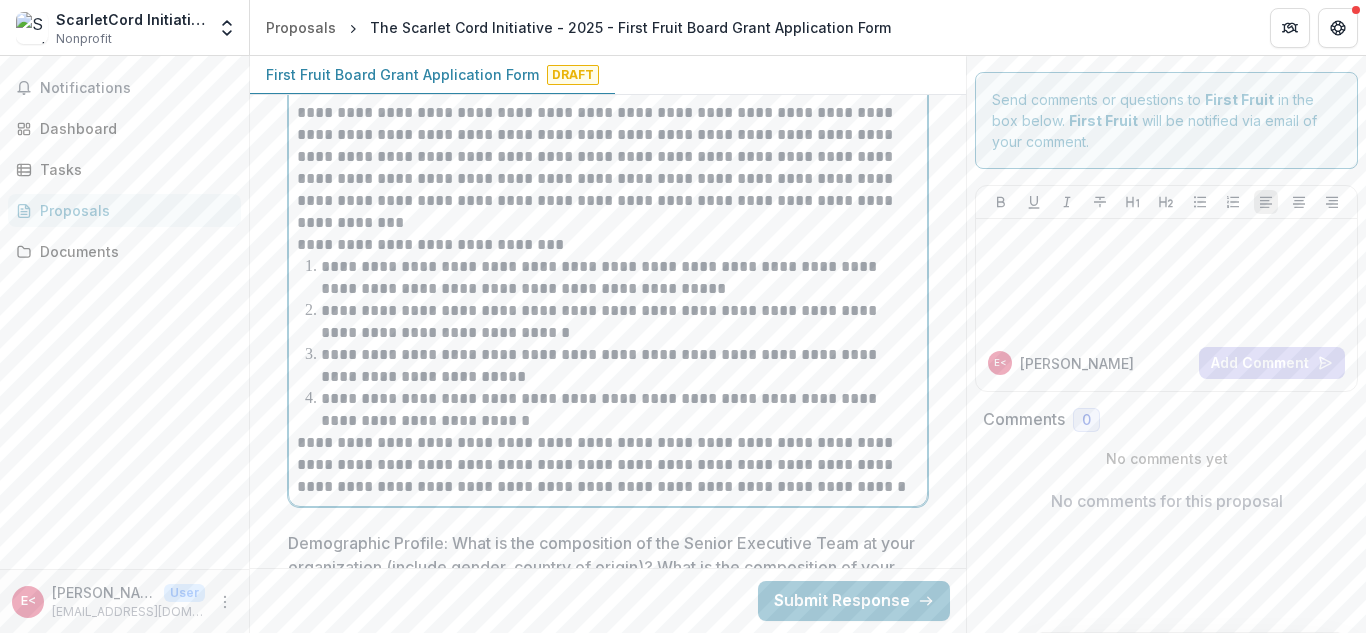 click on "**********" at bounding box center (620, 410) 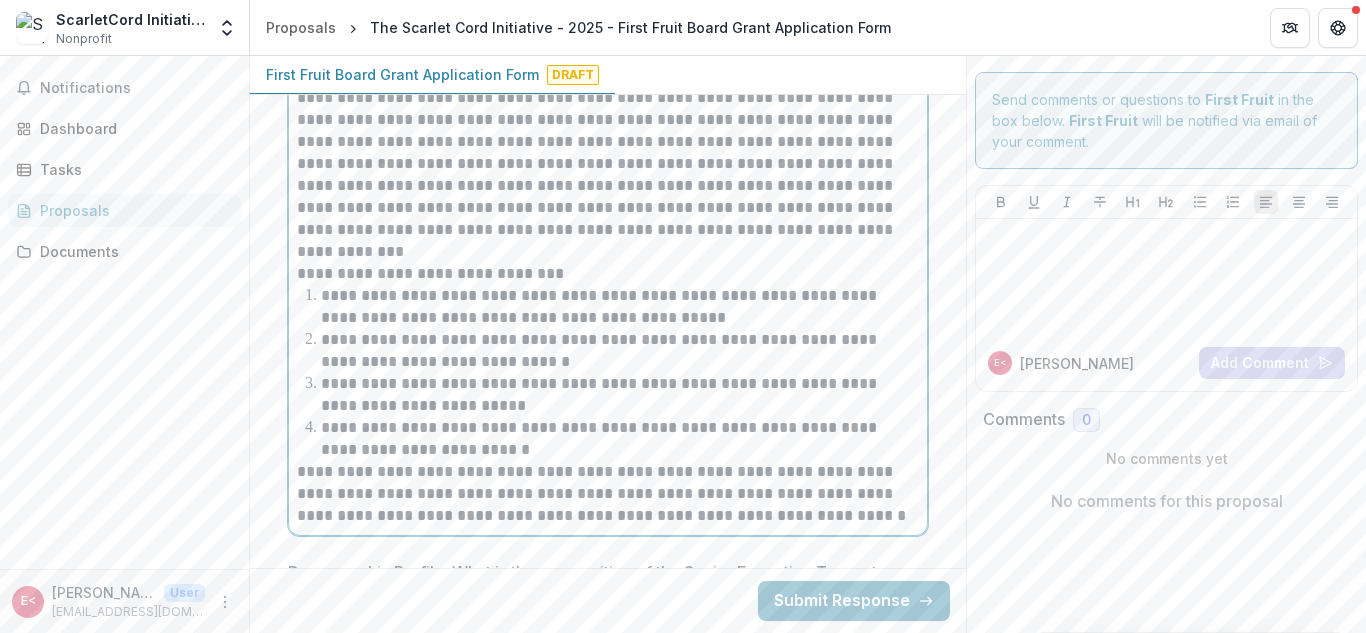scroll, scrollTop: 554, scrollLeft: 0, axis: vertical 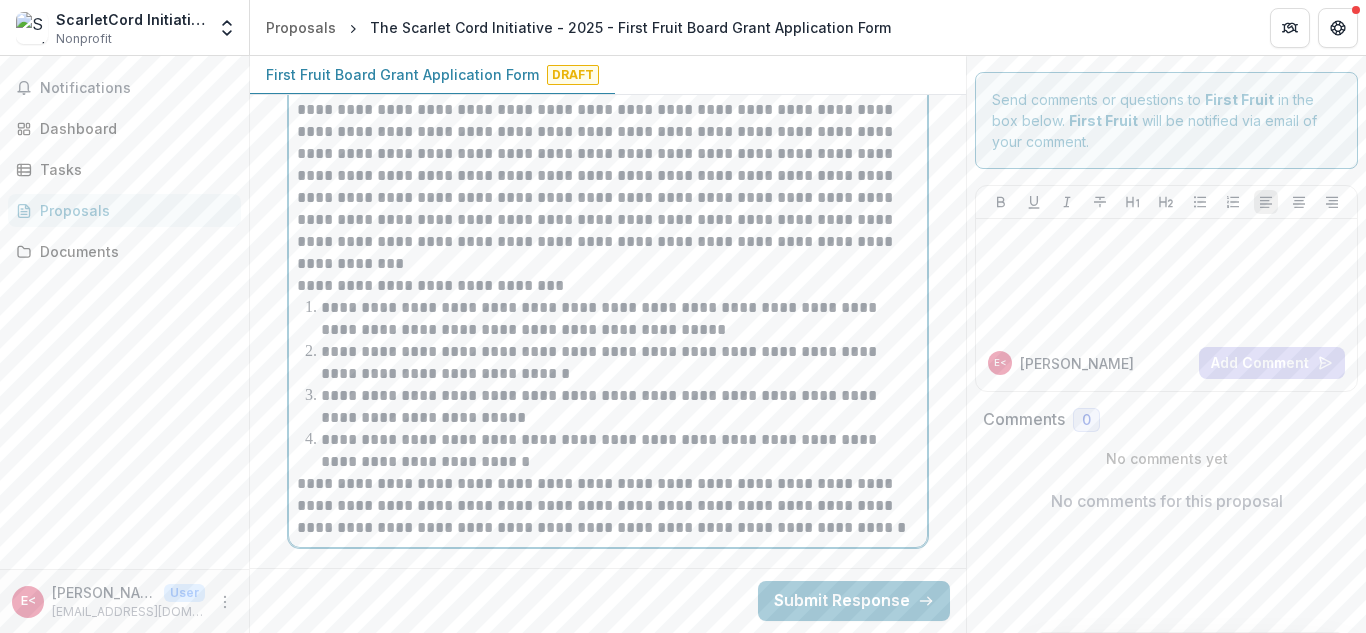 click on "**********" at bounding box center (608, 286) 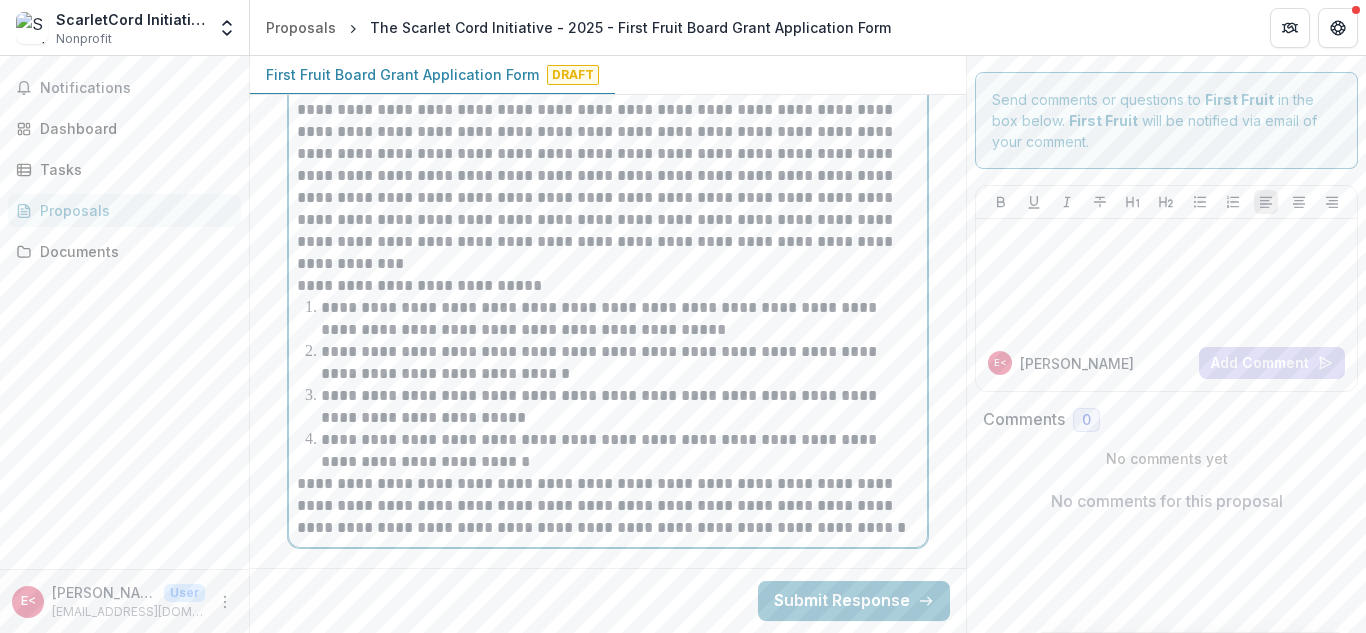 click on "**********" at bounding box center (620, 319) 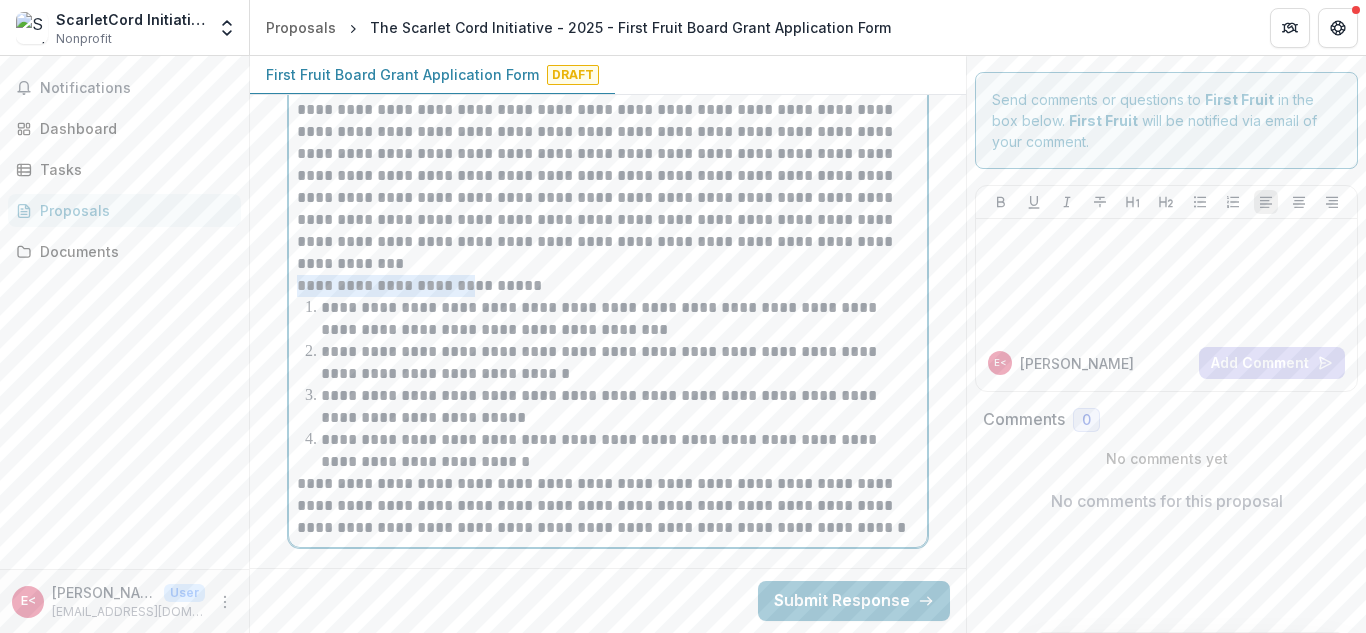 drag, startPoint x: 298, startPoint y: 288, endPoint x: 455, endPoint y: 294, distance: 157.11461 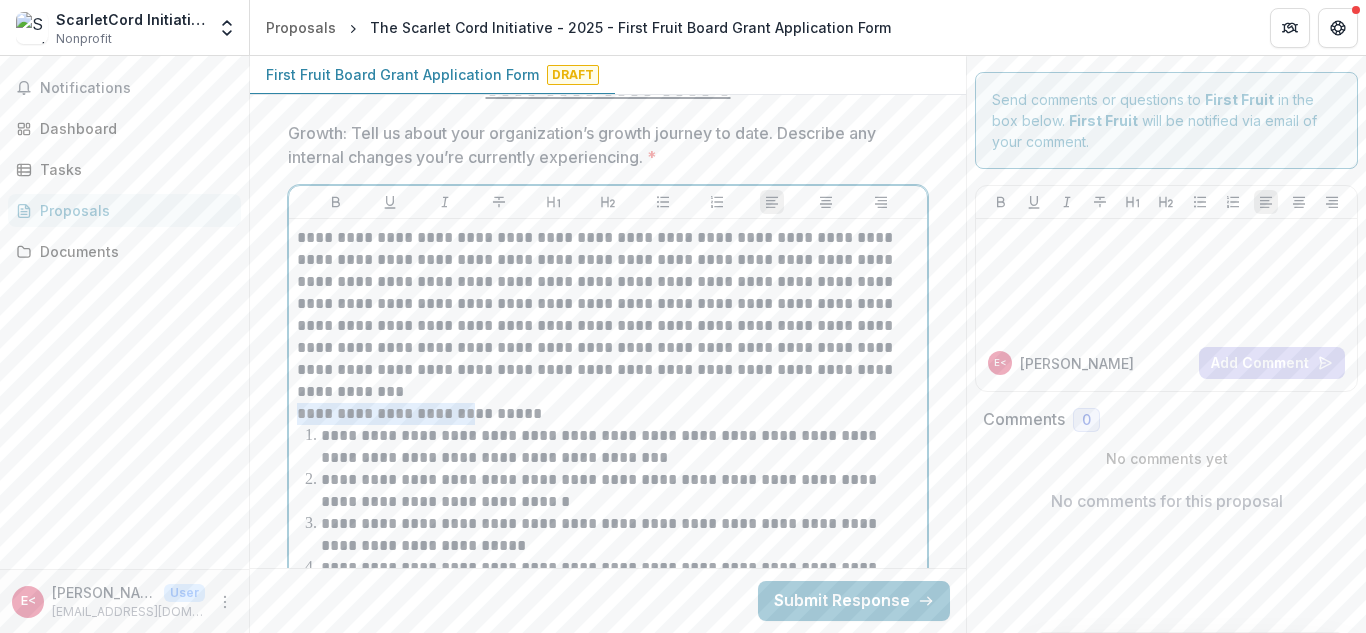 scroll, scrollTop: 416, scrollLeft: 0, axis: vertical 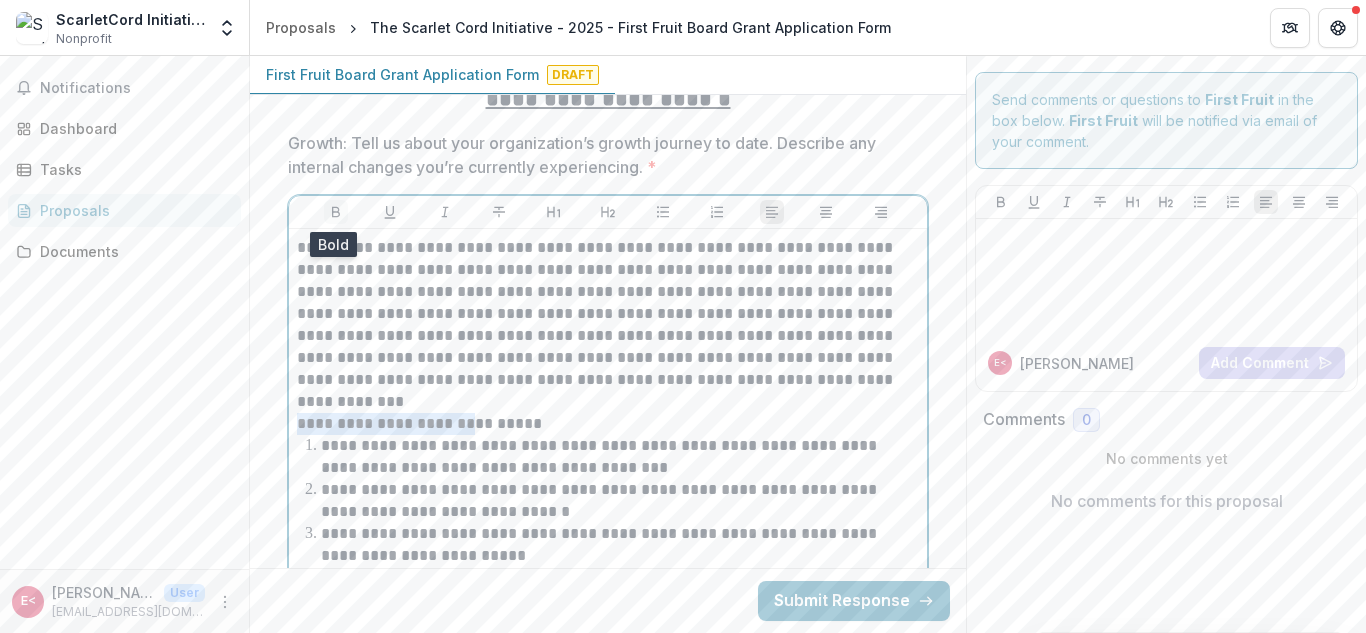 click 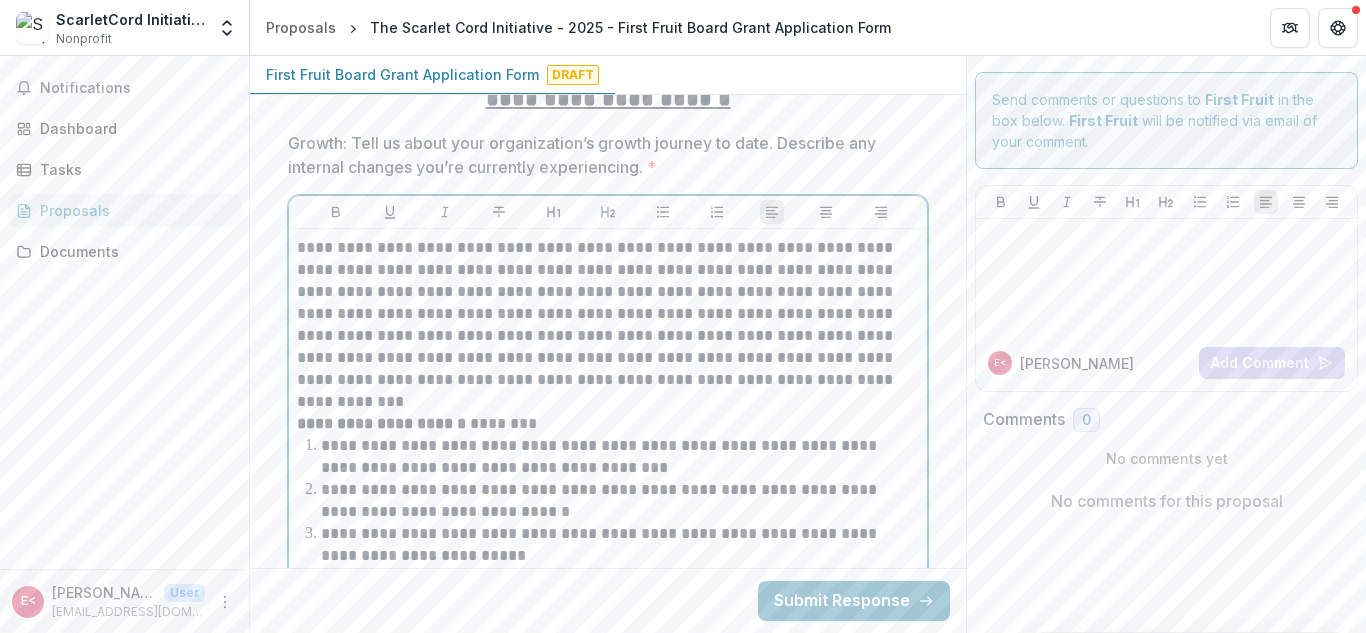 click on "**********" at bounding box center (608, 424) 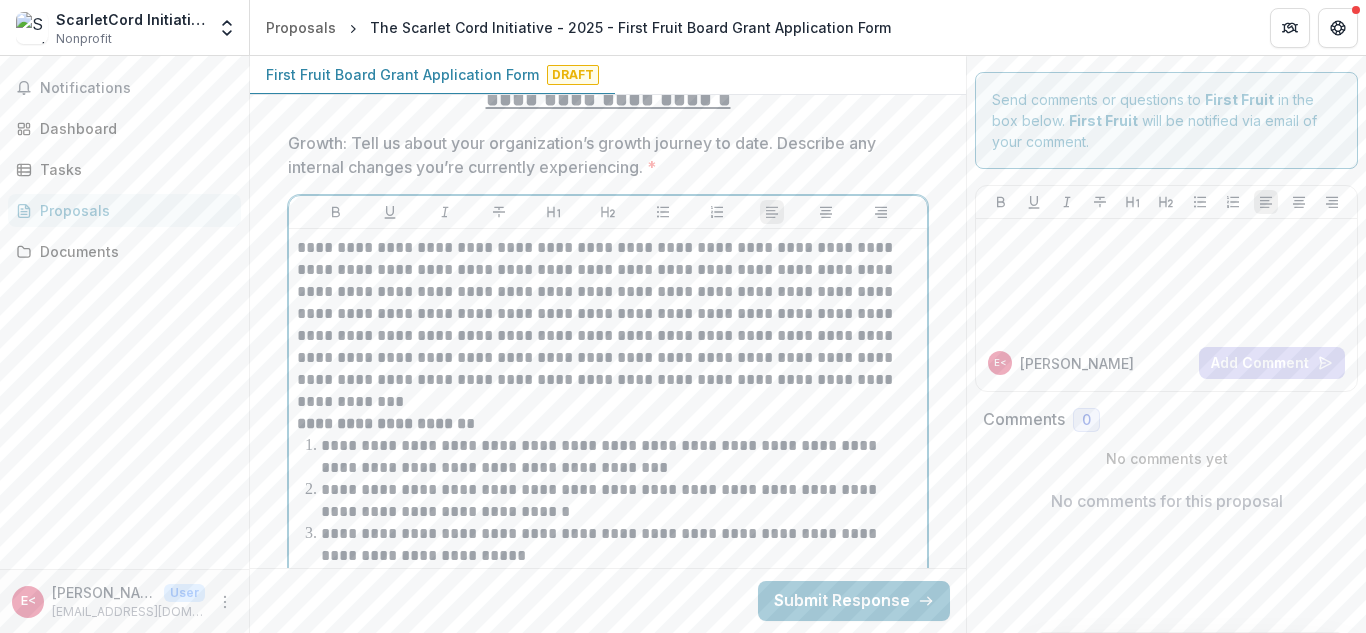 click on "**********" at bounding box center (608, 424) 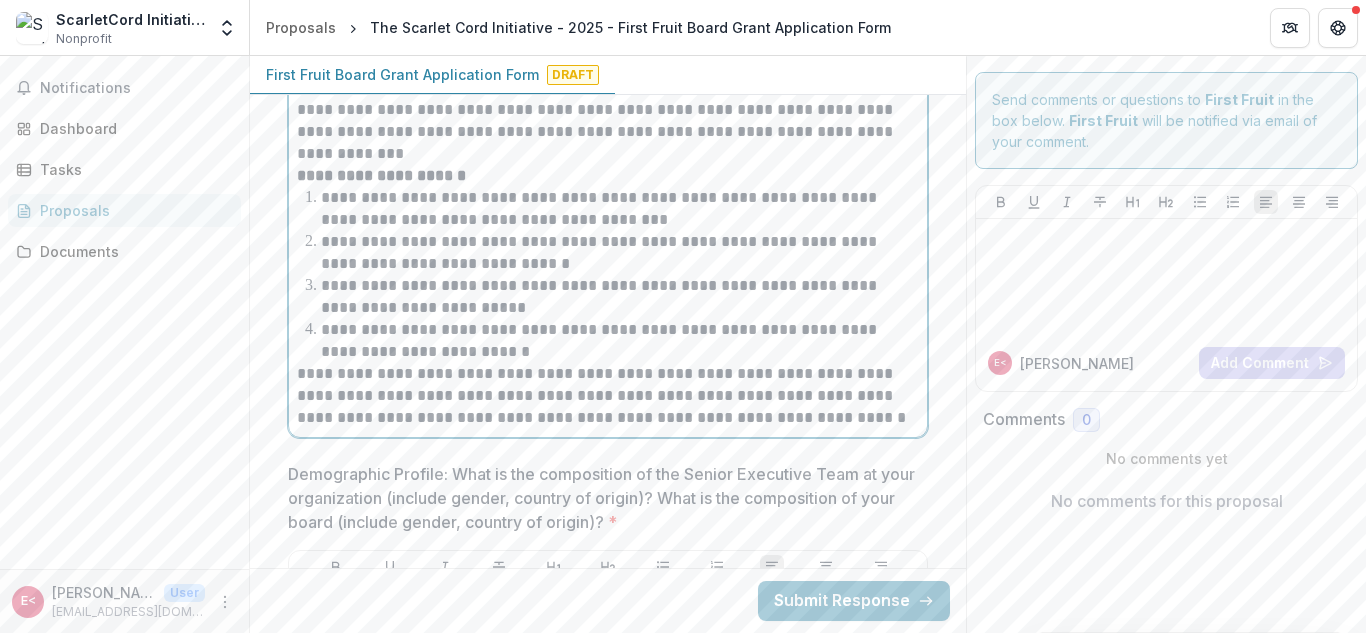 scroll, scrollTop: 677, scrollLeft: 0, axis: vertical 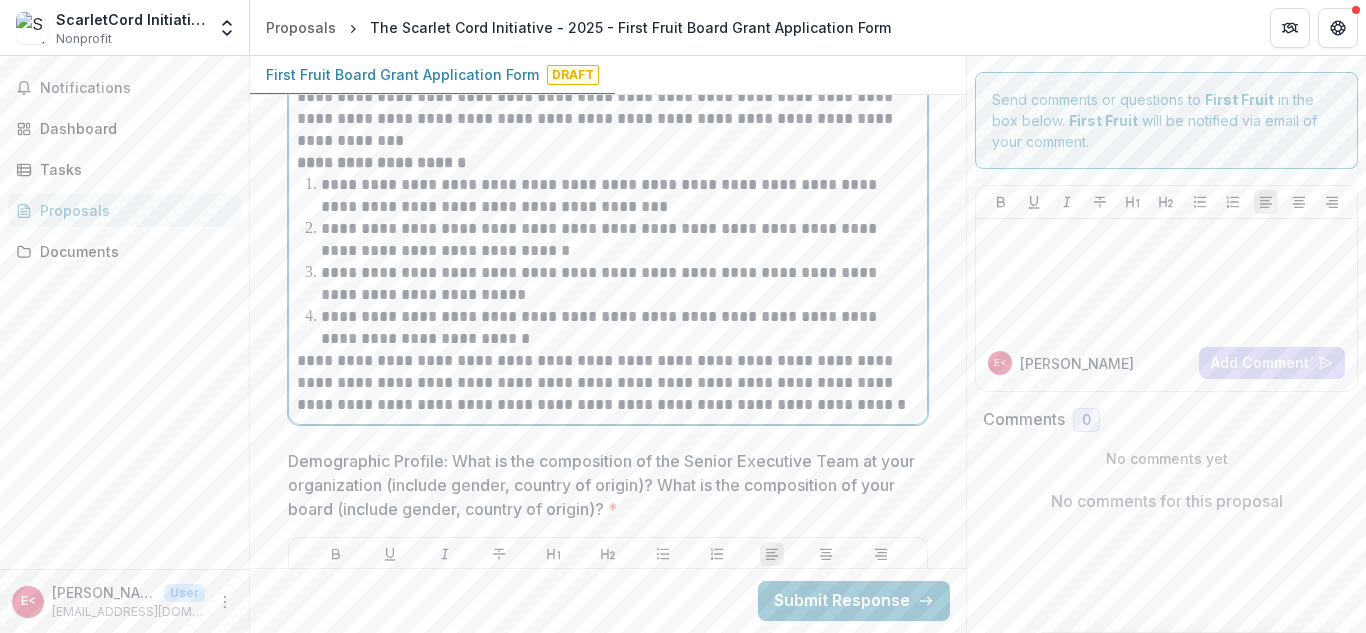 click on "**********" at bounding box center [608, 383] 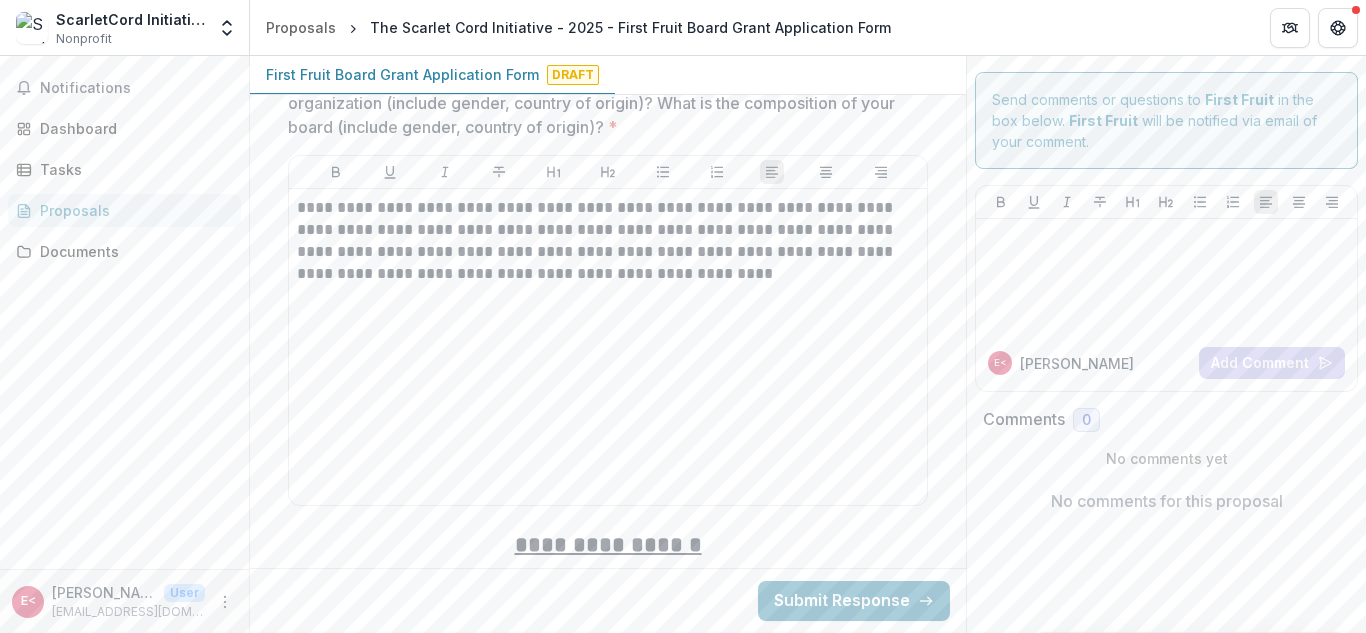 scroll, scrollTop: 1088, scrollLeft: 0, axis: vertical 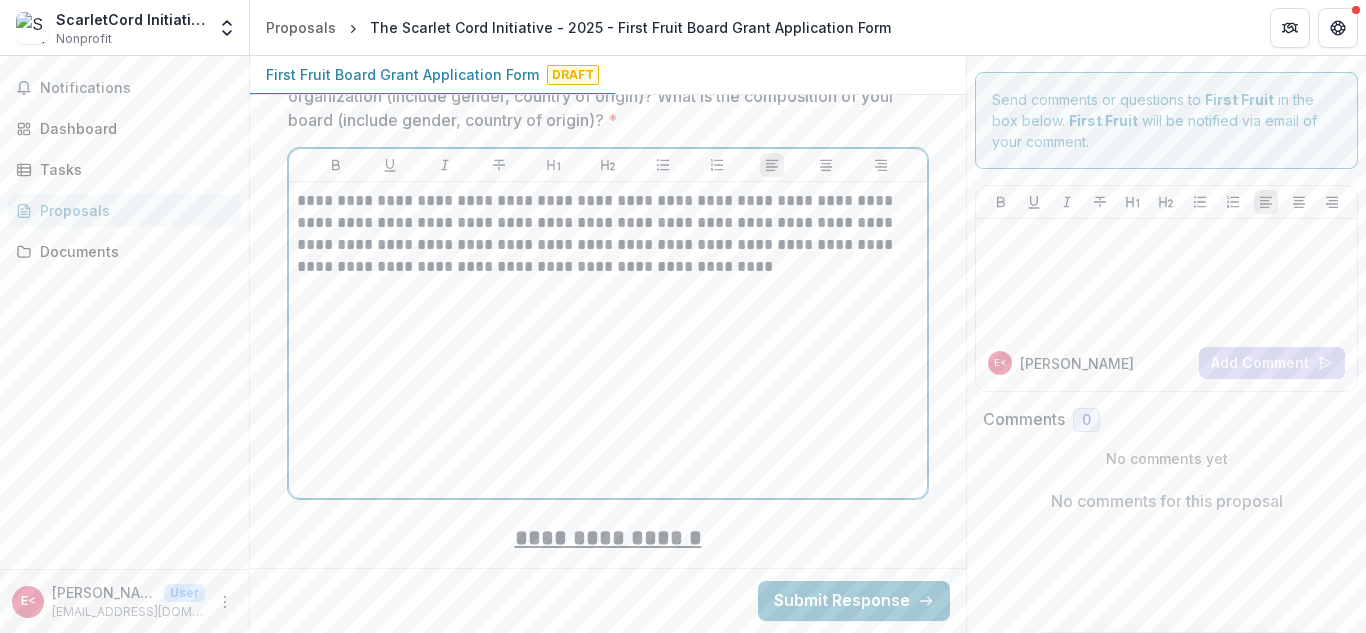 click on "**********" at bounding box center [608, 234] 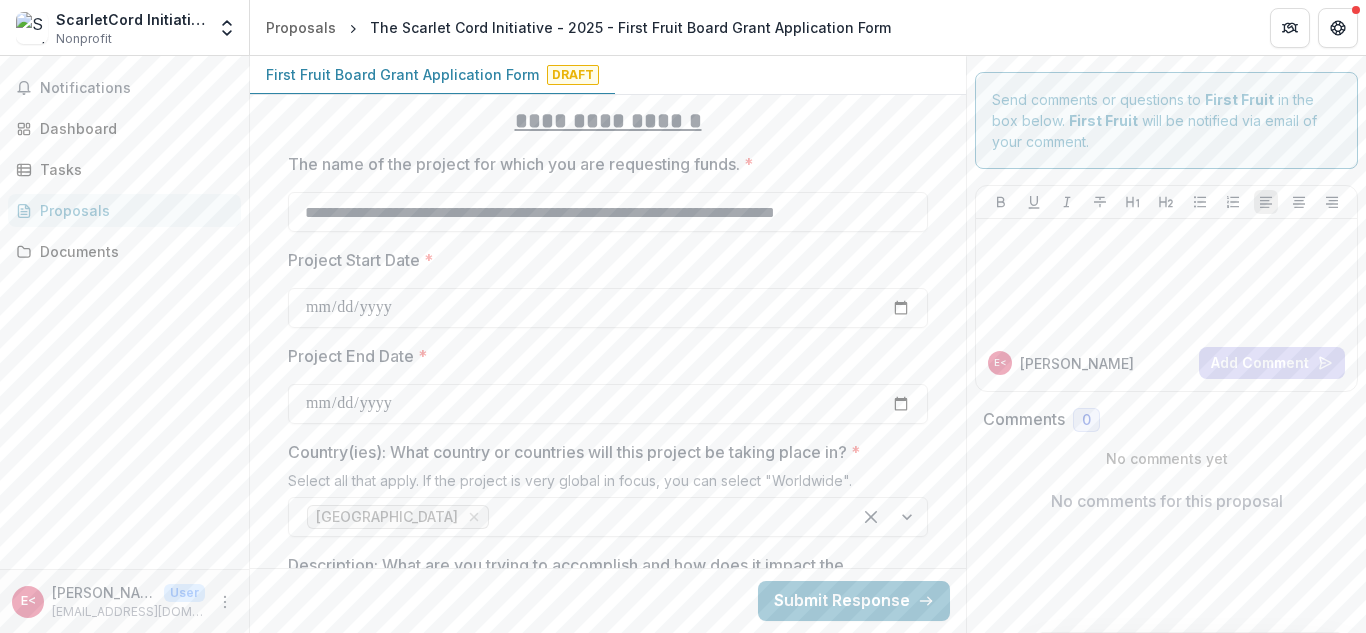 scroll, scrollTop: 1514, scrollLeft: 0, axis: vertical 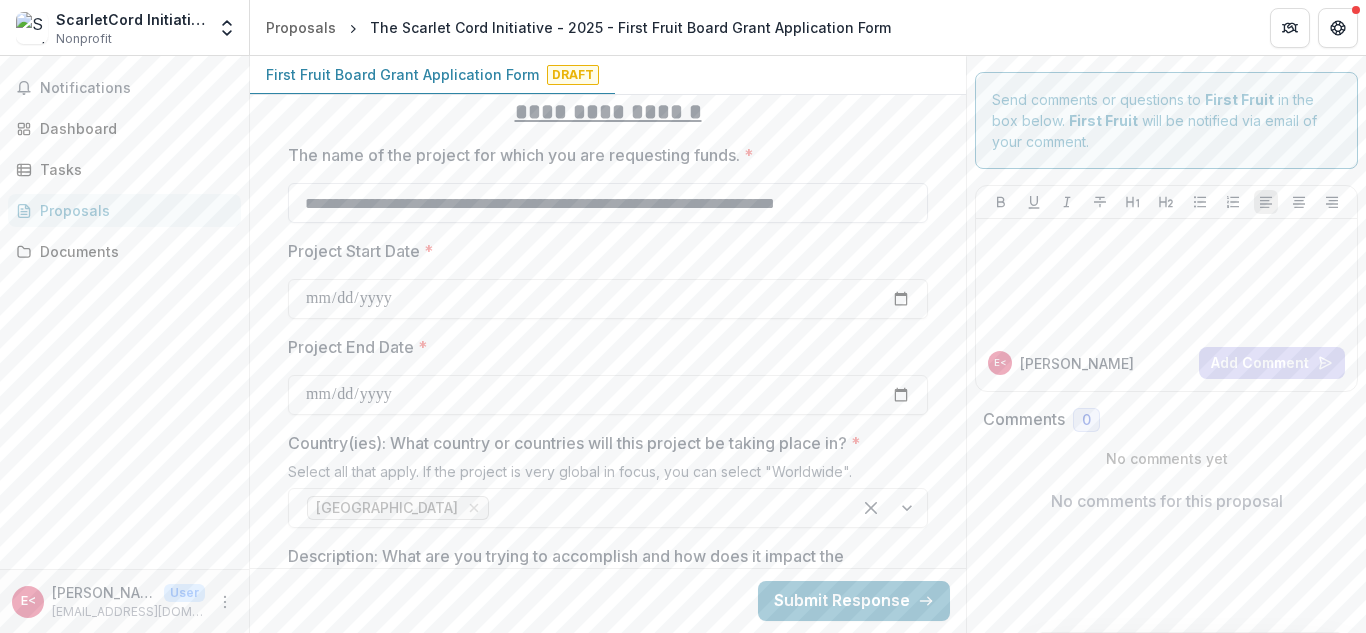 click on "**********" at bounding box center [608, 203] 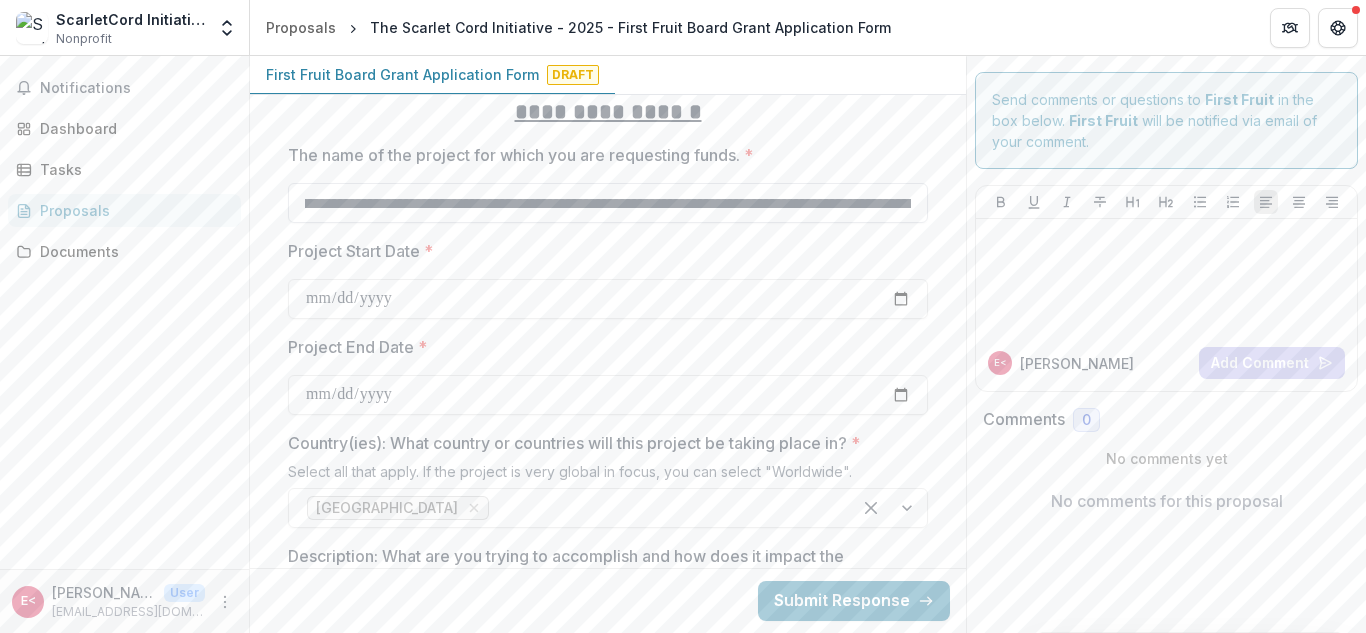 scroll, scrollTop: 0, scrollLeft: 55, axis: horizontal 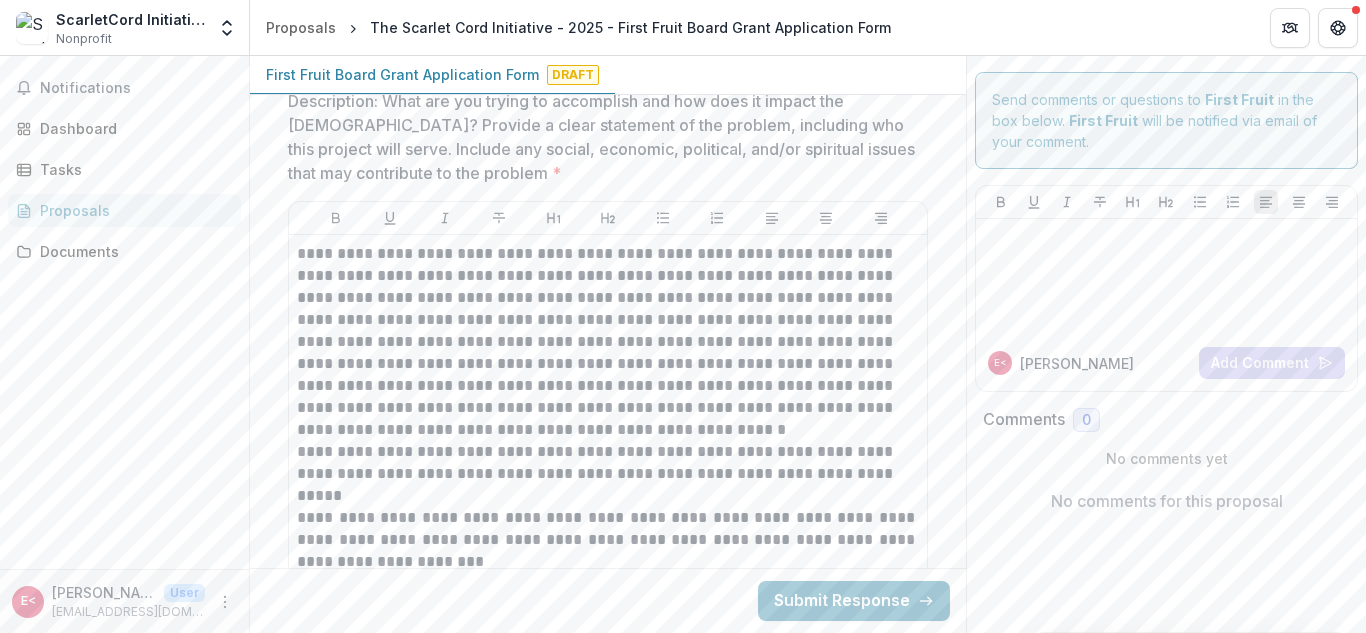 type on "**********" 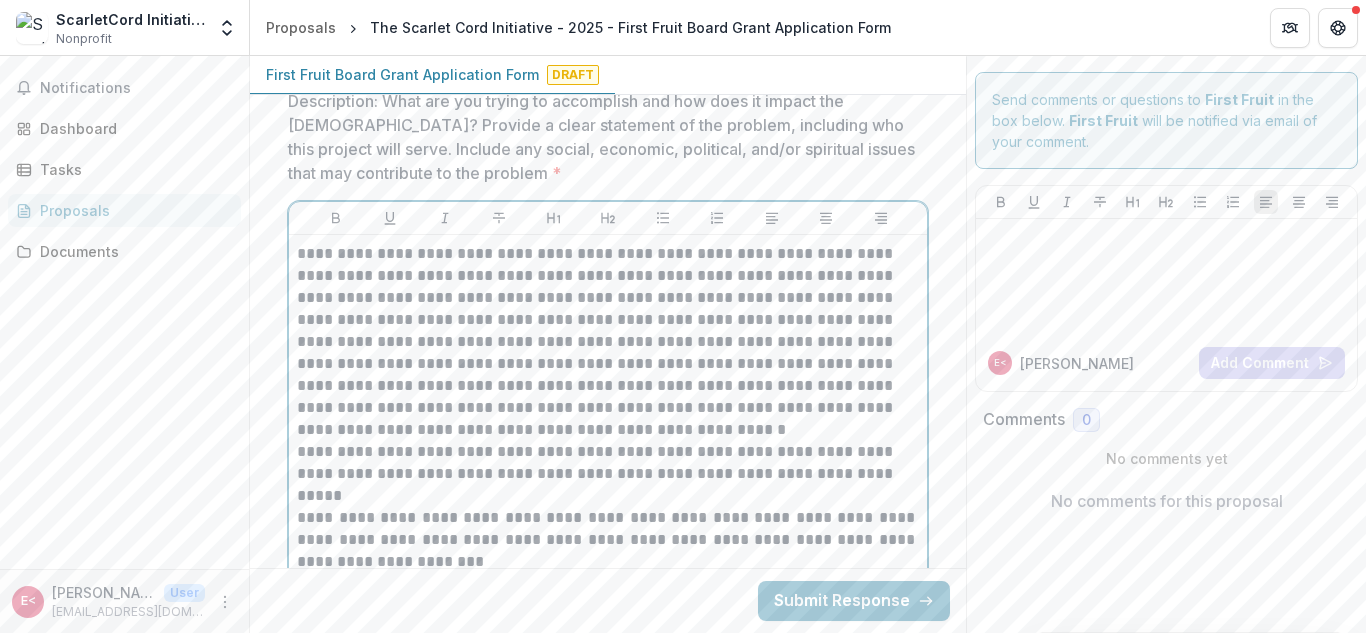 click on "**********" at bounding box center [608, 342] 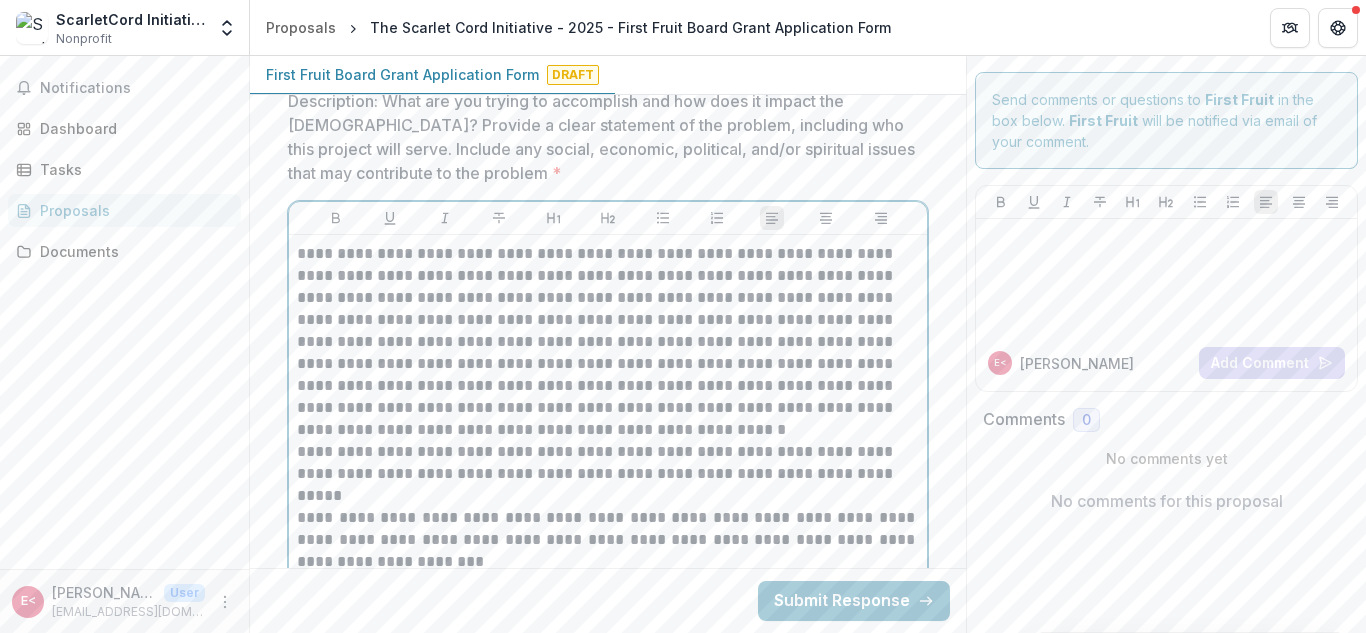 click on "**********" at bounding box center [608, 342] 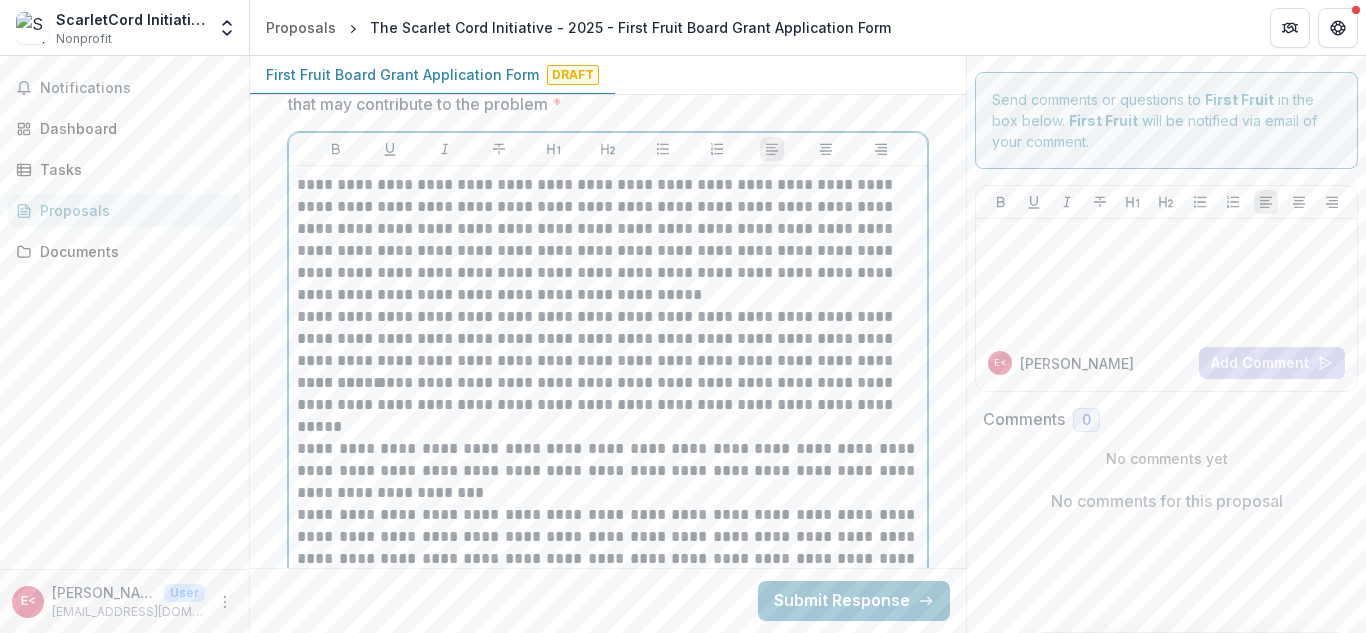 scroll, scrollTop: 2043, scrollLeft: 0, axis: vertical 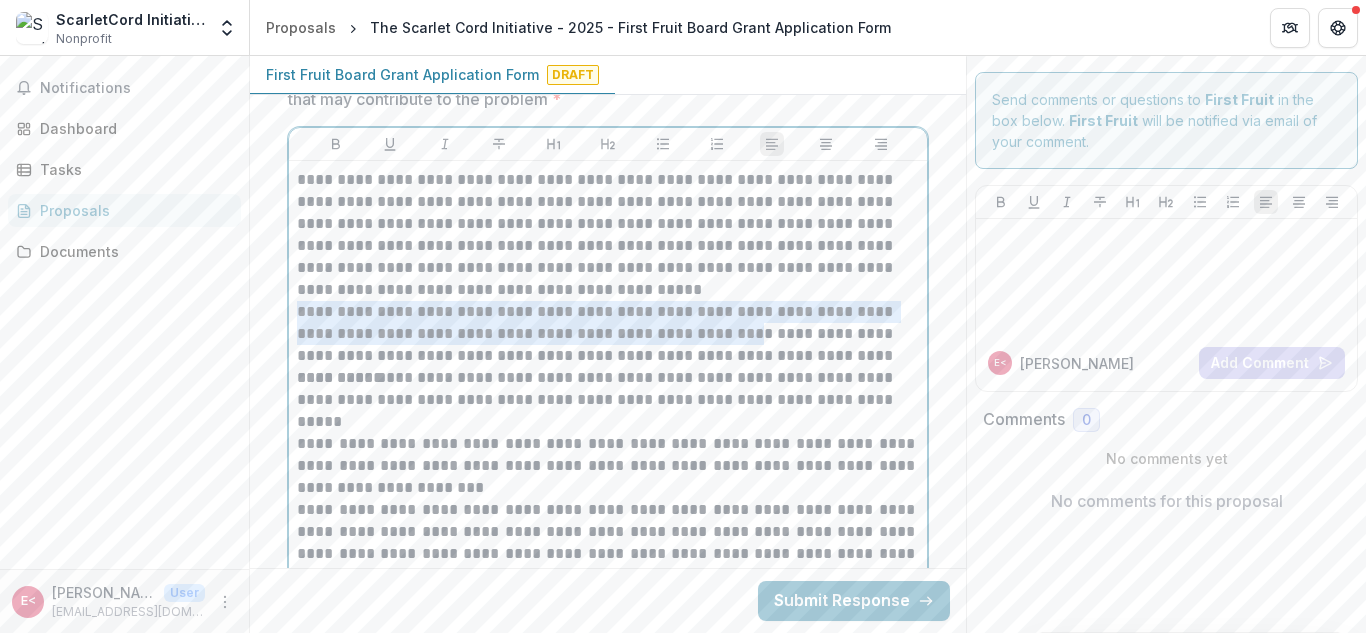drag, startPoint x: 295, startPoint y: 316, endPoint x: 718, endPoint y: 332, distance: 423.3025 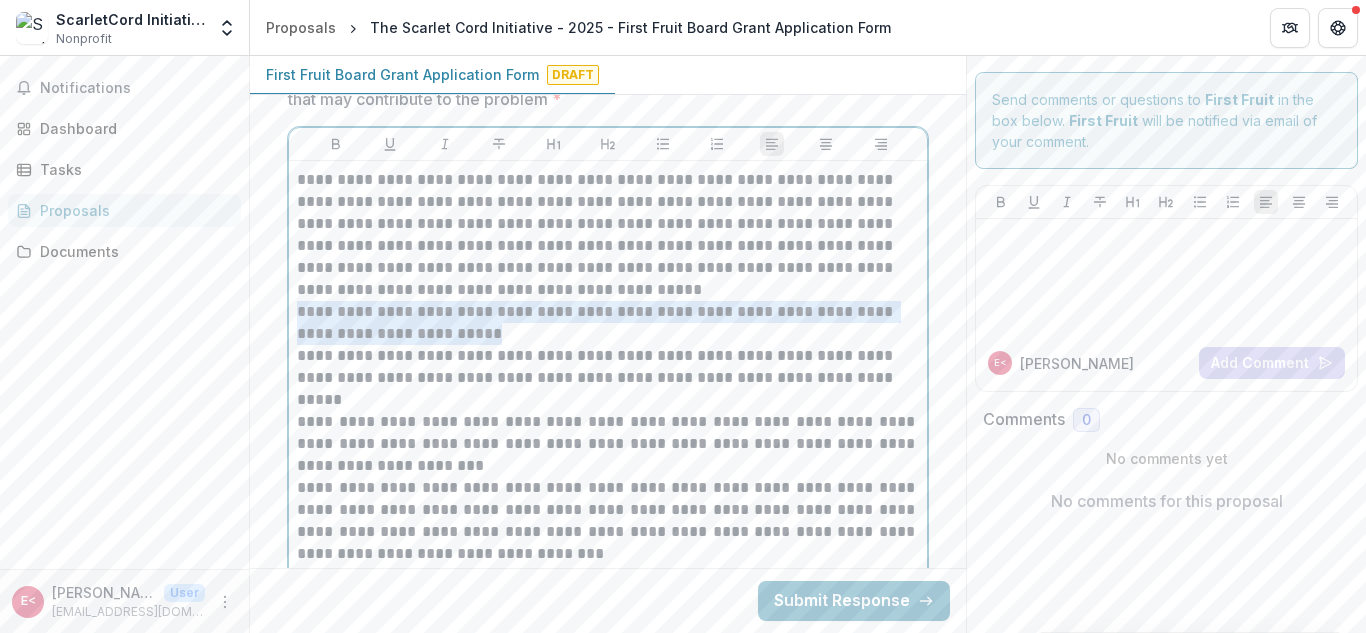 drag, startPoint x: 296, startPoint y: 308, endPoint x: 415, endPoint y: 334, distance: 121.80723 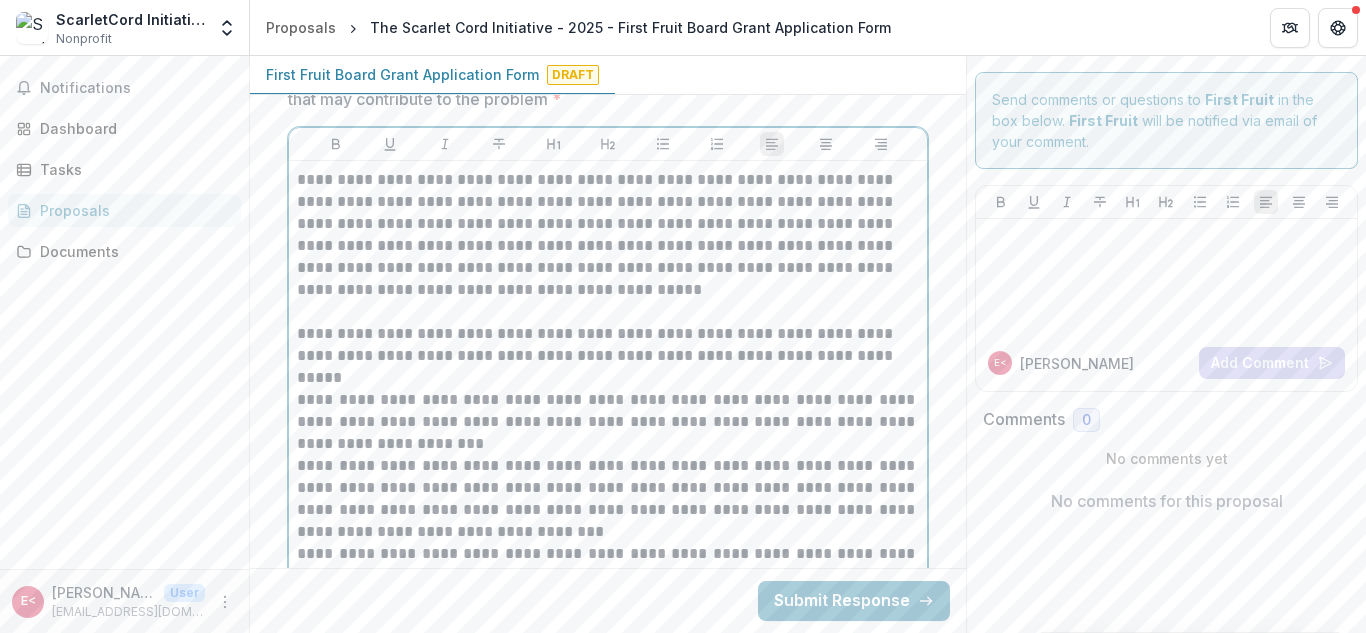click on "**********" at bounding box center [608, 235] 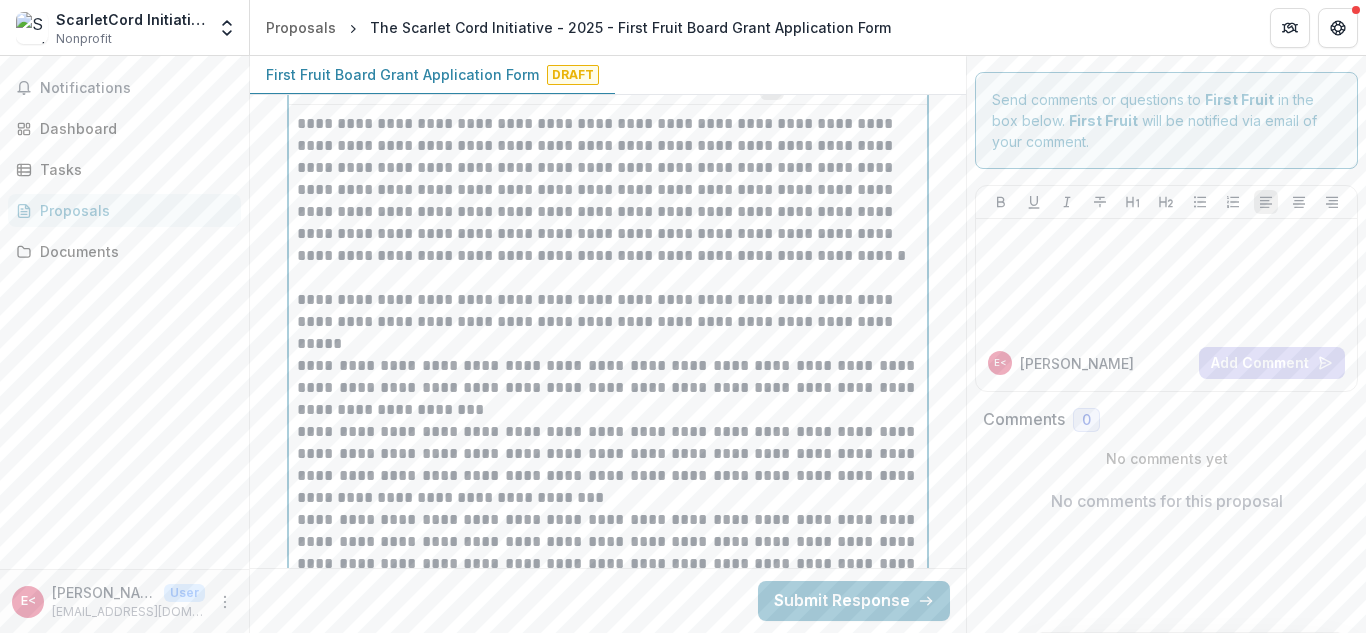 scroll, scrollTop: 2107, scrollLeft: 0, axis: vertical 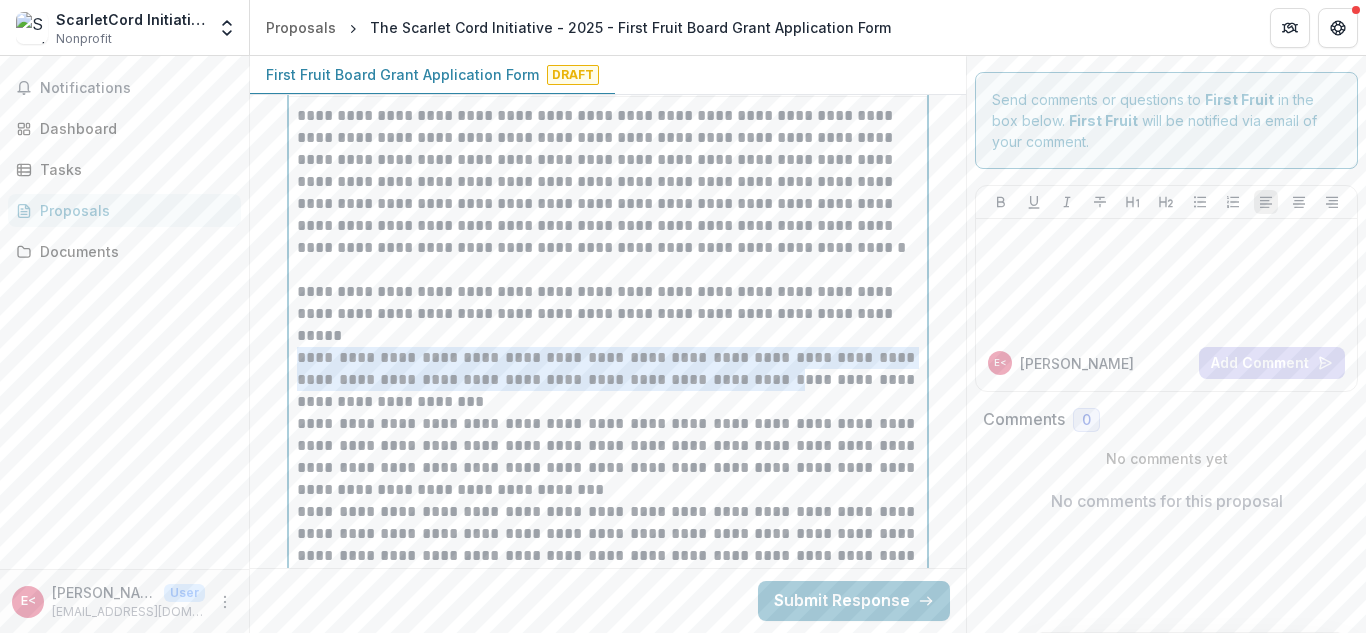 drag, startPoint x: 295, startPoint y: 357, endPoint x: 781, endPoint y: 383, distance: 486.69498 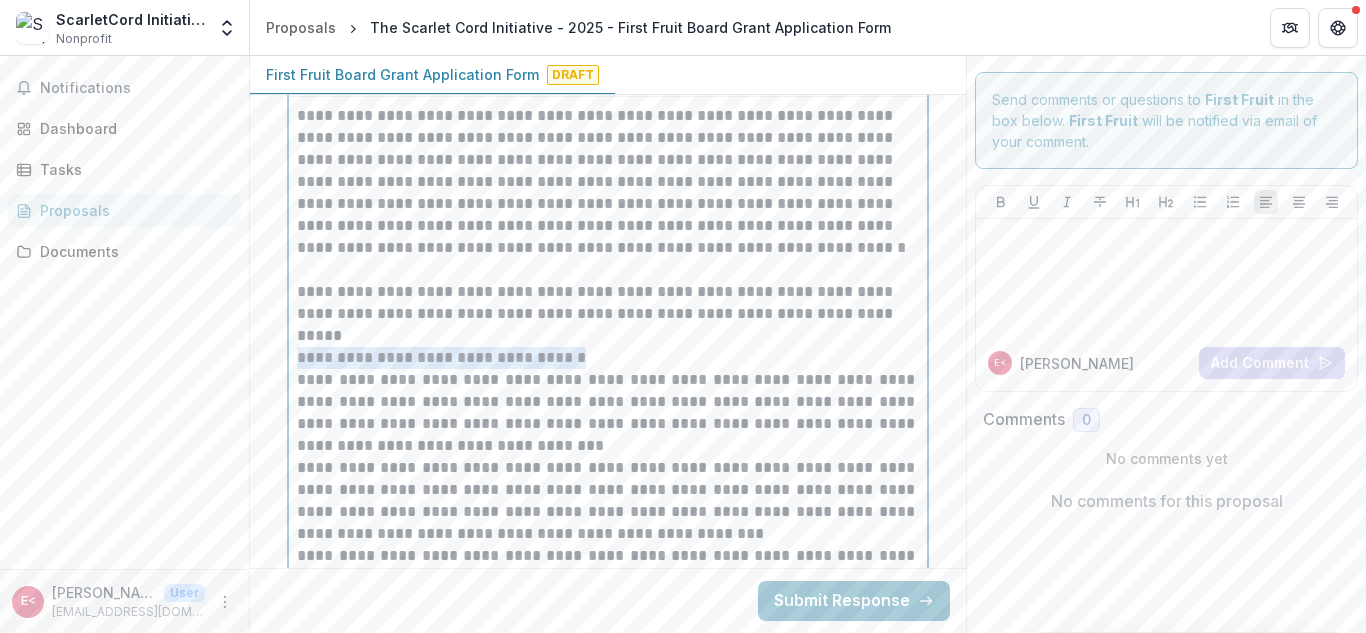 drag, startPoint x: 295, startPoint y: 352, endPoint x: 550, endPoint y: 361, distance: 255.15877 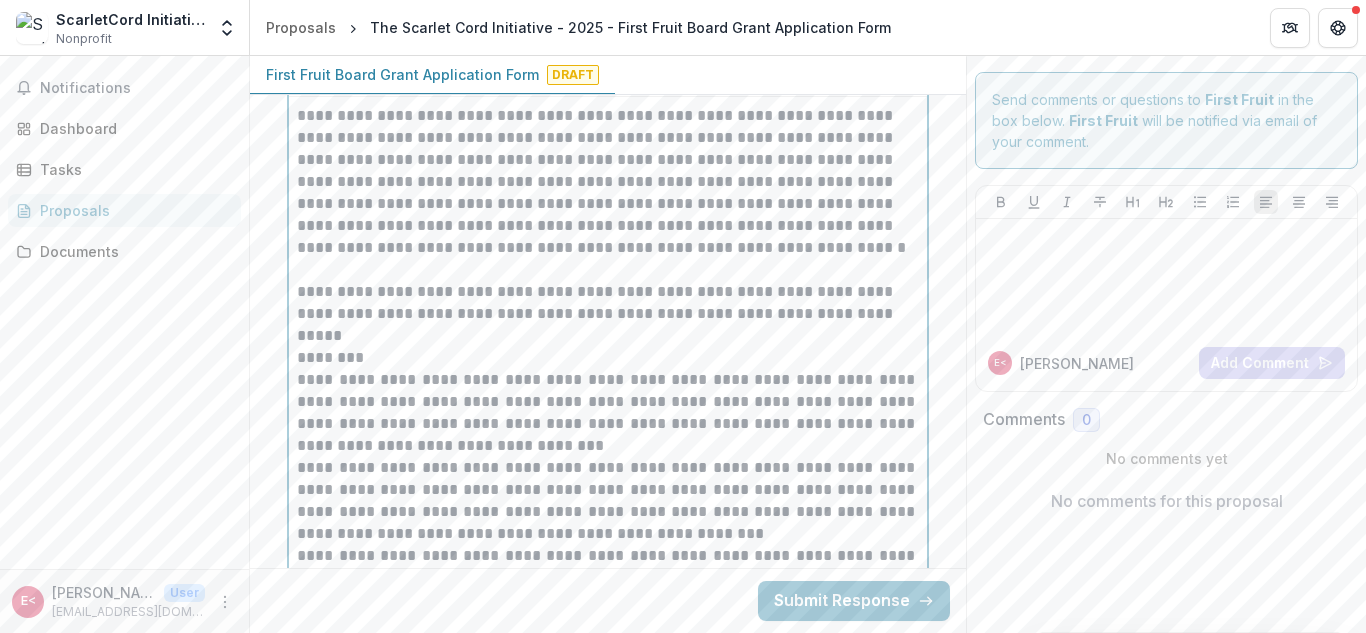 click on "********" at bounding box center (608, 358) 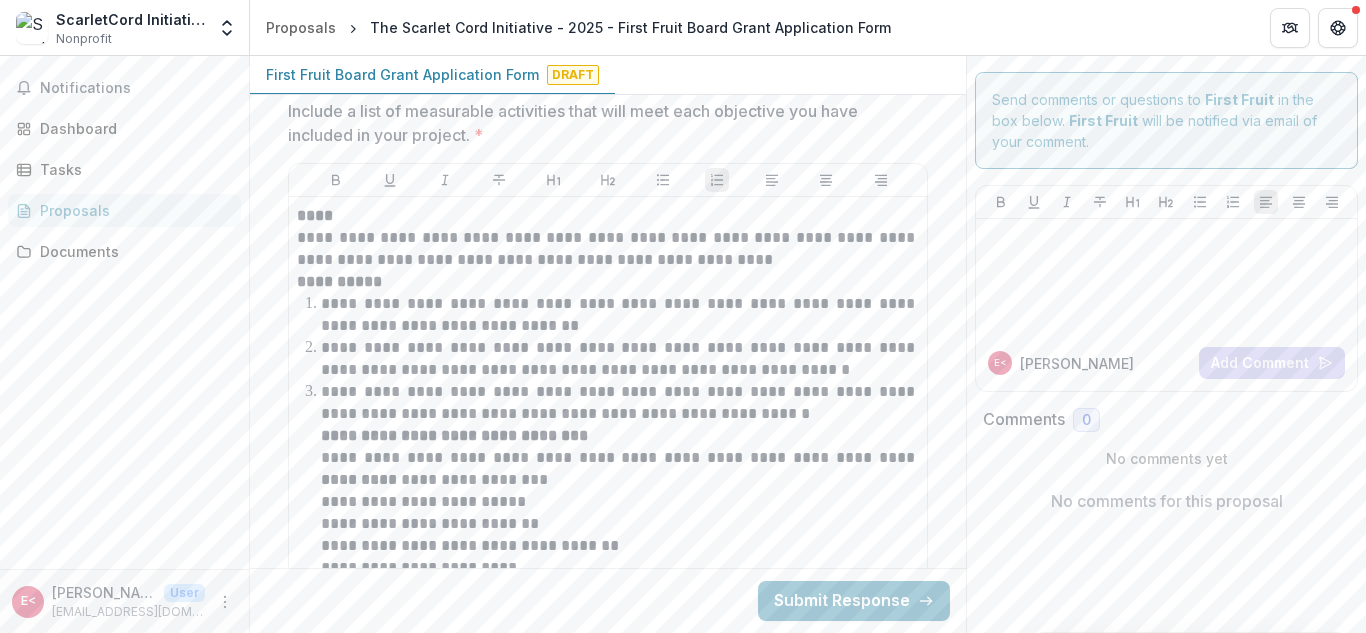 scroll, scrollTop: 3032, scrollLeft: 0, axis: vertical 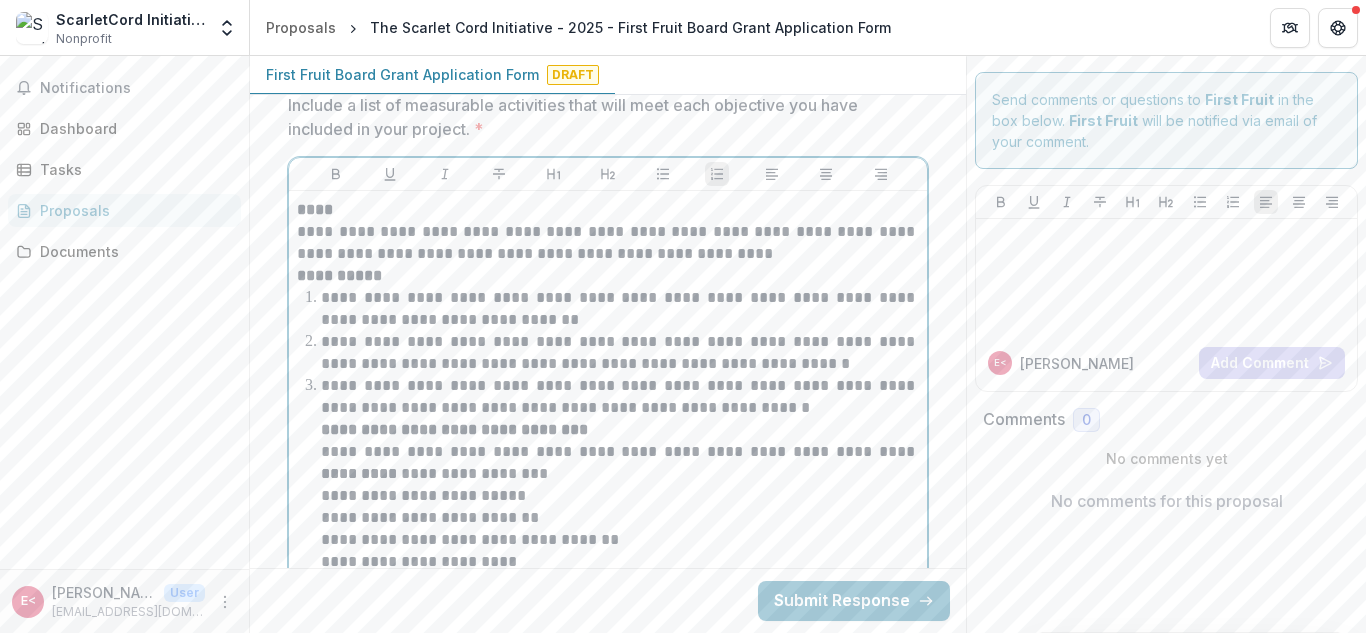 click on "**********" at bounding box center (620, 353) 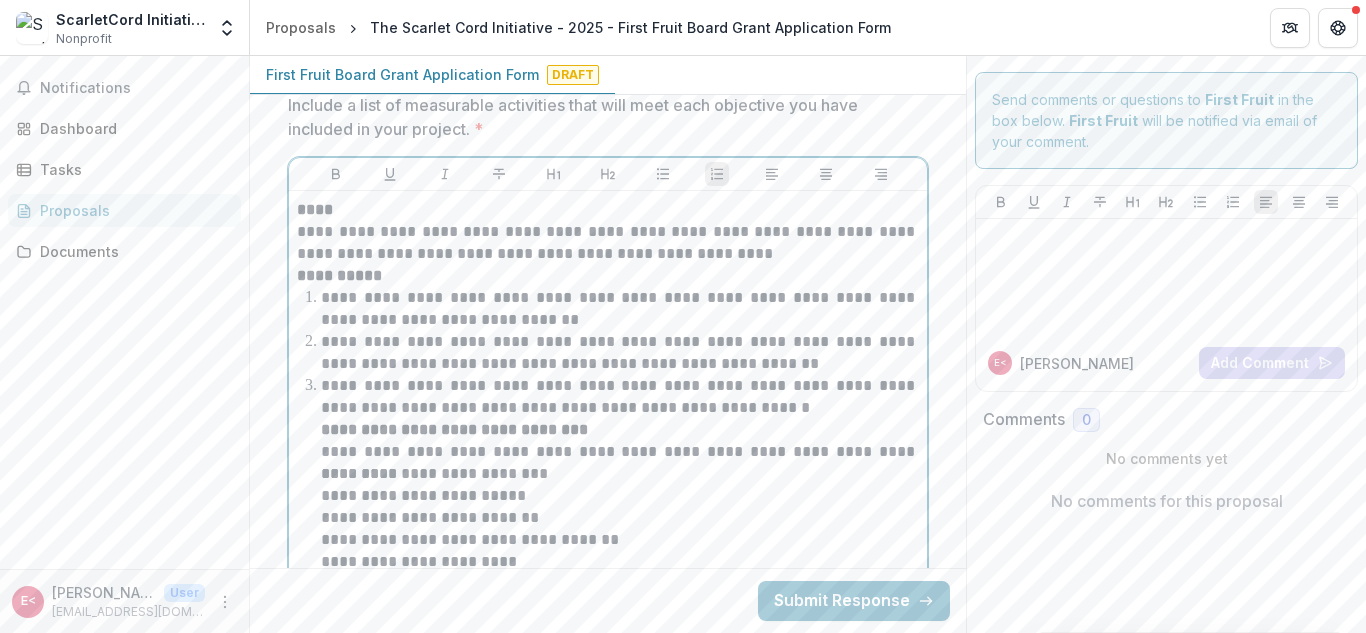 click on "**********" at bounding box center (620, 353) 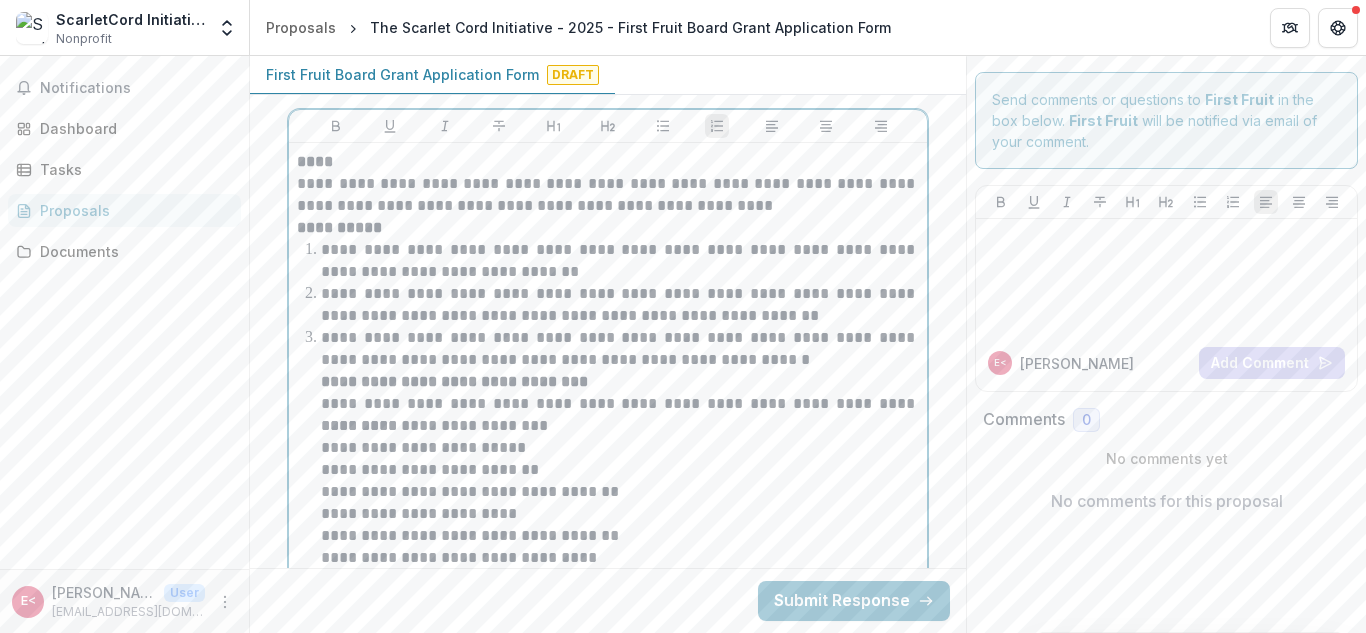 scroll, scrollTop: 3077, scrollLeft: 0, axis: vertical 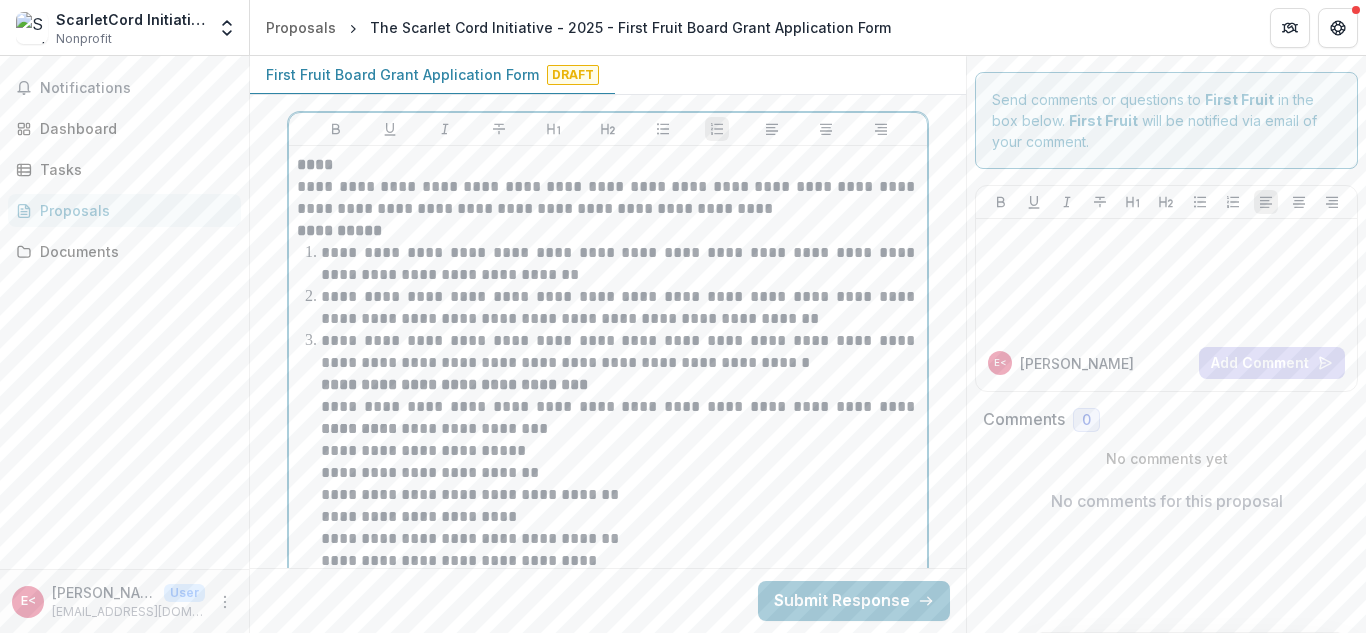 click on "**********" at bounding box center [620, 352] 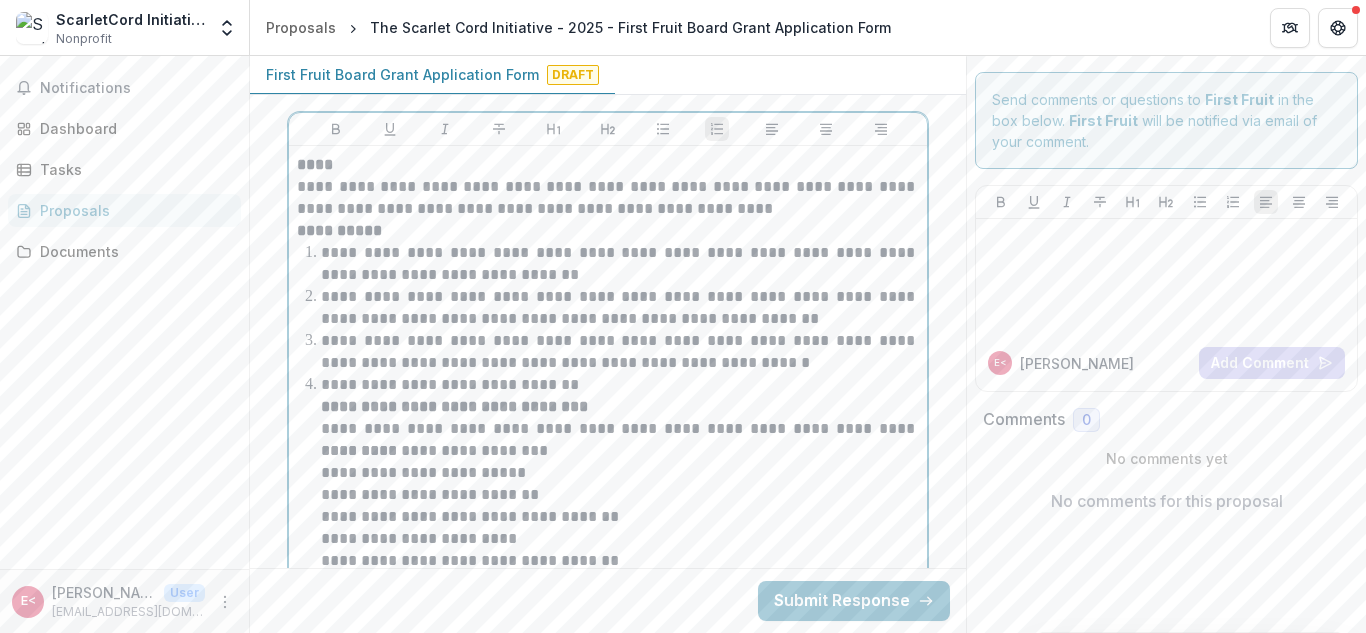 click on "**********" at bounding box center (620, 385) 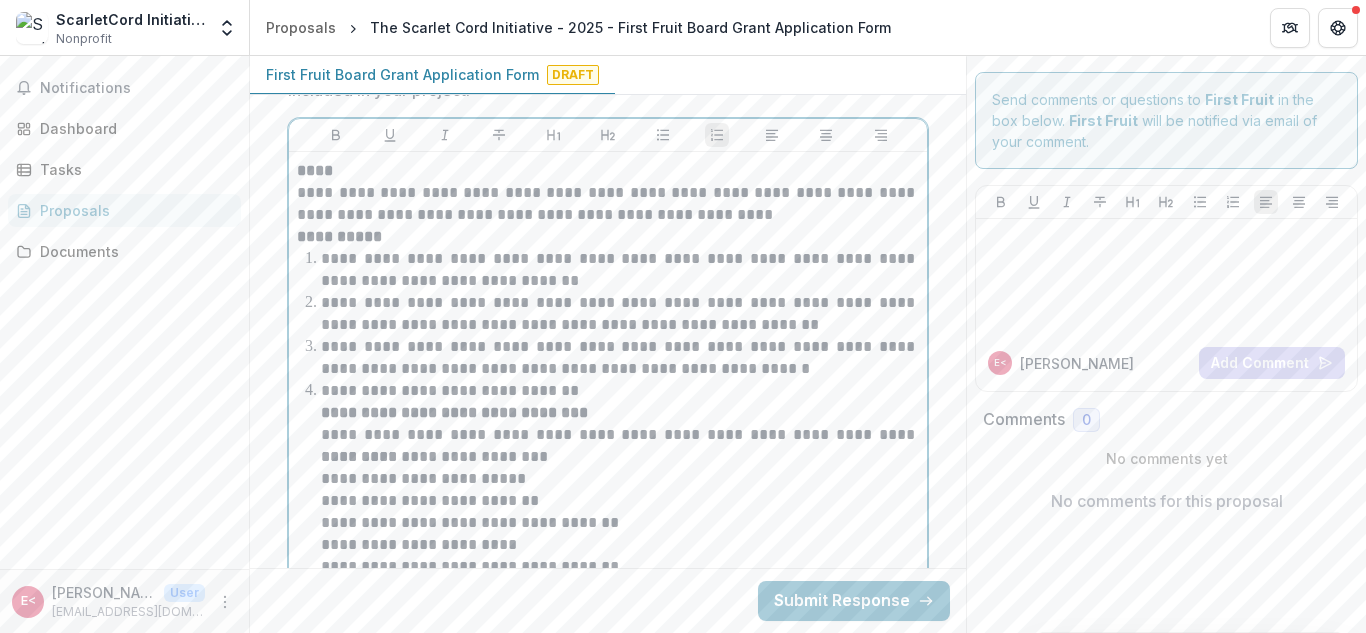scroll, scrollTop: 3071, scrollLeft: 0, axis: vertical 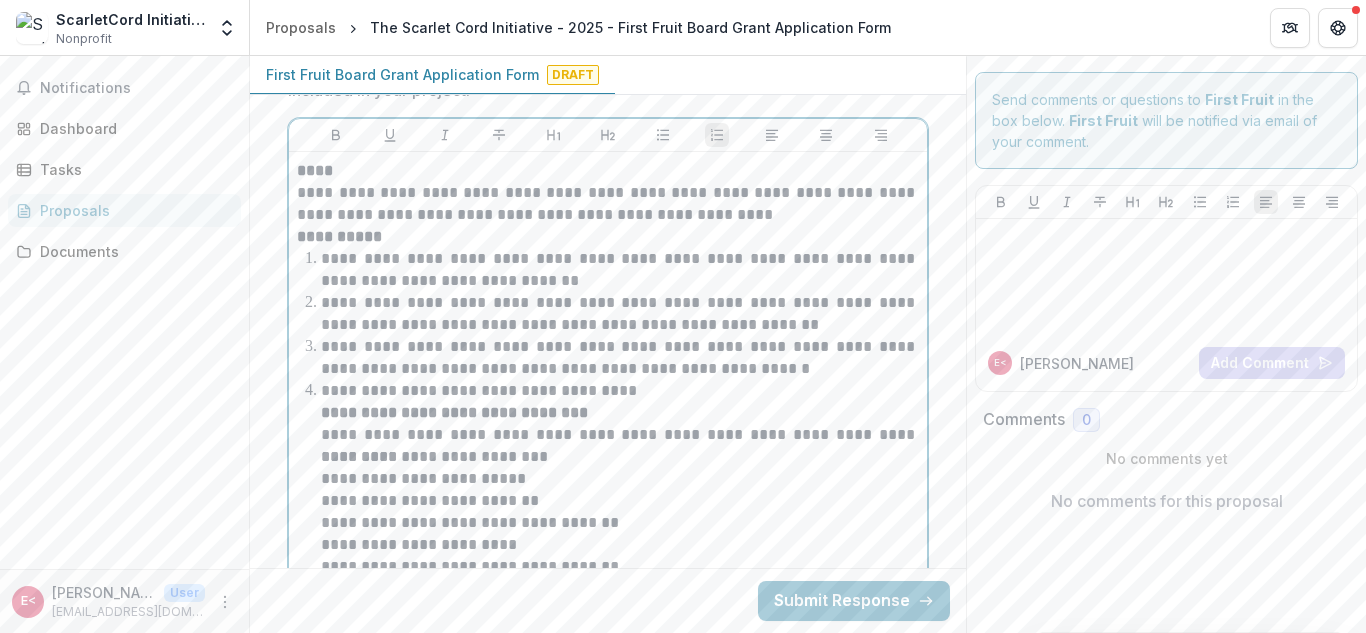 click on "**********" at bounding box center [620, 391] 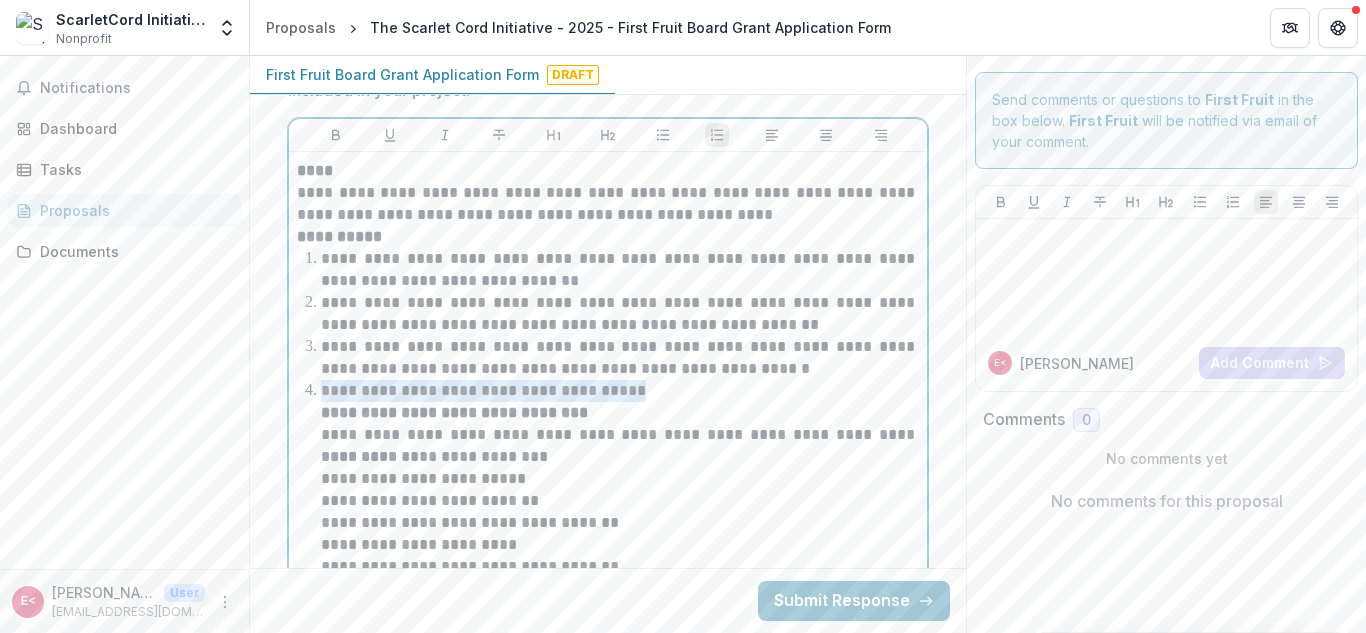 drag, startPoint x: 319, startPoint y: 388, endPoint x: 616, endPoint y: 390, distance: 297.00674 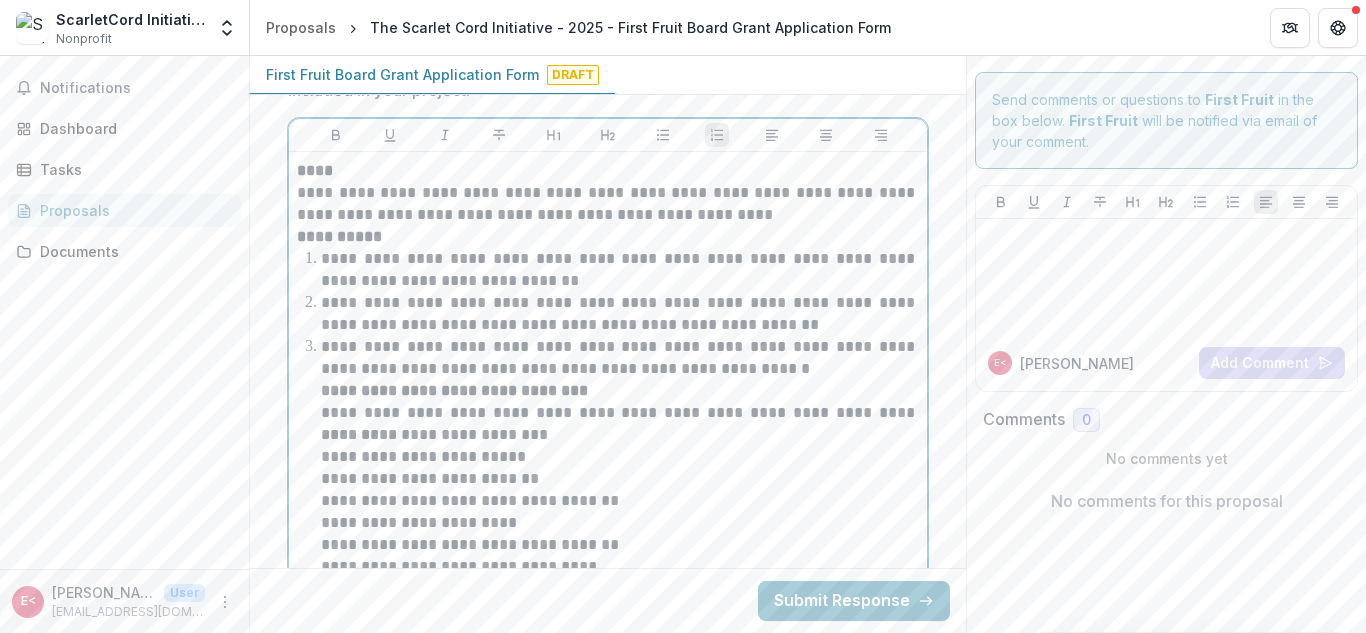 click on "**********" at bounding box center (620, 314) 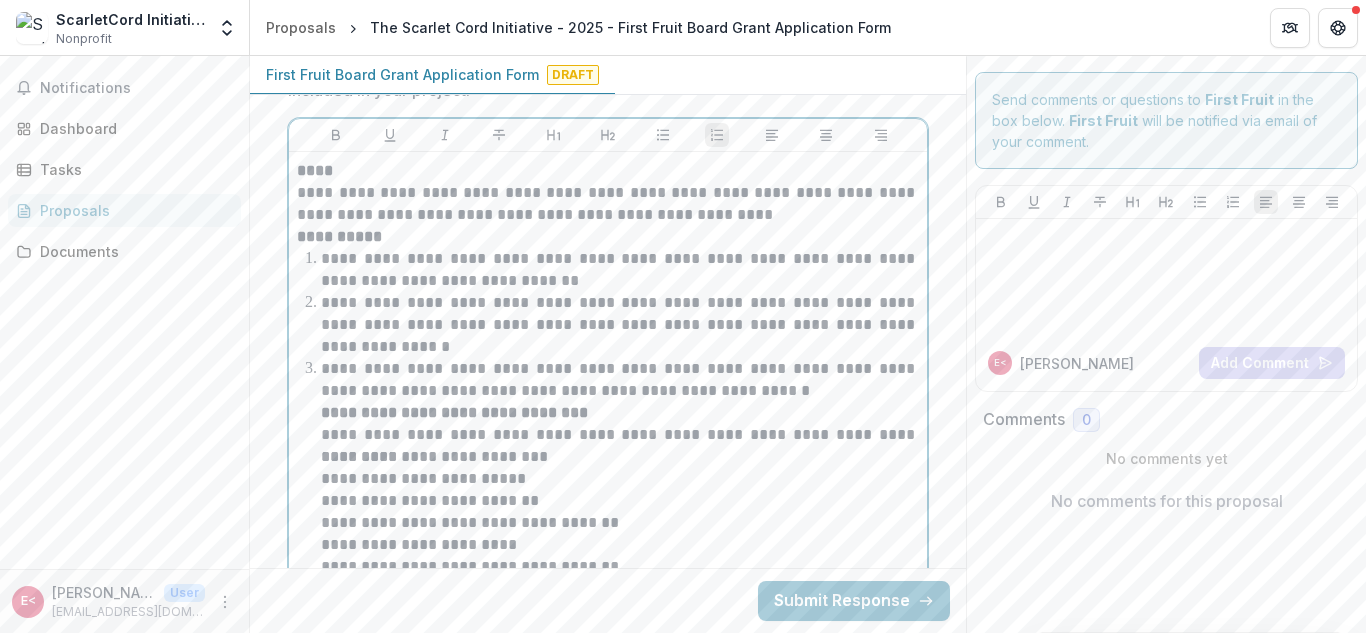 click on "**********" at bounding box center [620, 325] 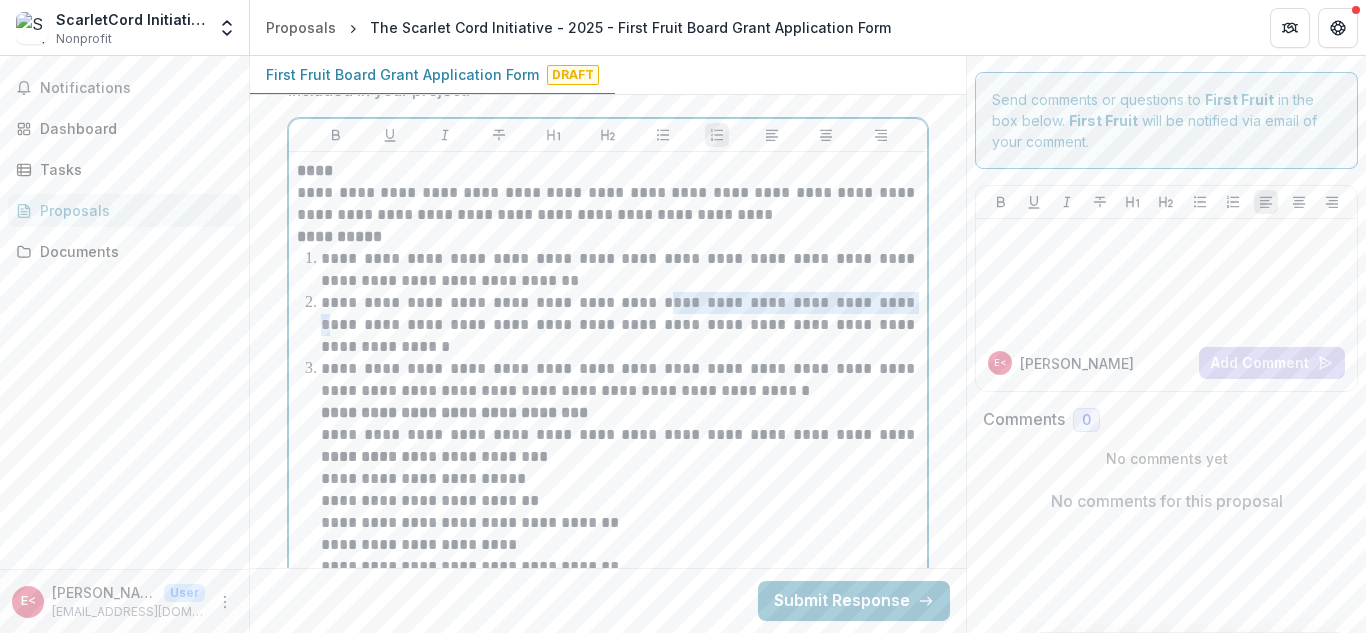 drag, startPoint x: 665, startPoint y: 306, endPoint x: 905, endPoint y: 303, distance: 240.01875 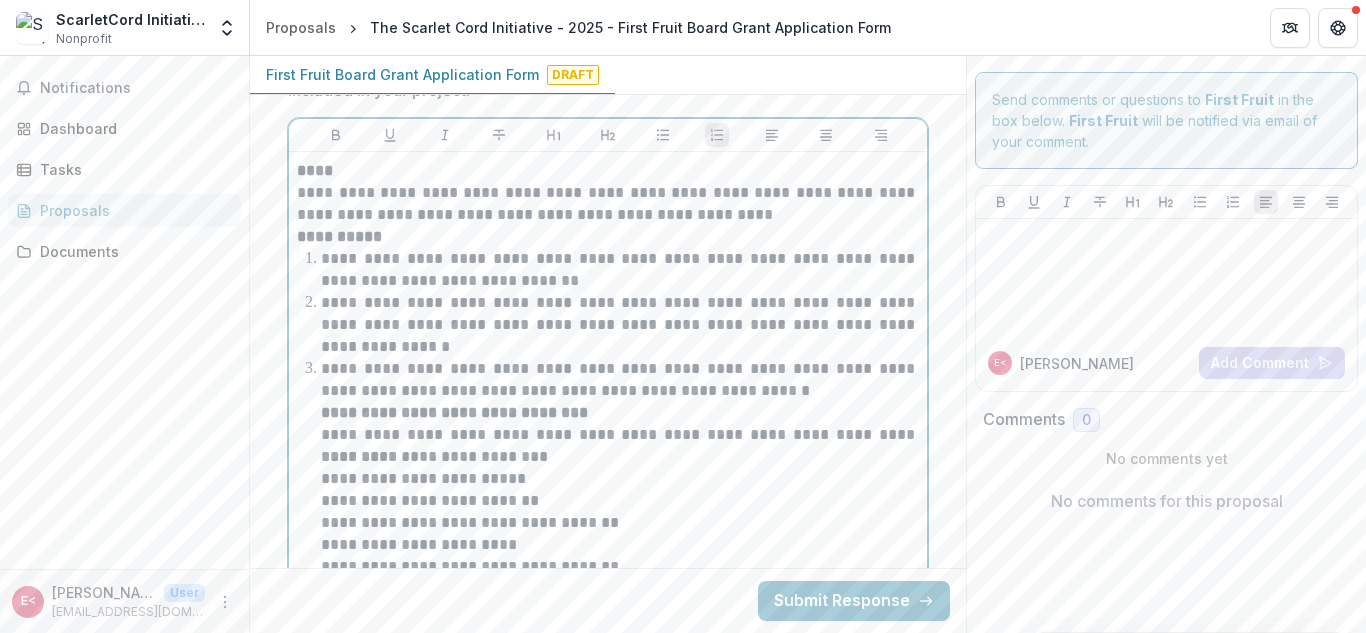 click on "**********" at bounding box center (620, 325) 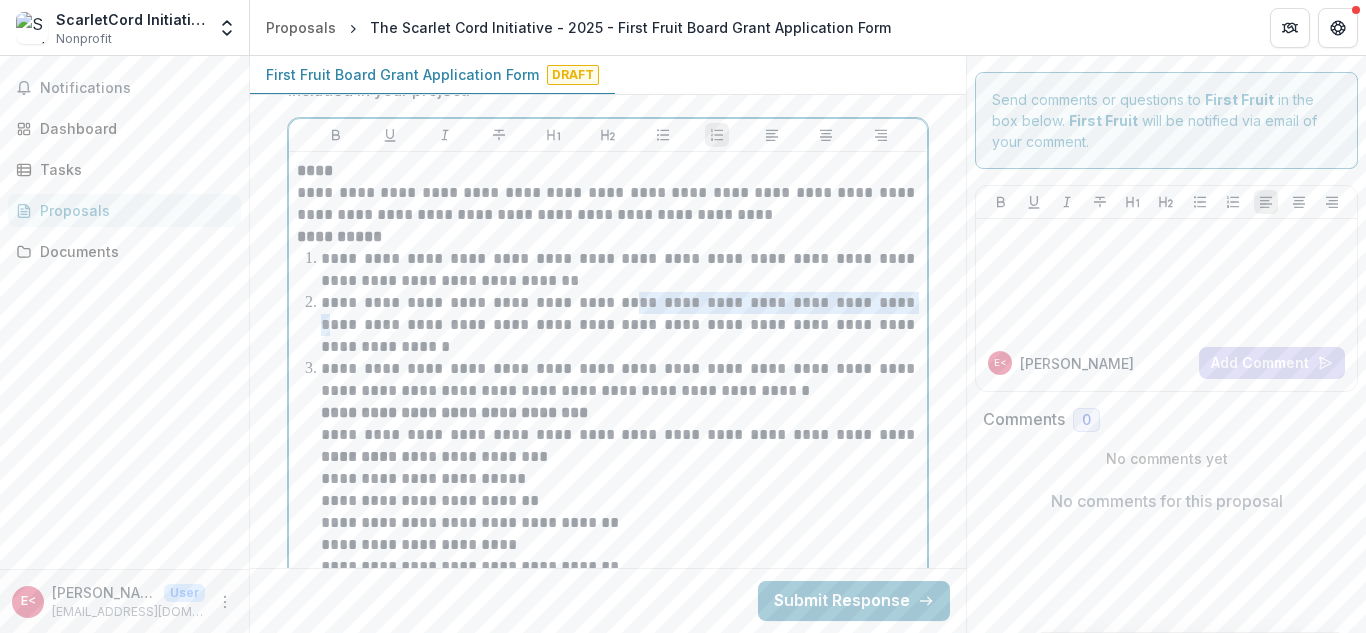 drag, startPoint x: 626, startPoint y: 304, endPoint x: 906, endPoint y: 298, distance: 280.06427 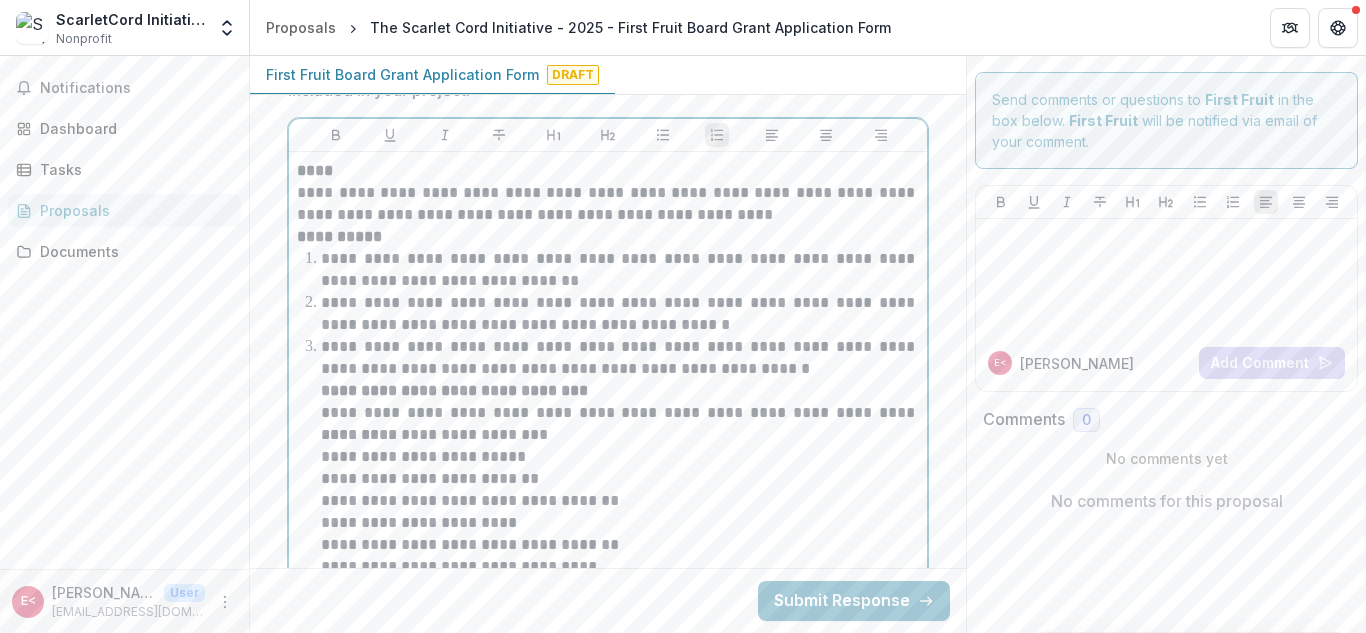 click on "**********" at bounding box center [620, 314] 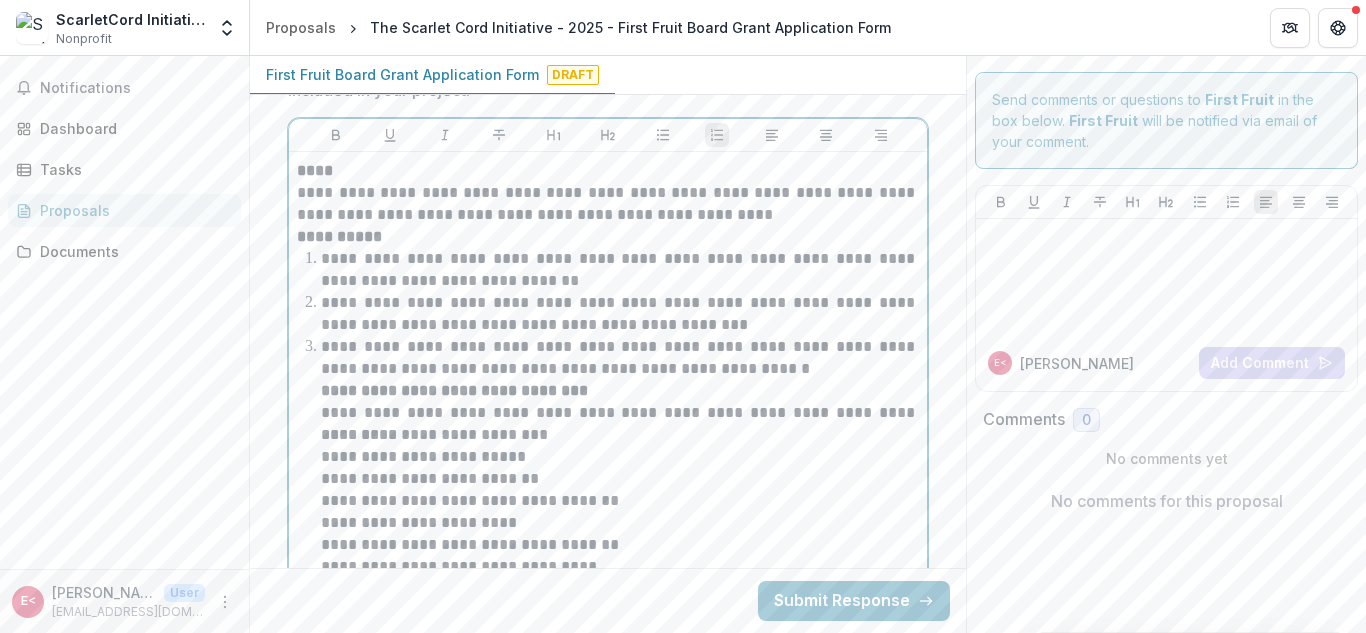 click on "**********" at bounding box center (620, 314) 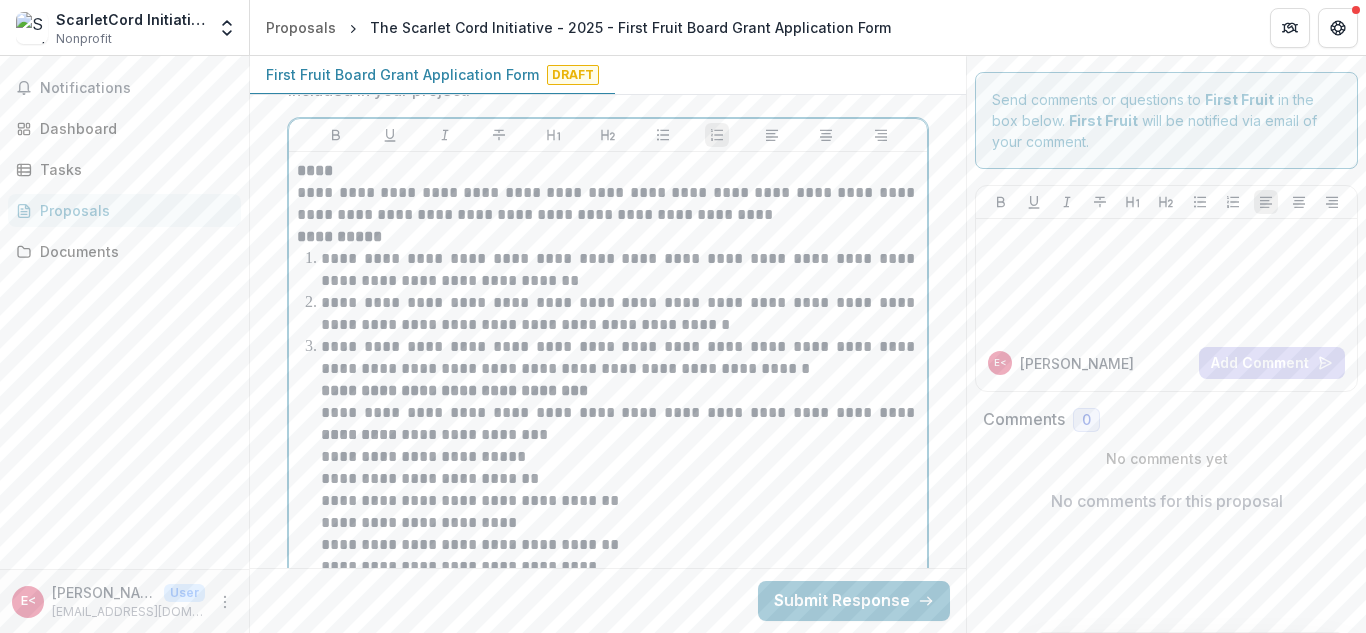 click on "**********" at bounding box center (620, 314) 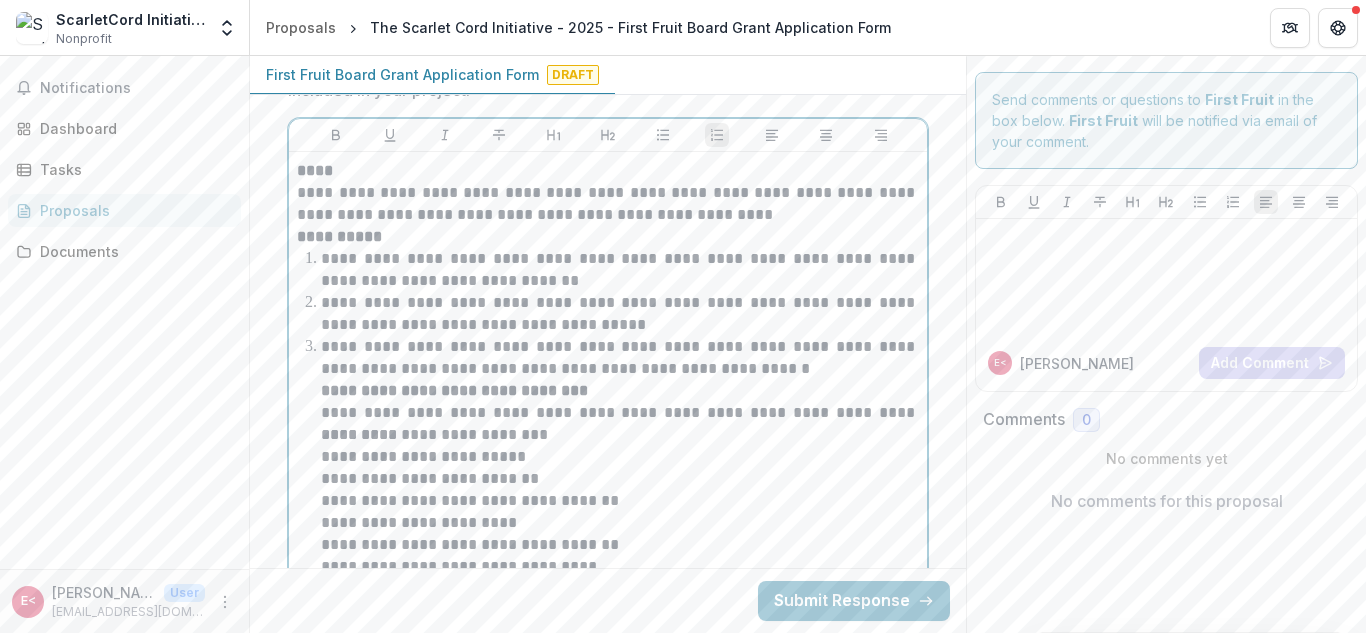 click on "**********" at bounding box center (620, 314) 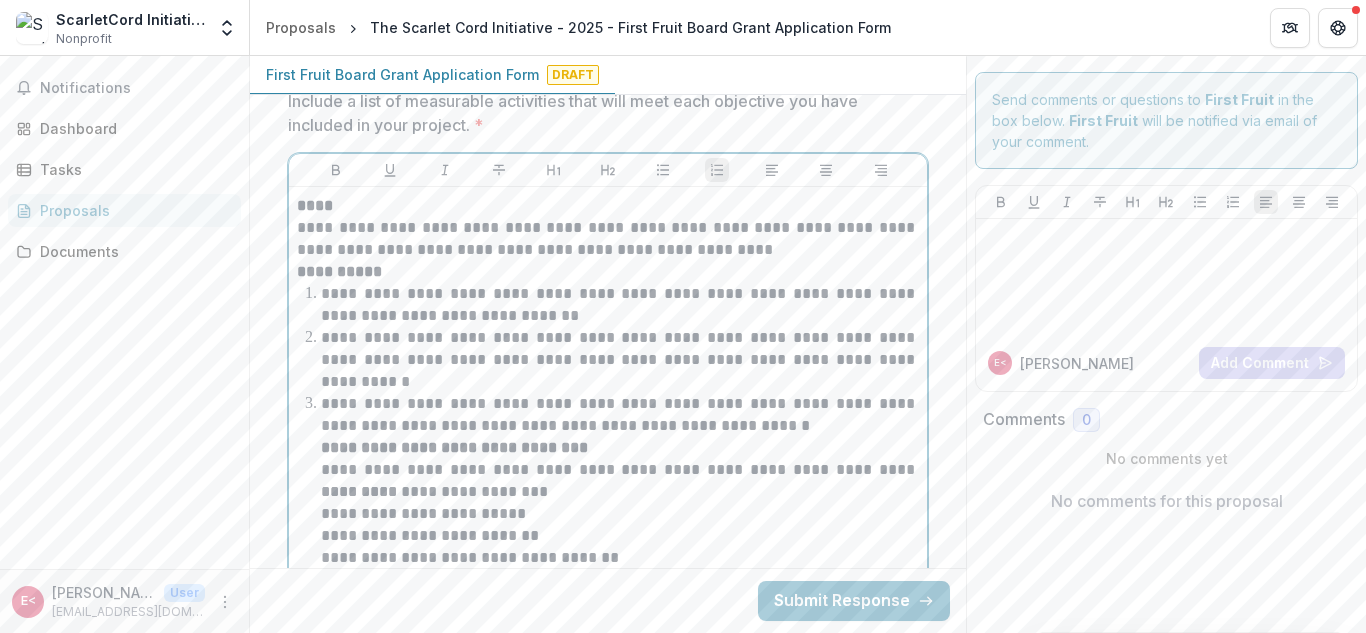 scroll, scrollTop: 3037, scrollLeft: 0, axis: vertical 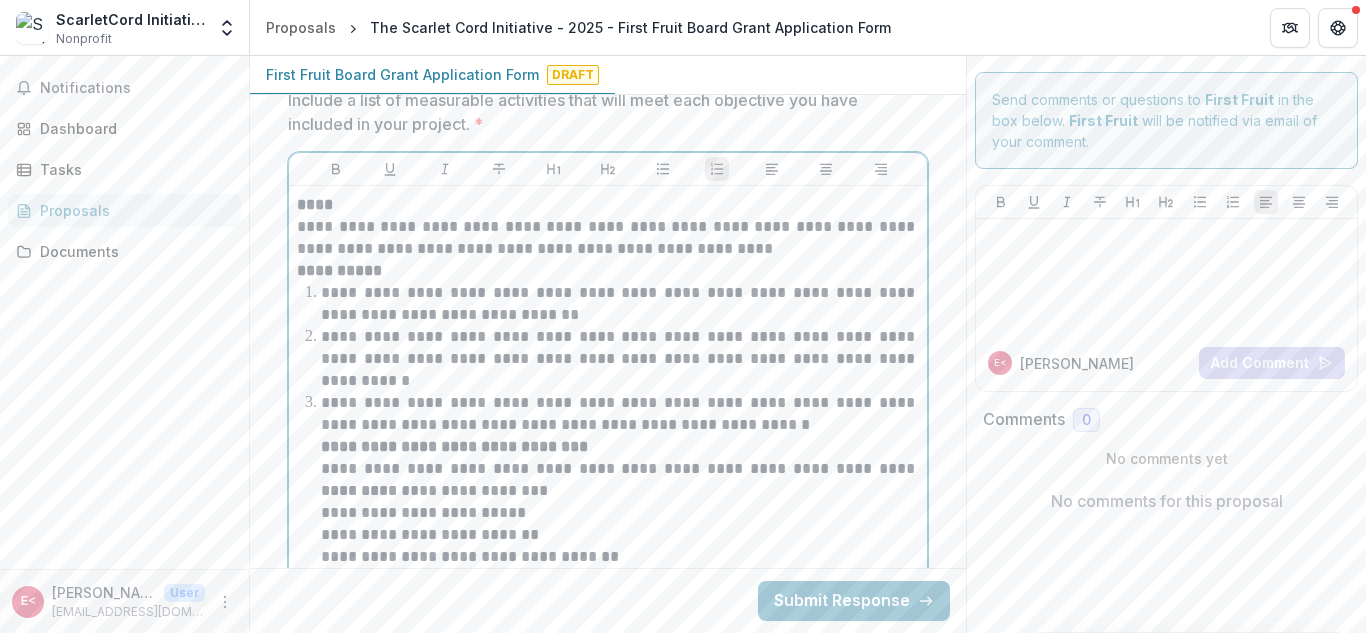 click on "**********" at bounding box center [620, 359] 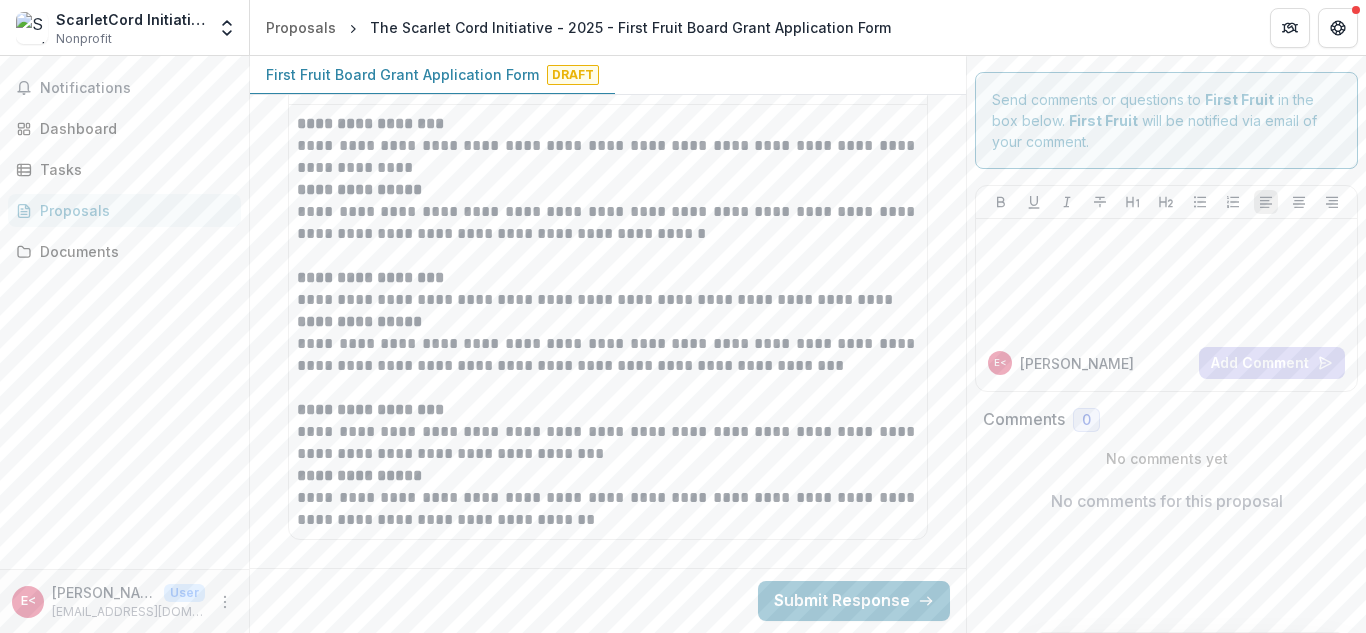 scroll, scrollTop: 3744, scrollLeft: 0, axis: vertical 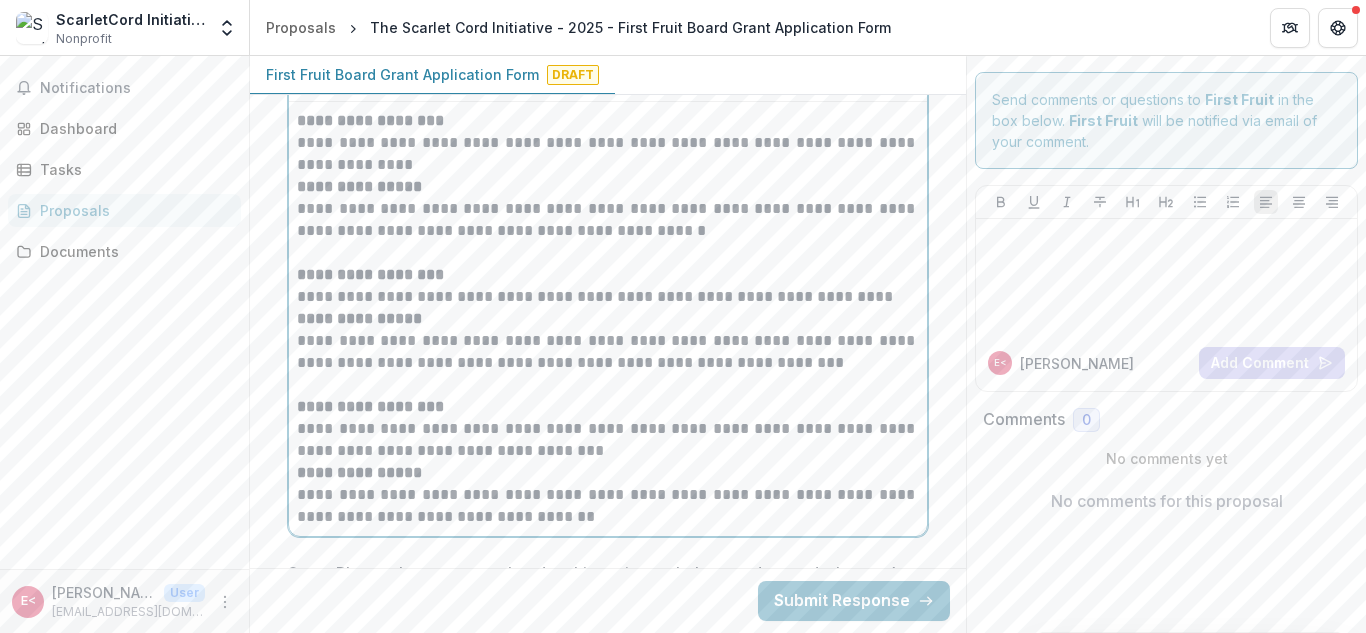 click on "**********" at bounding box center [608, 154] 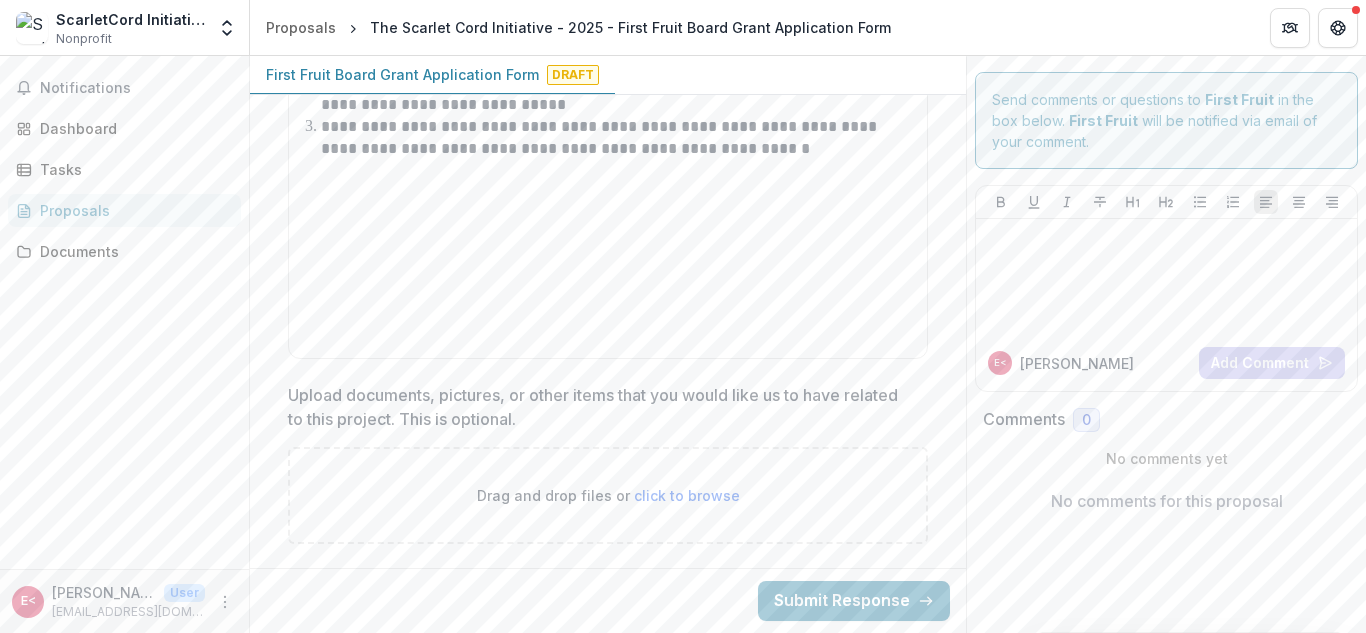scroll, scrollTop: 6401, scrollLeft: 0, axis: vertical 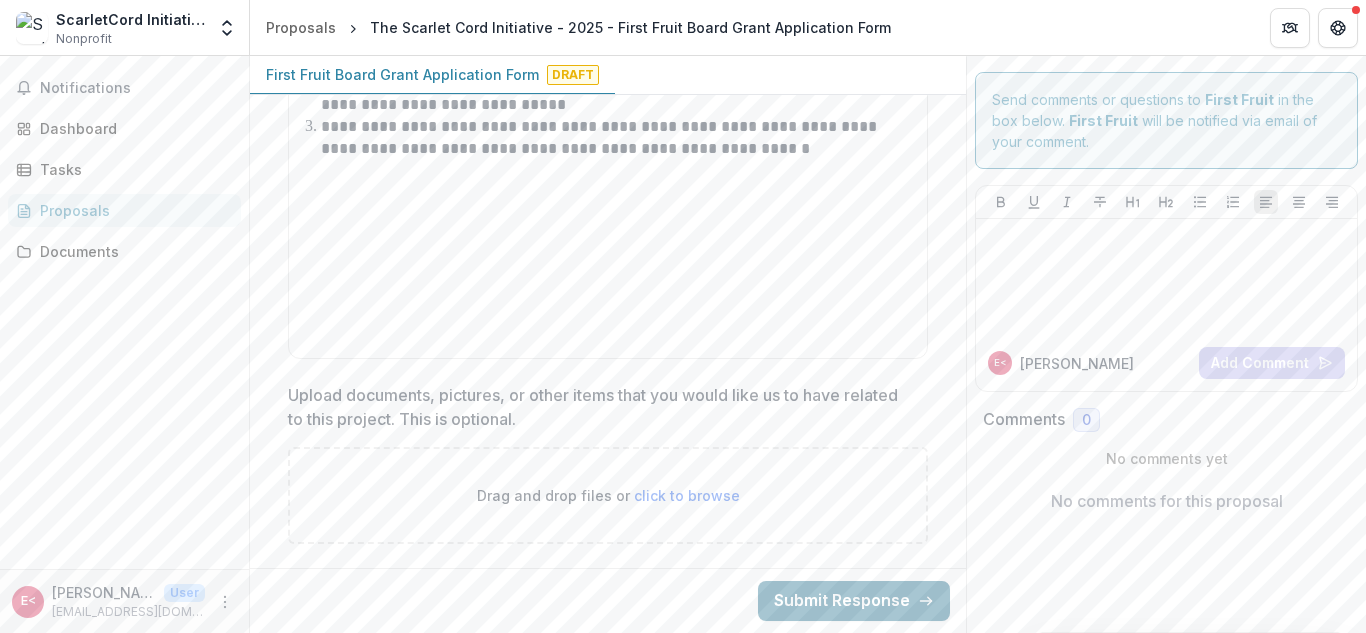 click on "Submit Response" at bounding box center (854, 601) 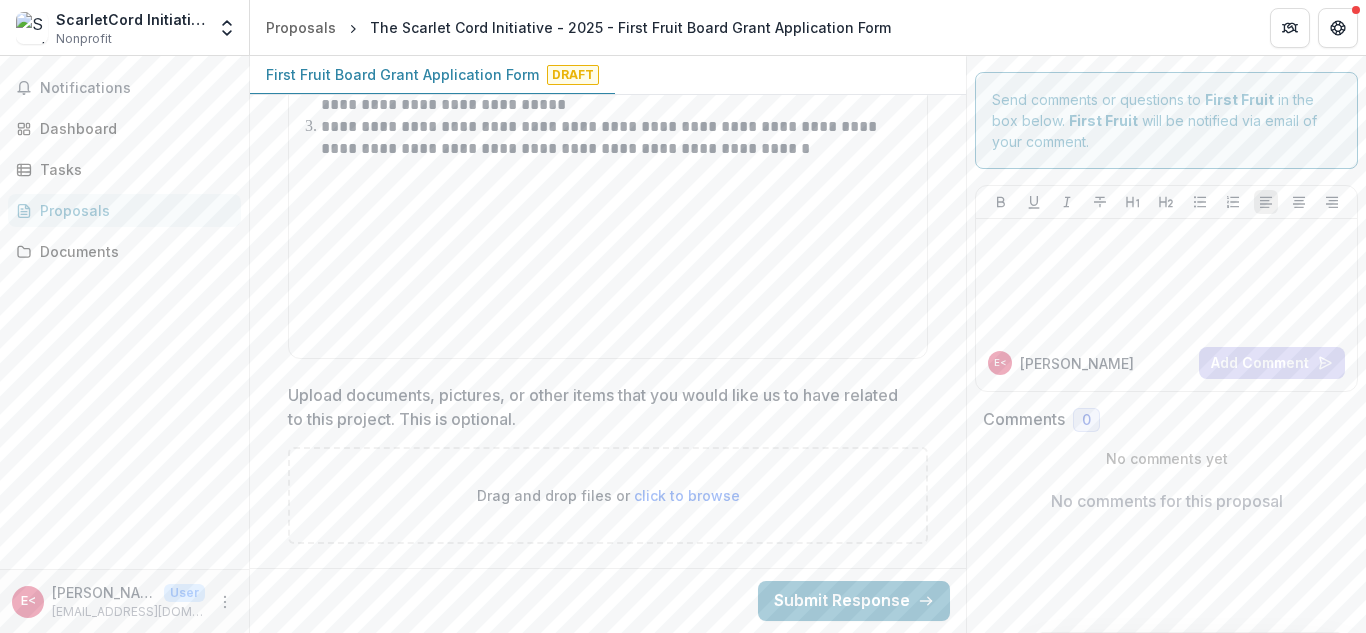 click on "Confirm" at bounding box center [82, 693] 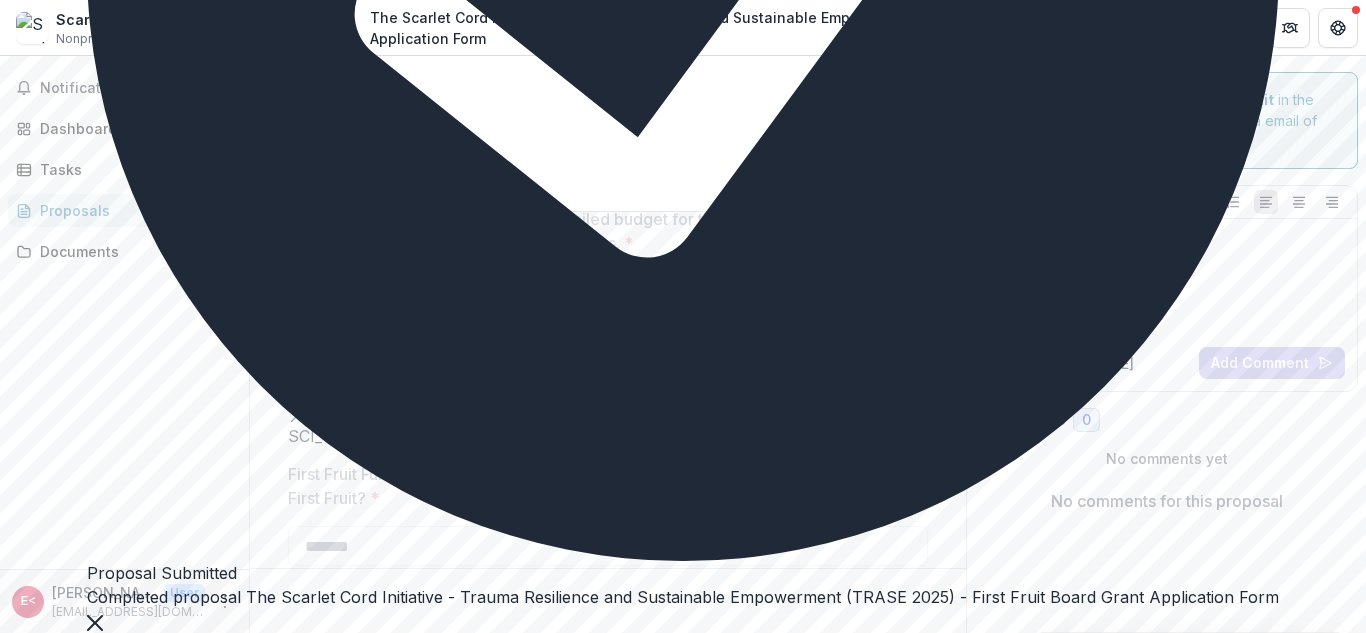 scroll, scrollTop: 6489, scrollLeft: 0, axis: vertical 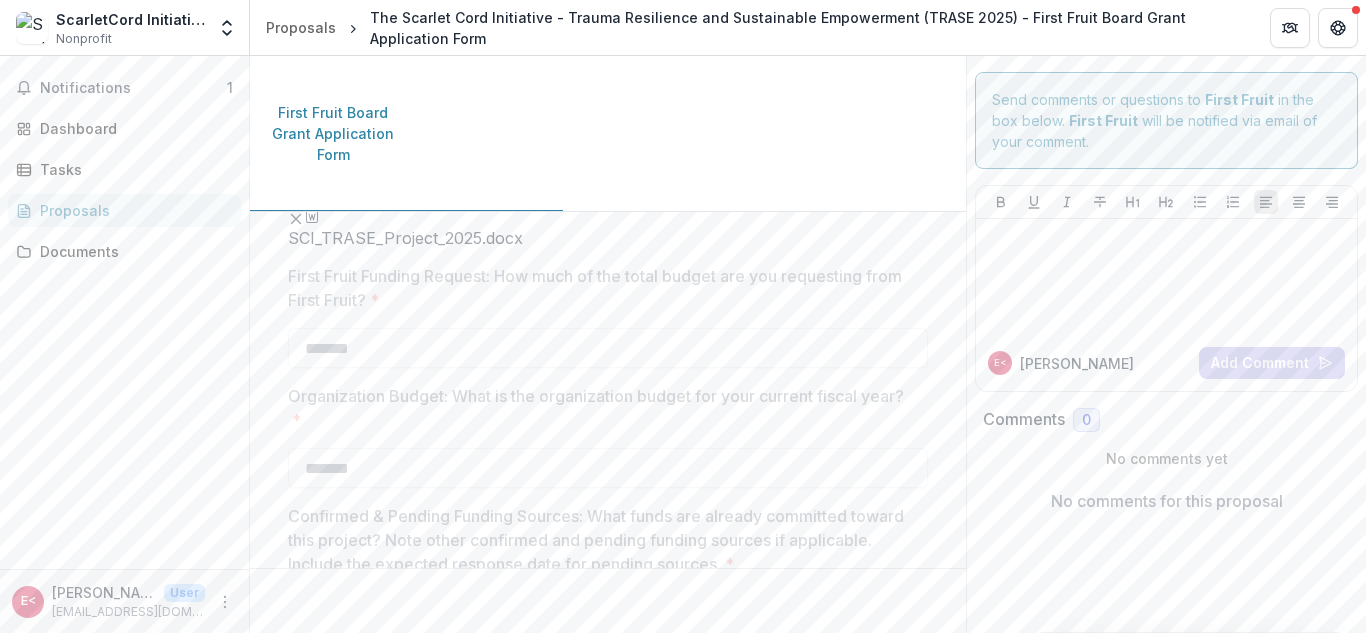 click 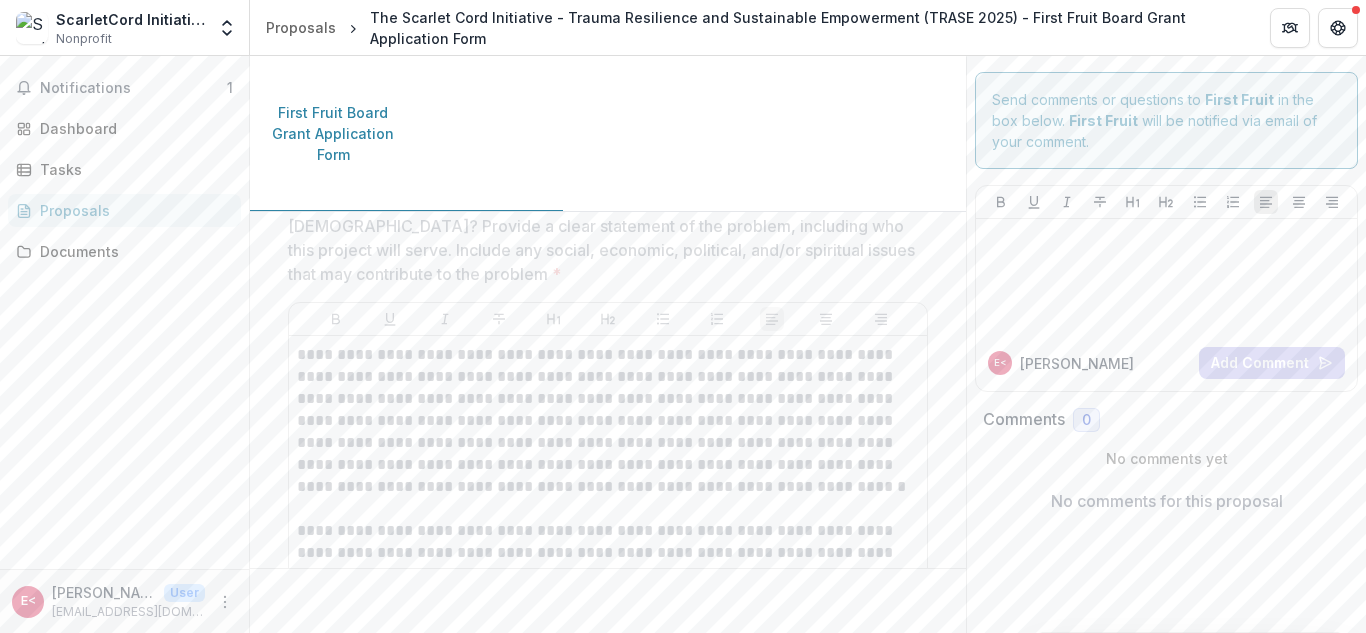 scroll, scrollTop: 2685, scrollLeft: 0, axis: vertical 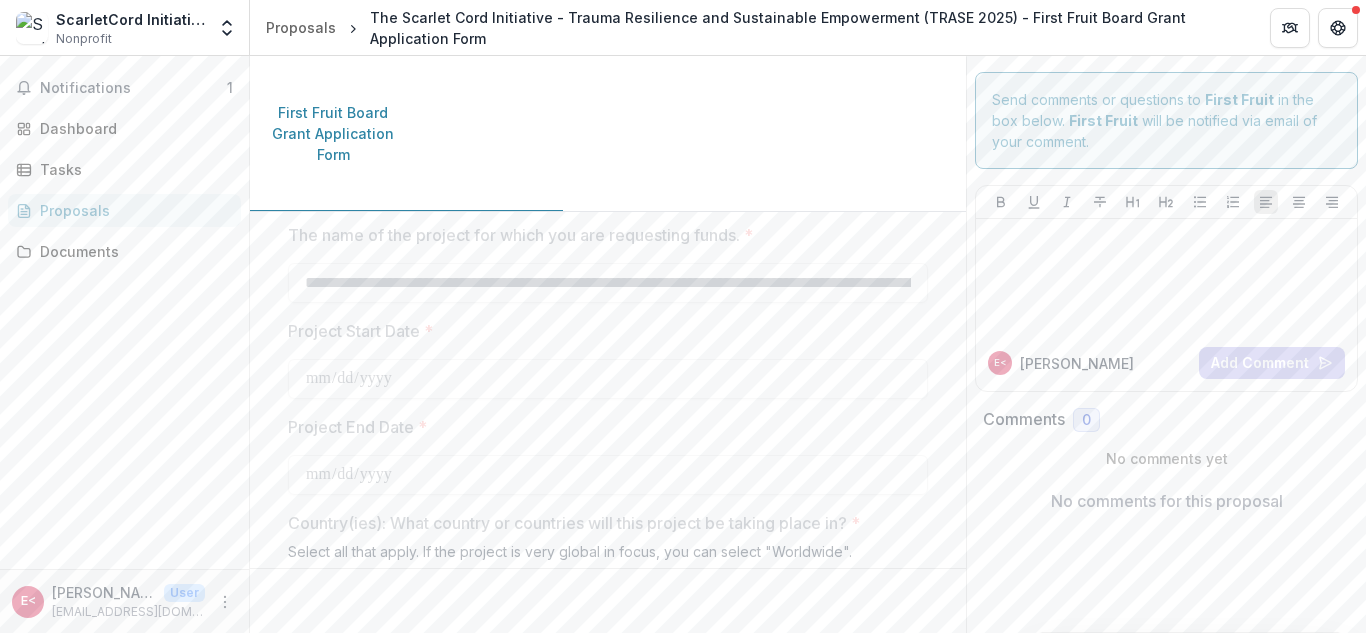 drag, startPoint x: 1236, startPoint y: 0, endPoint x: 750, endPoint y: 292, distance: 566.9744 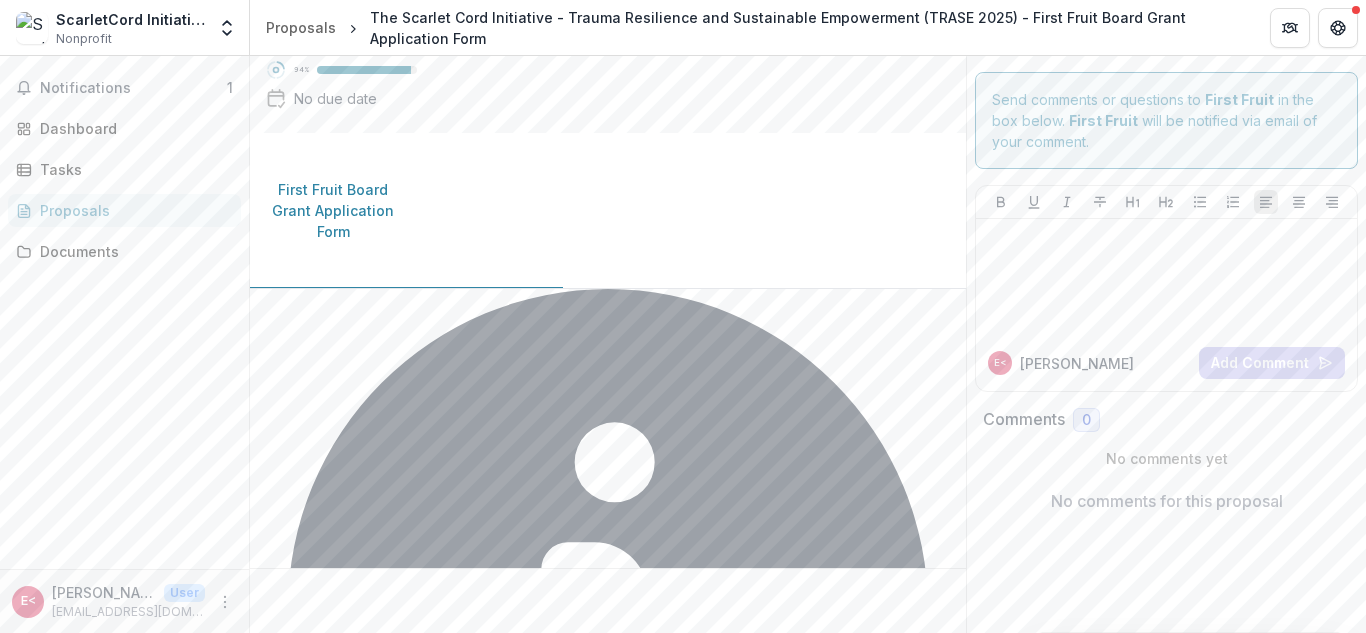 scroll, scrollTop: 161, scrollLeft: 0, axis: vertical 